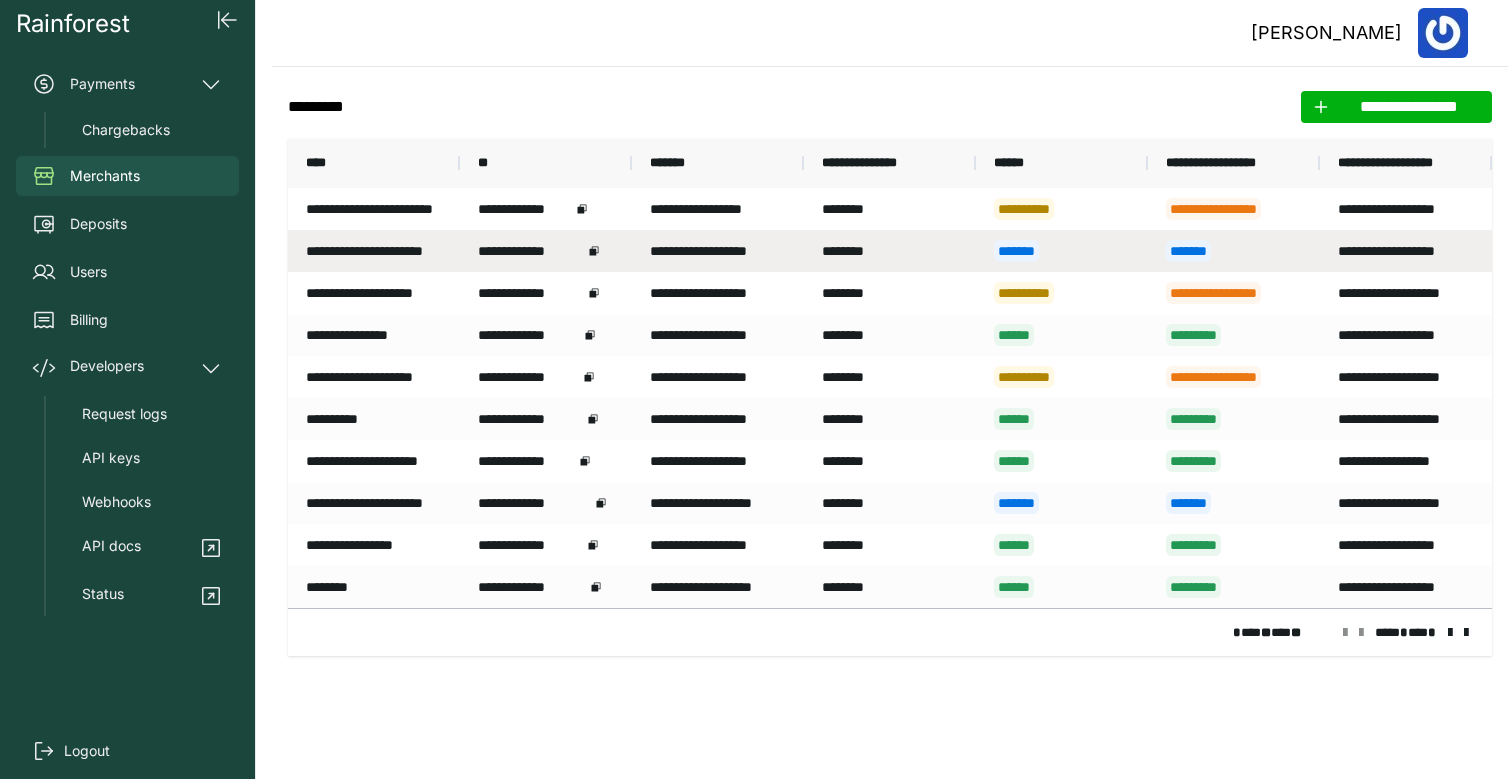 scroll, scrollTop: 0, scrollLeft: 0, axis: both 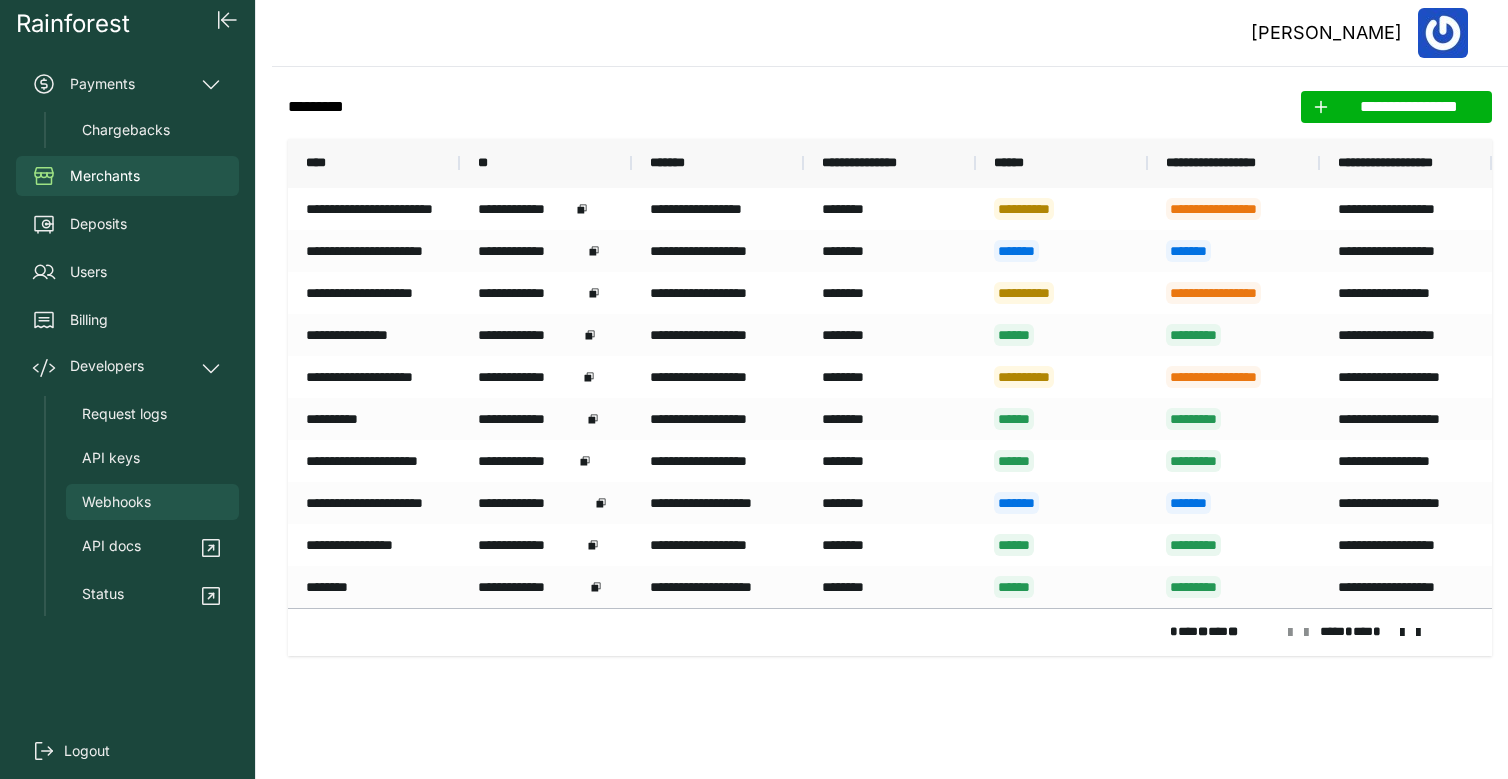 click on "Webhooks" at bounding box center [116, 502] 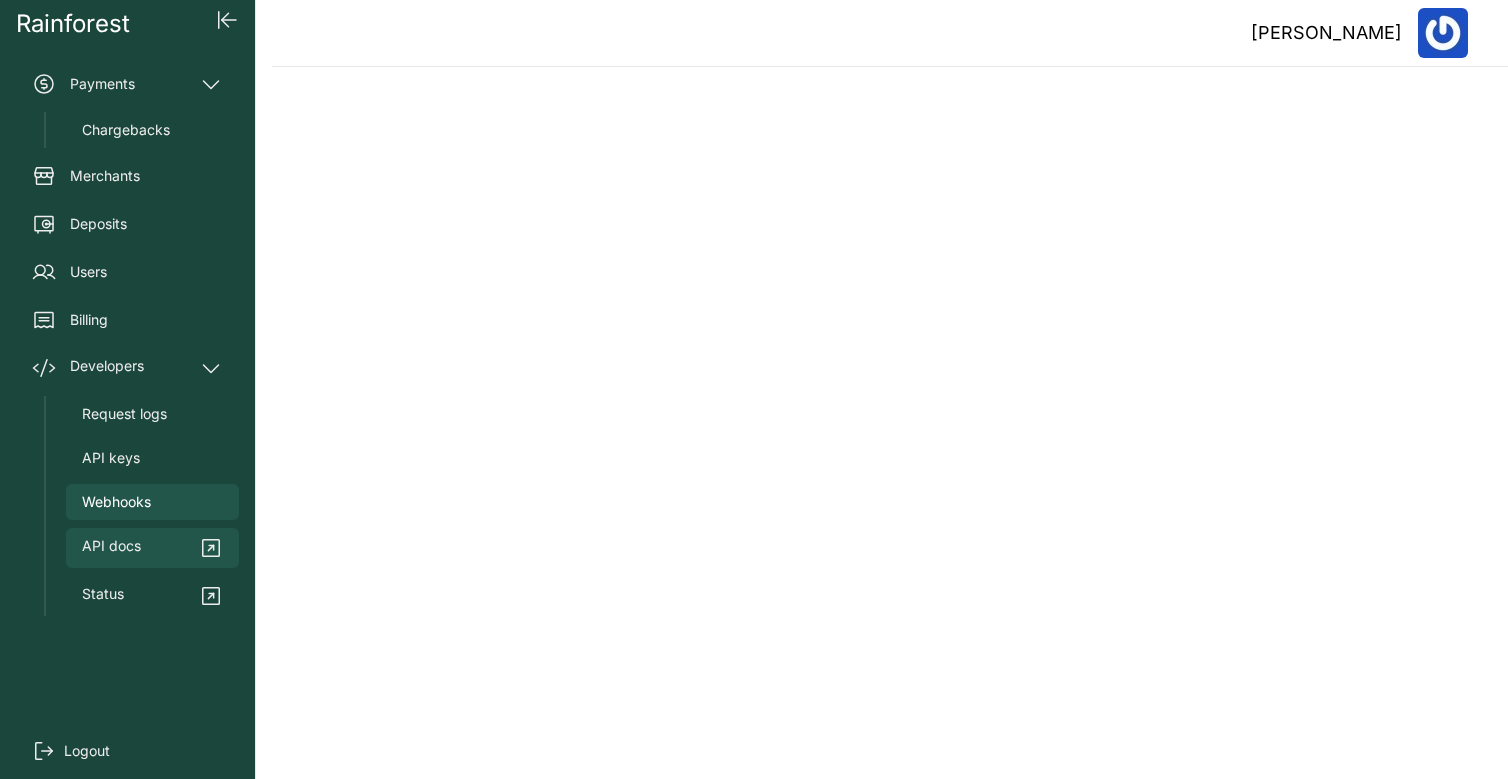 click on "API docs" at bounding box center (111, 548) 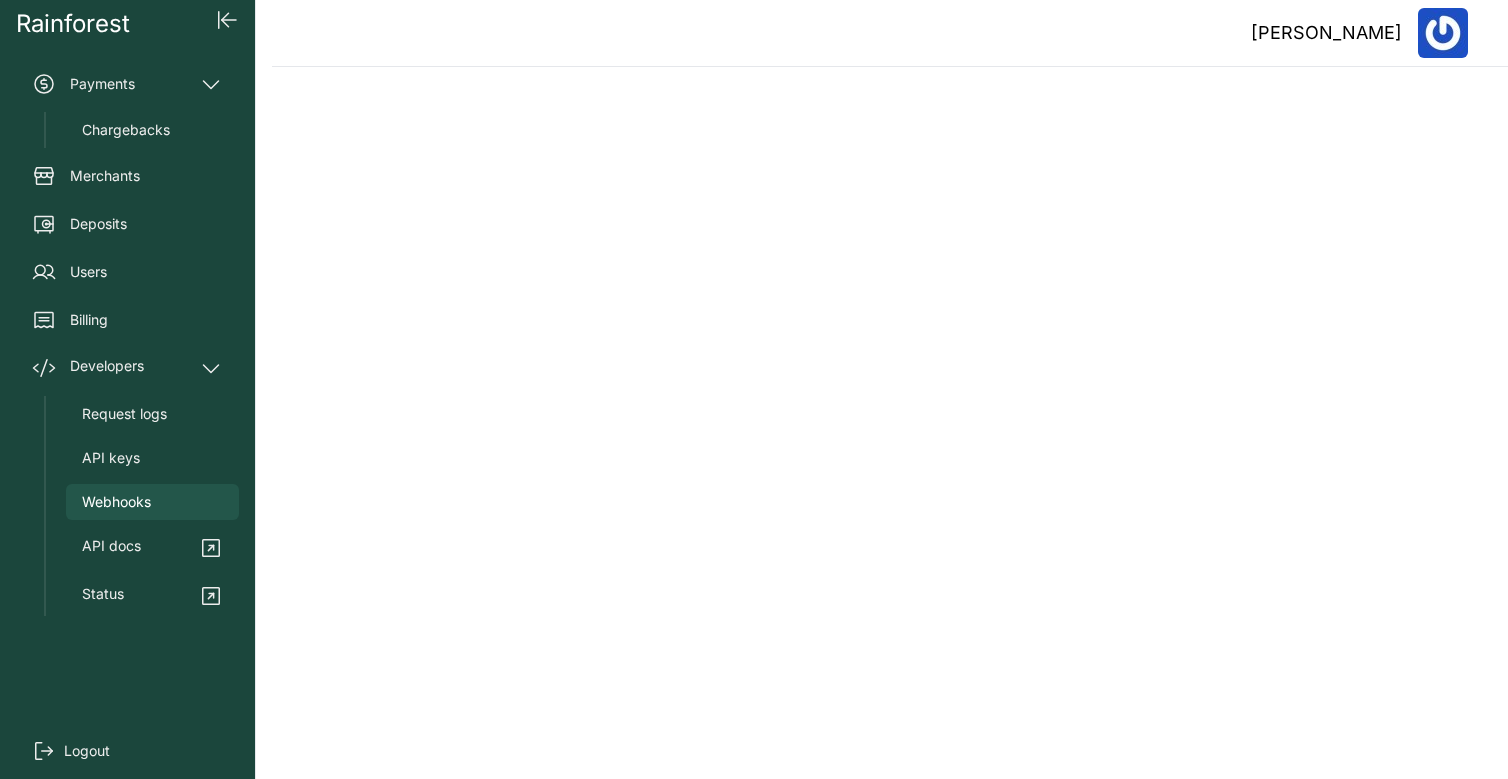 click on "Webhooks" at bounding box center [116, 502] 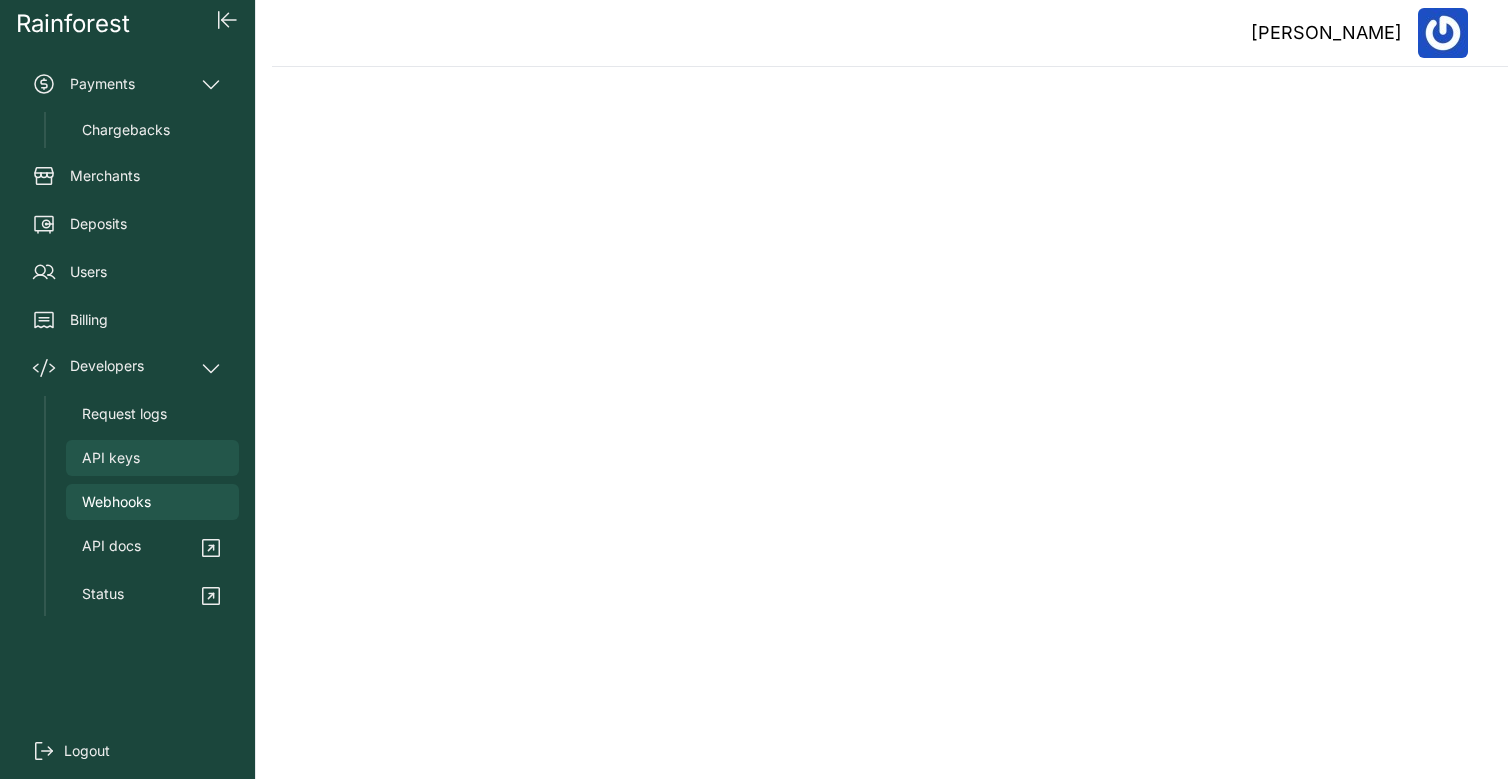 click on "API keys" at bounding box center [111, 458] 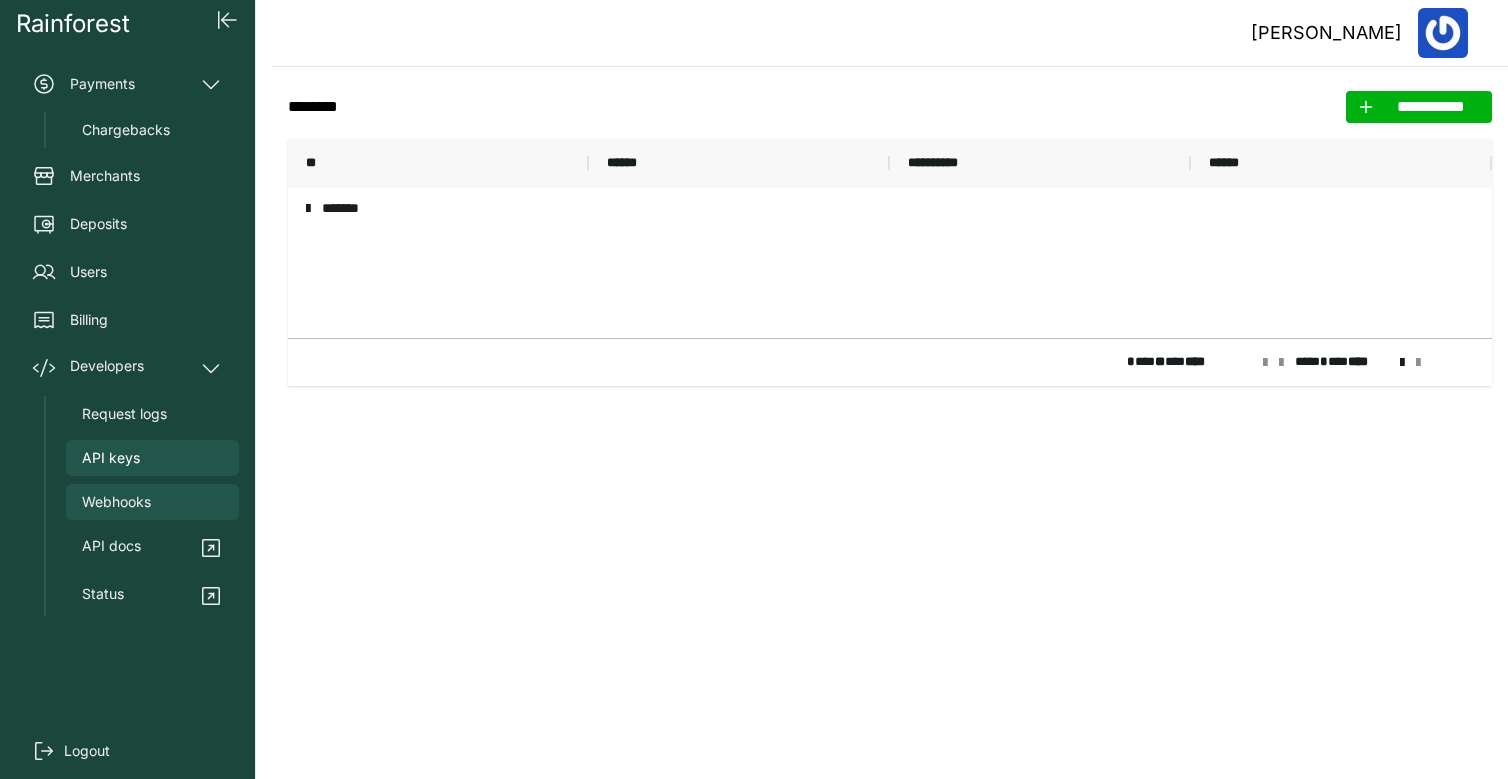 click on "Webhooks" at bounding box center (116, 502) 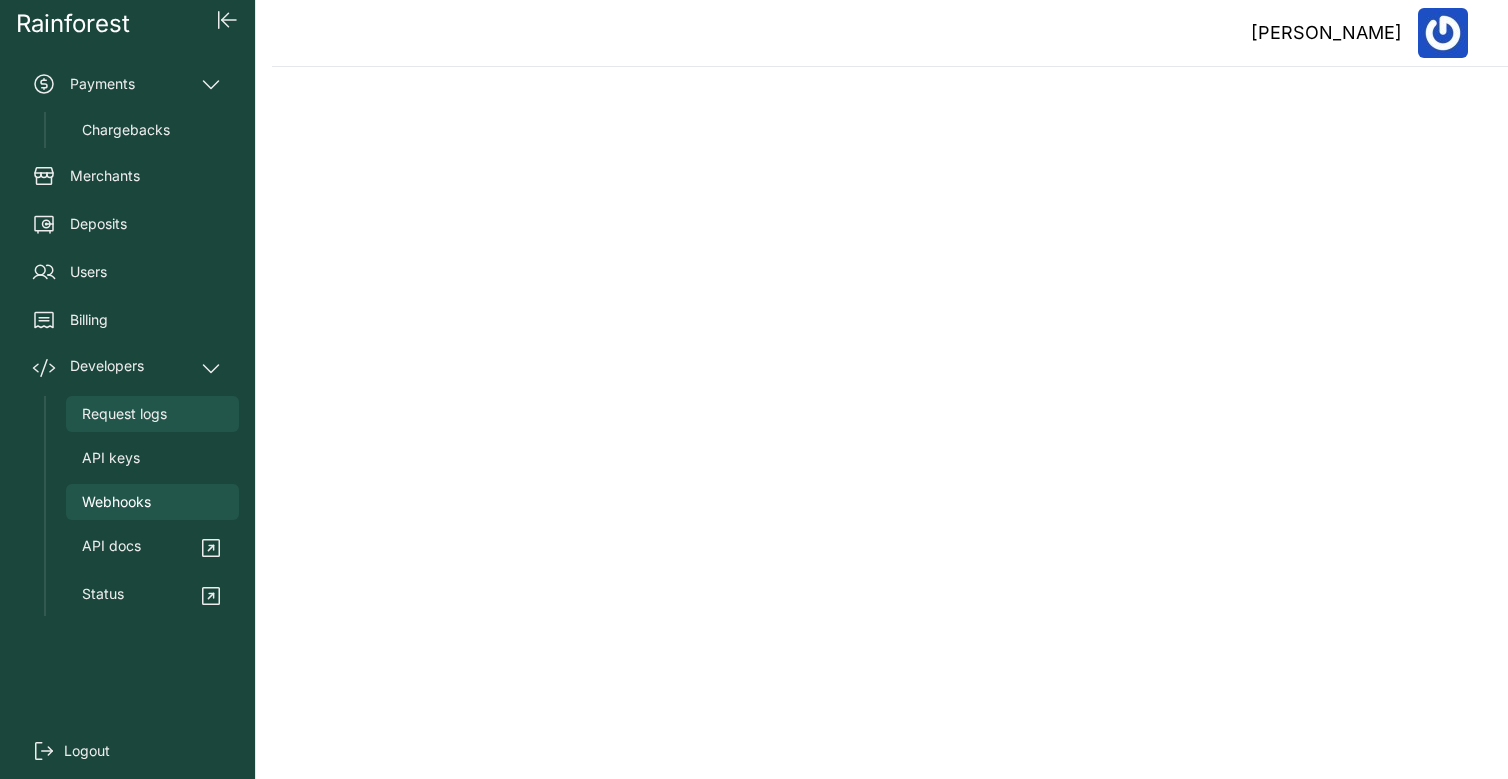 click on "Request logs" at bounding box center (124, 414) 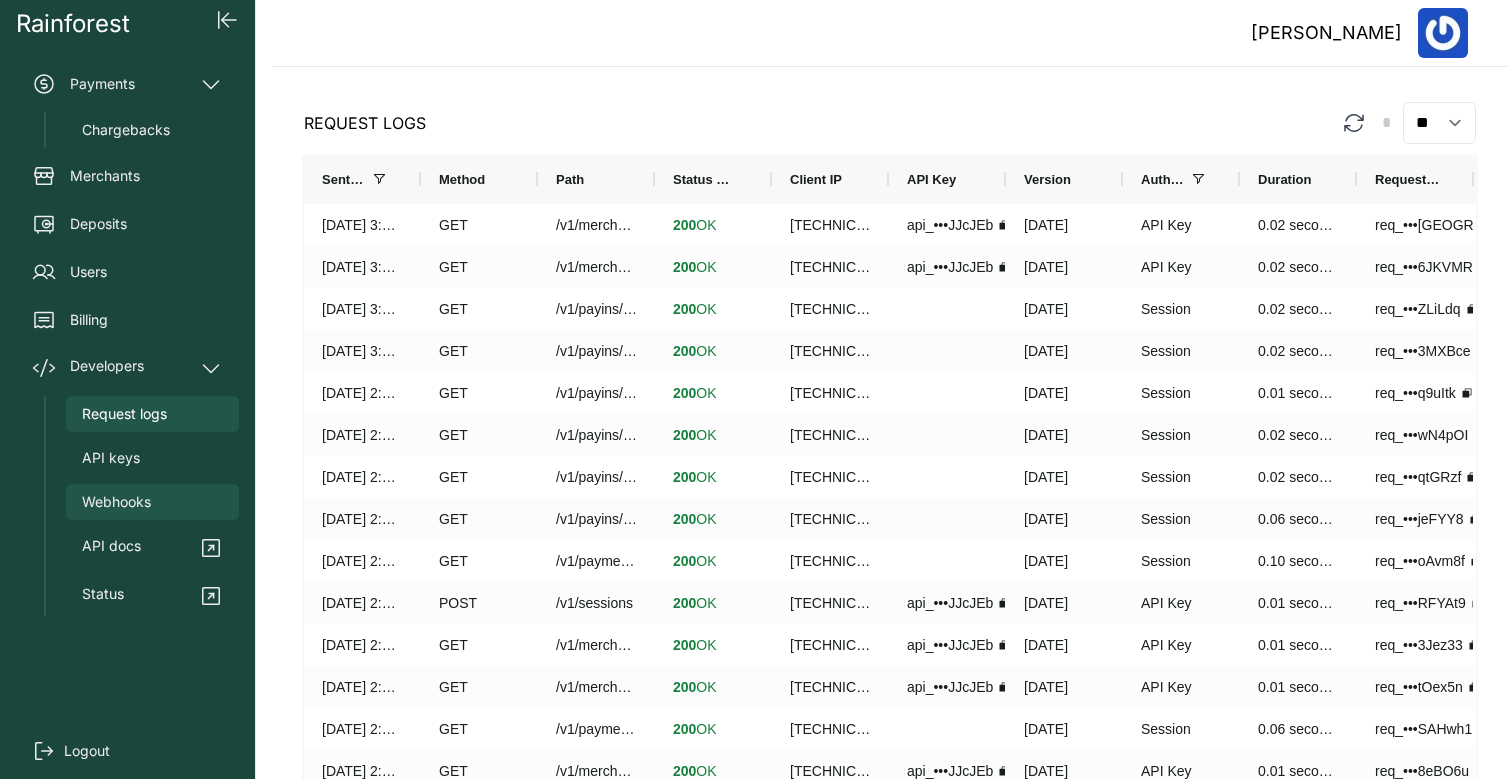 click on "Webhooks" at bounding box center (152, 502) 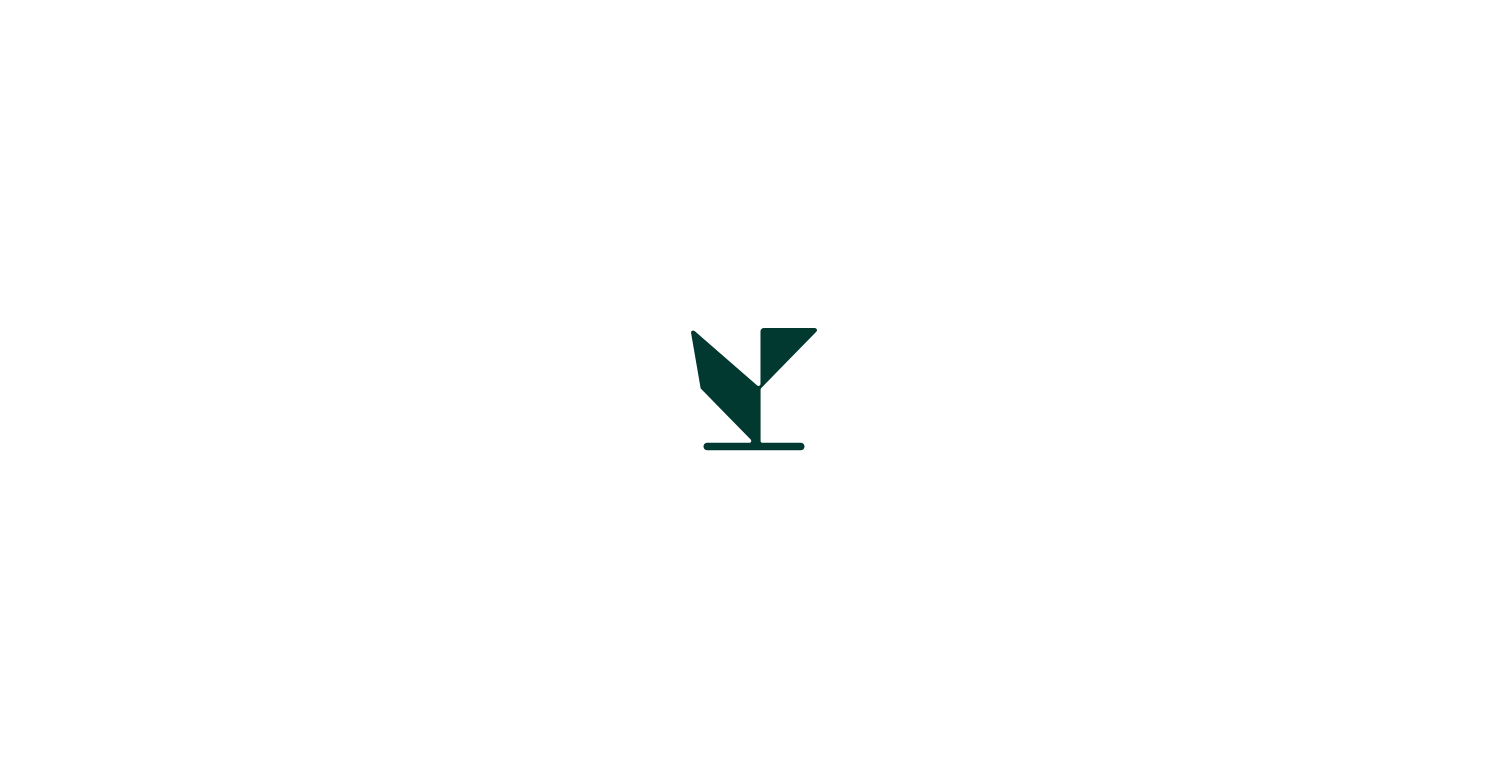 scroll, scrollTop: 0, scrollLeft: 0, axis: both 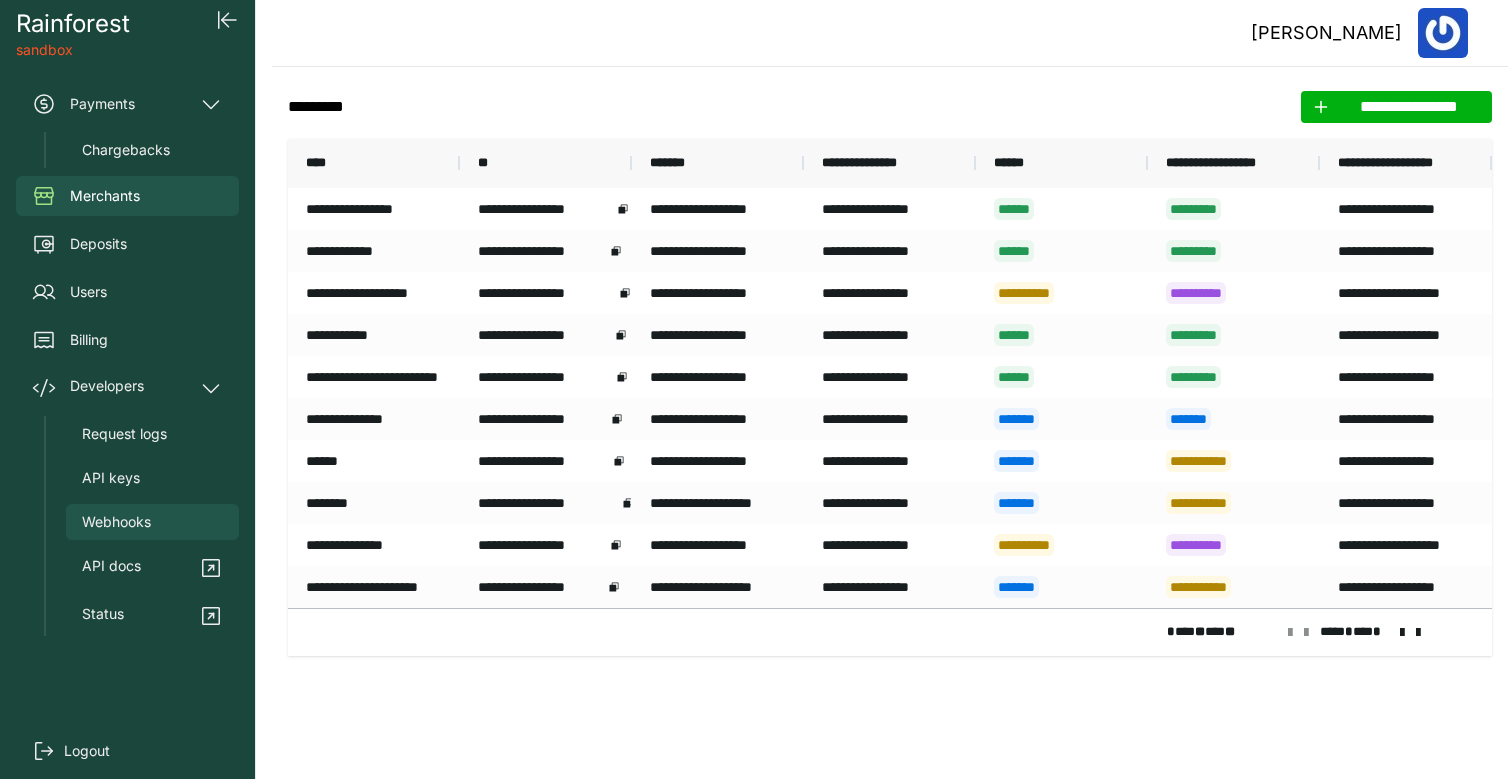 click on "Webhooks" at bounding box center [116, 522] 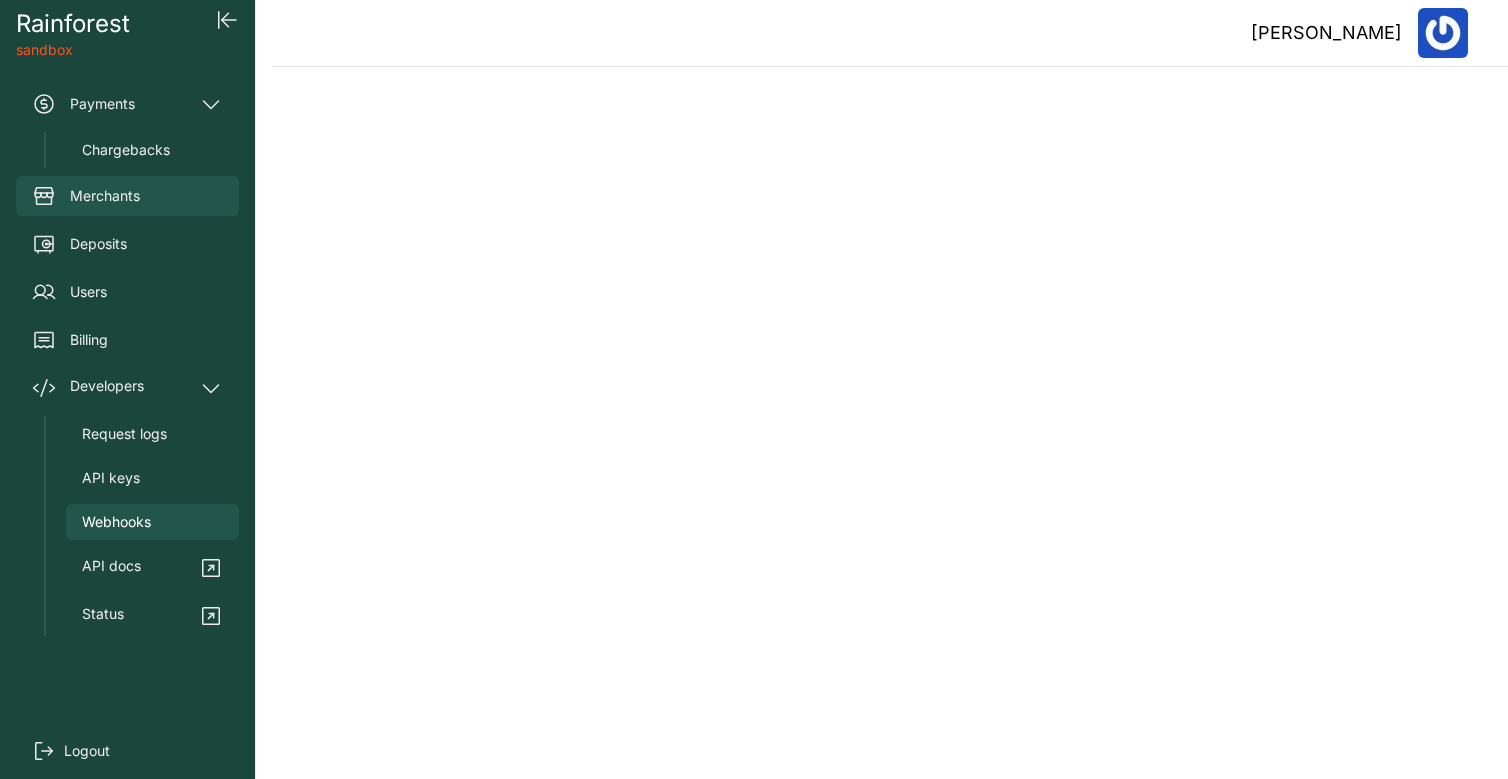 click on "Merchants" at bounding box center (105, 196) 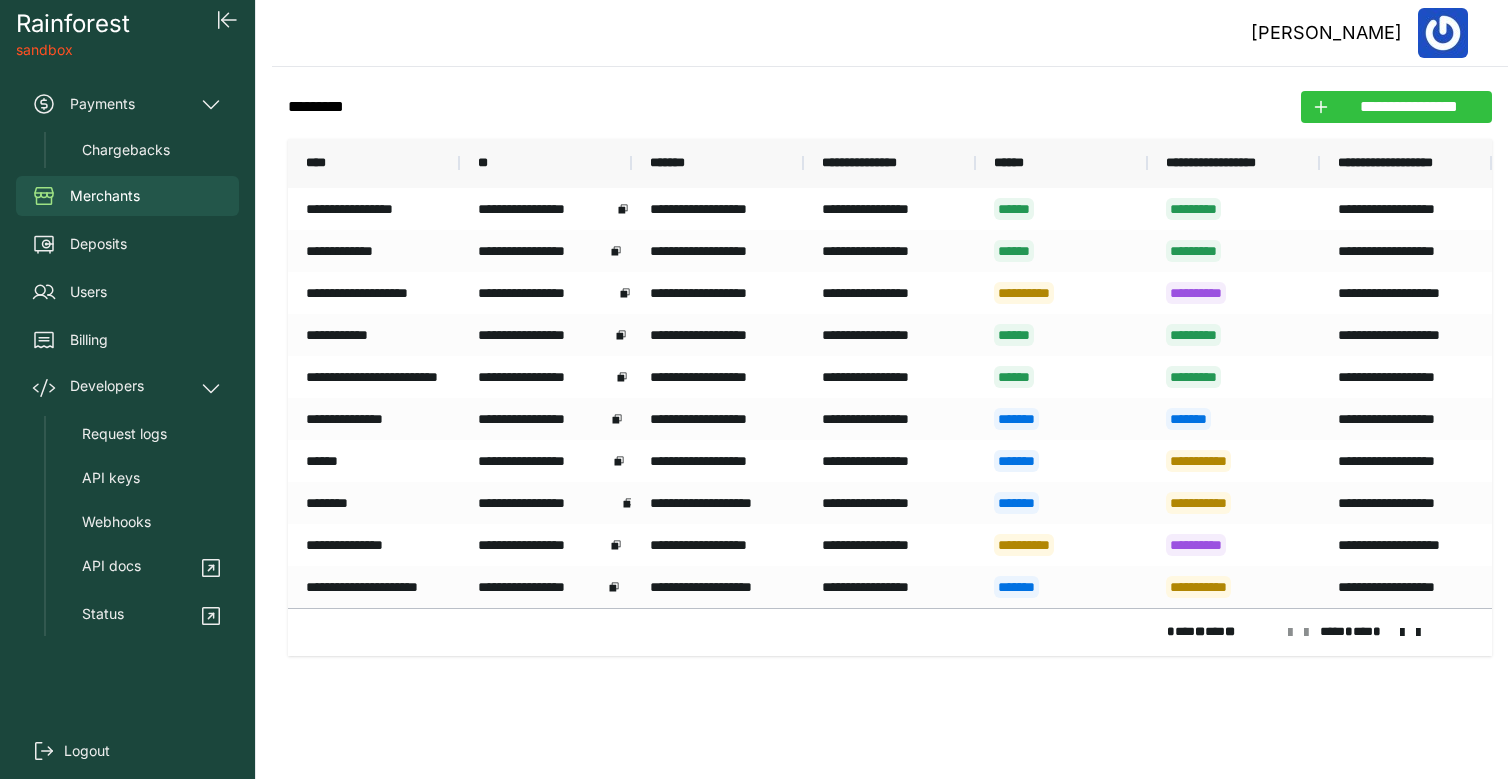 click on "**********" at bounding box center [1408, 107] 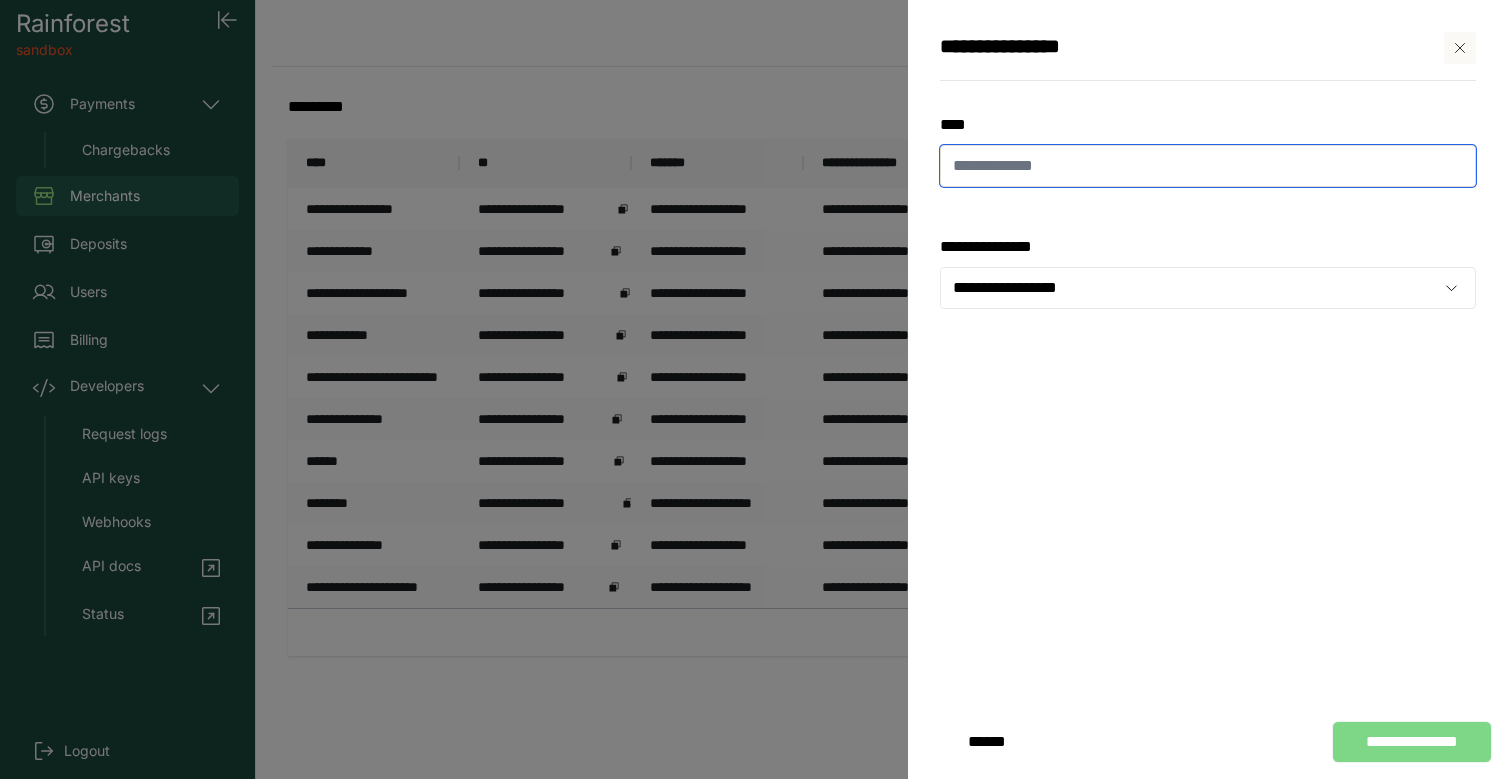 click at bounding box center [1208, 166] 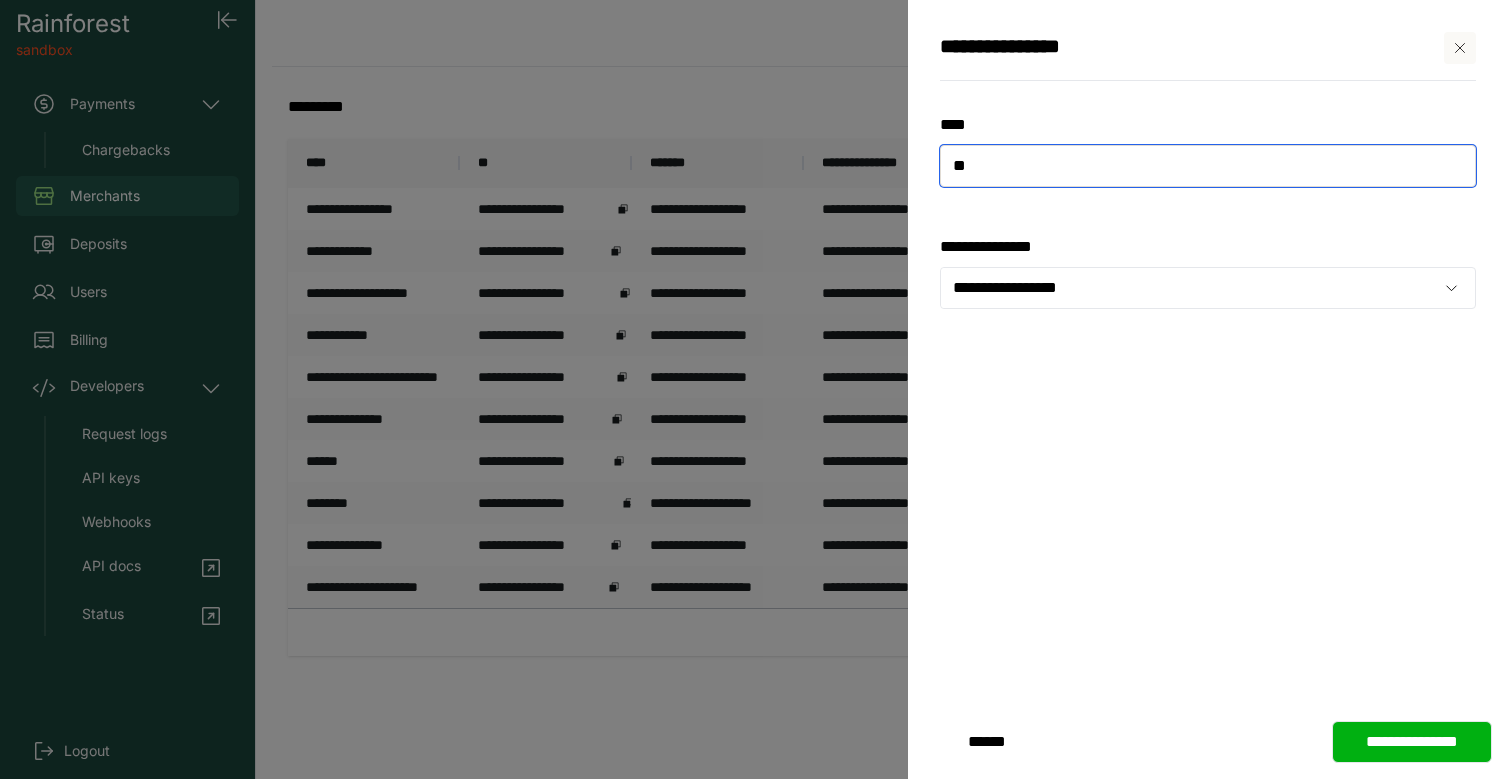 type on "*" 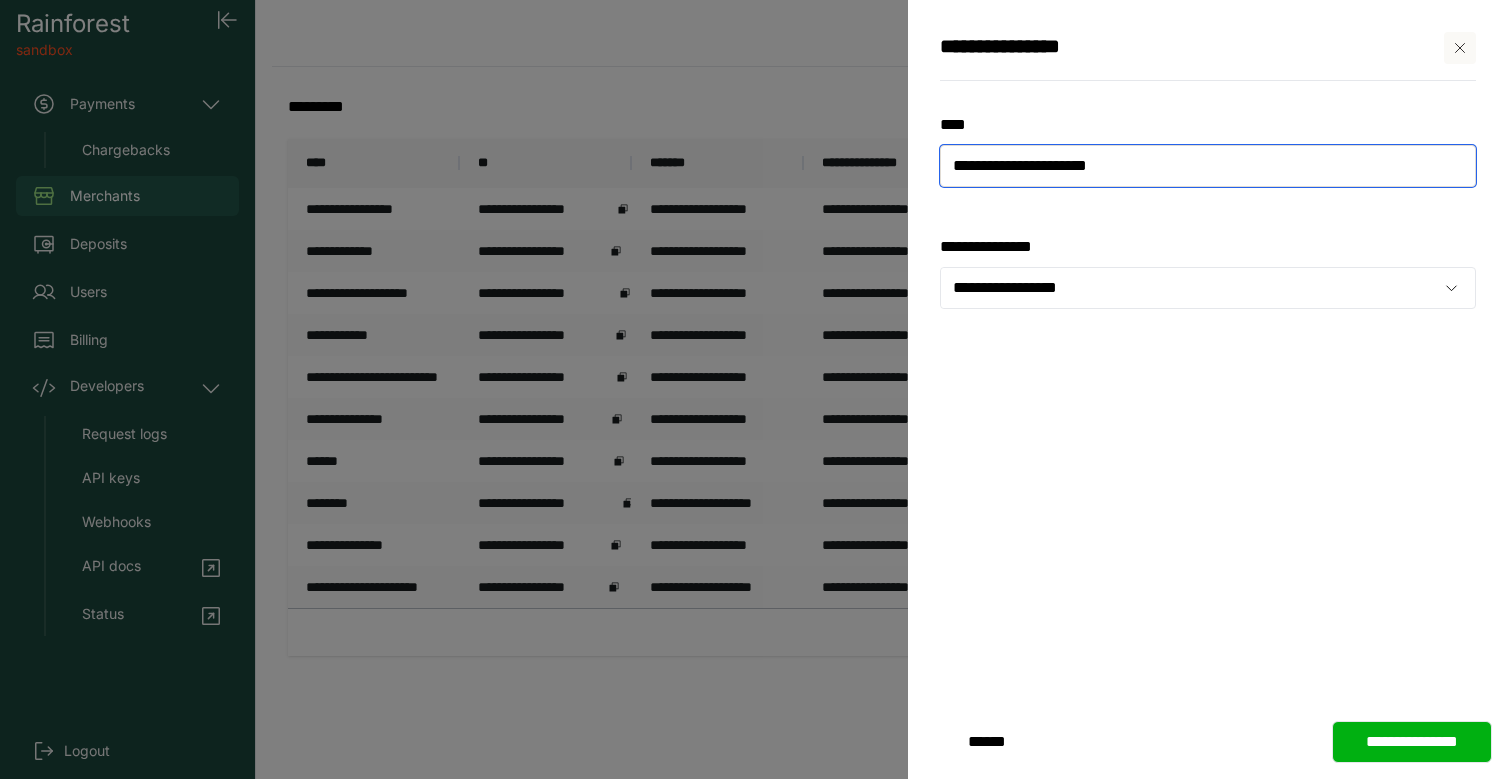 type on "**********" 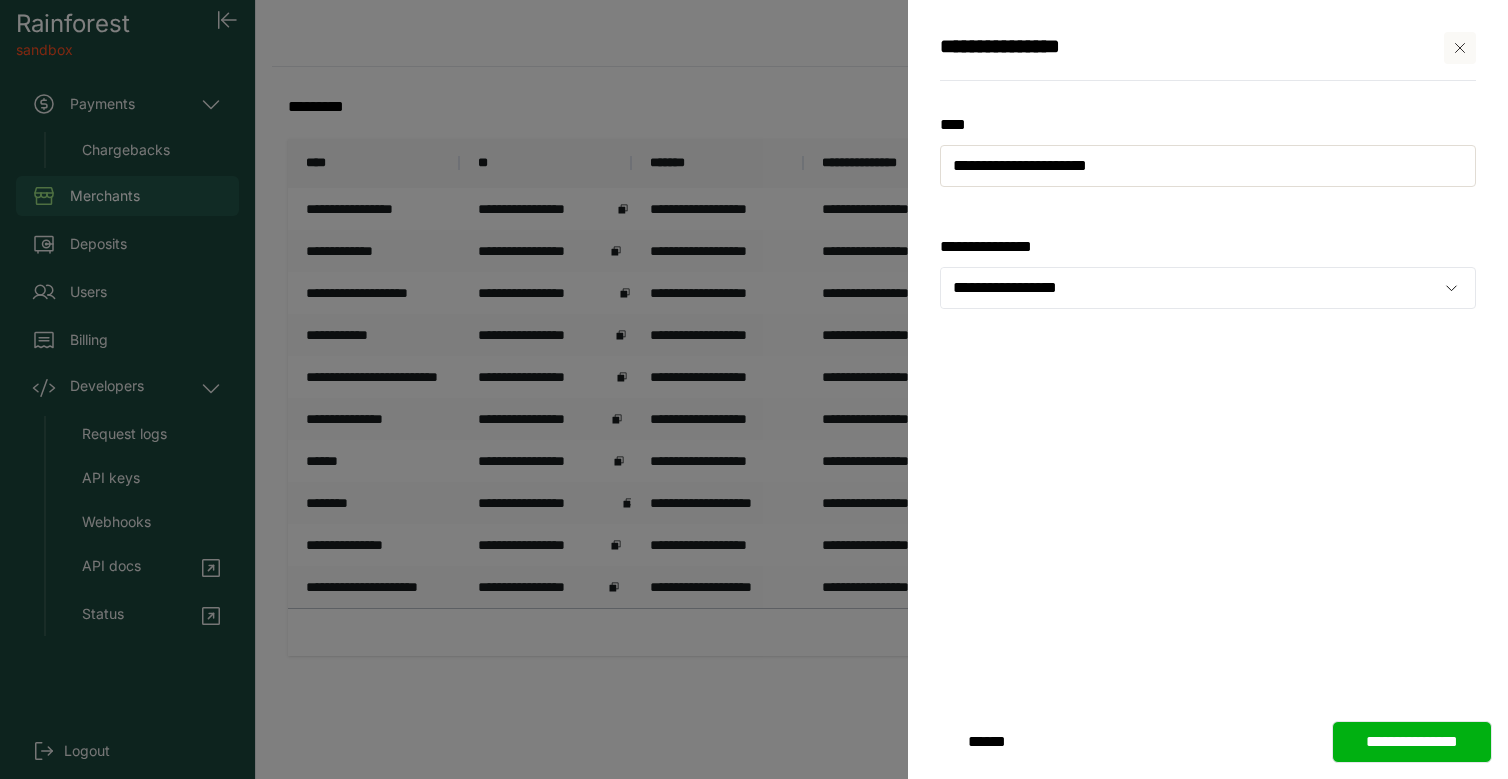 click on "**********" at bounding box center (1412, 742) 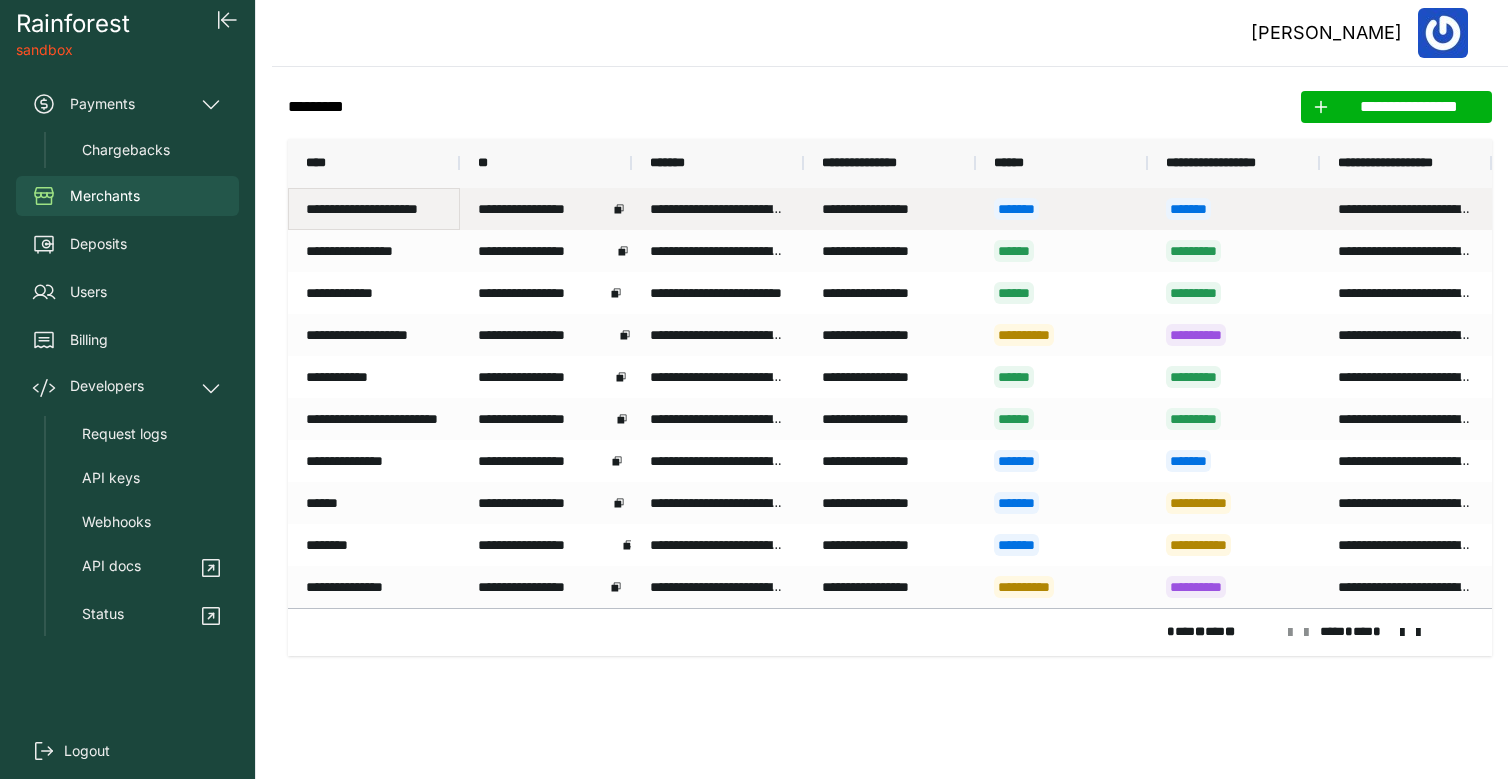 click on "**********" at bounding box center (374, 209) 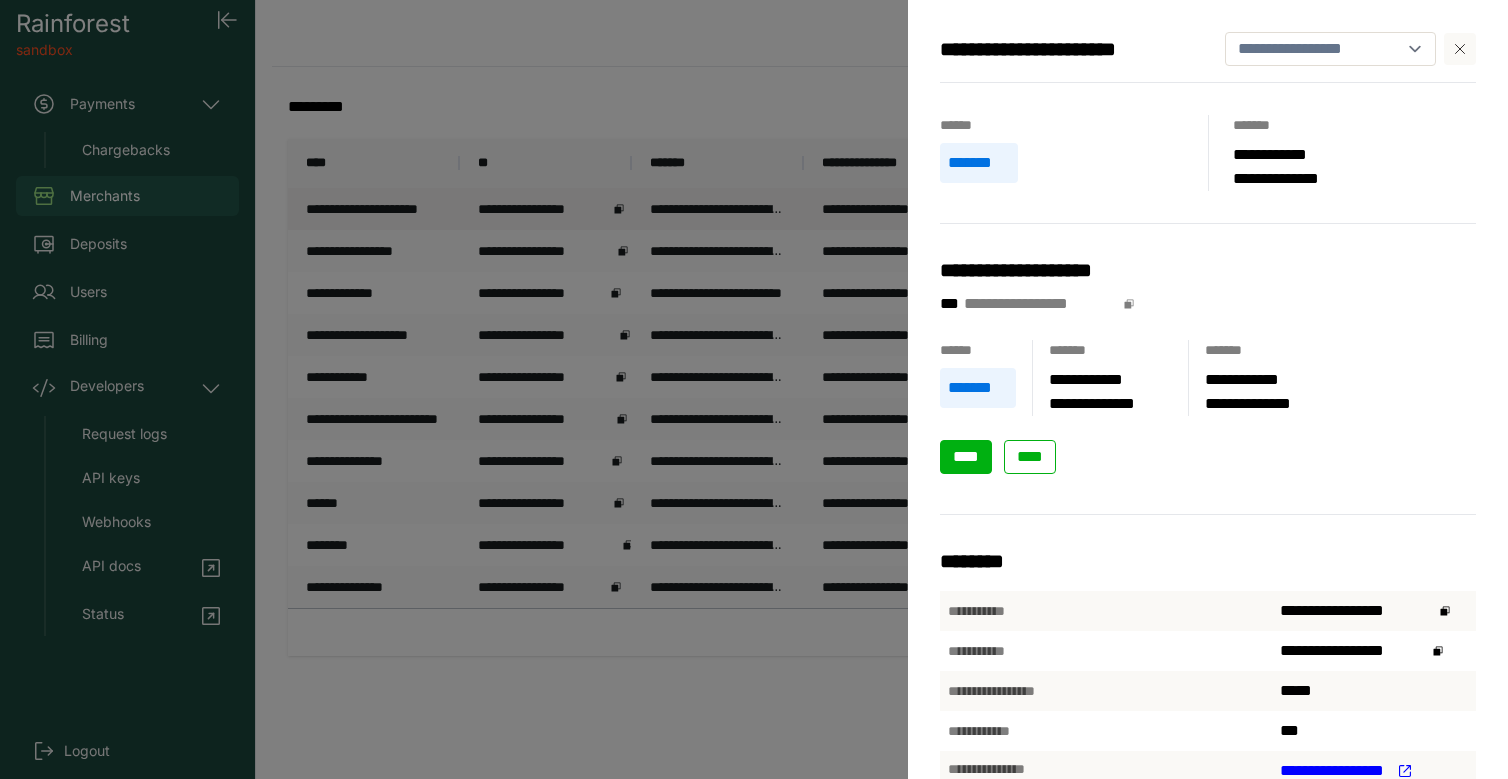 click on "****" at bounding box center [966, 457] 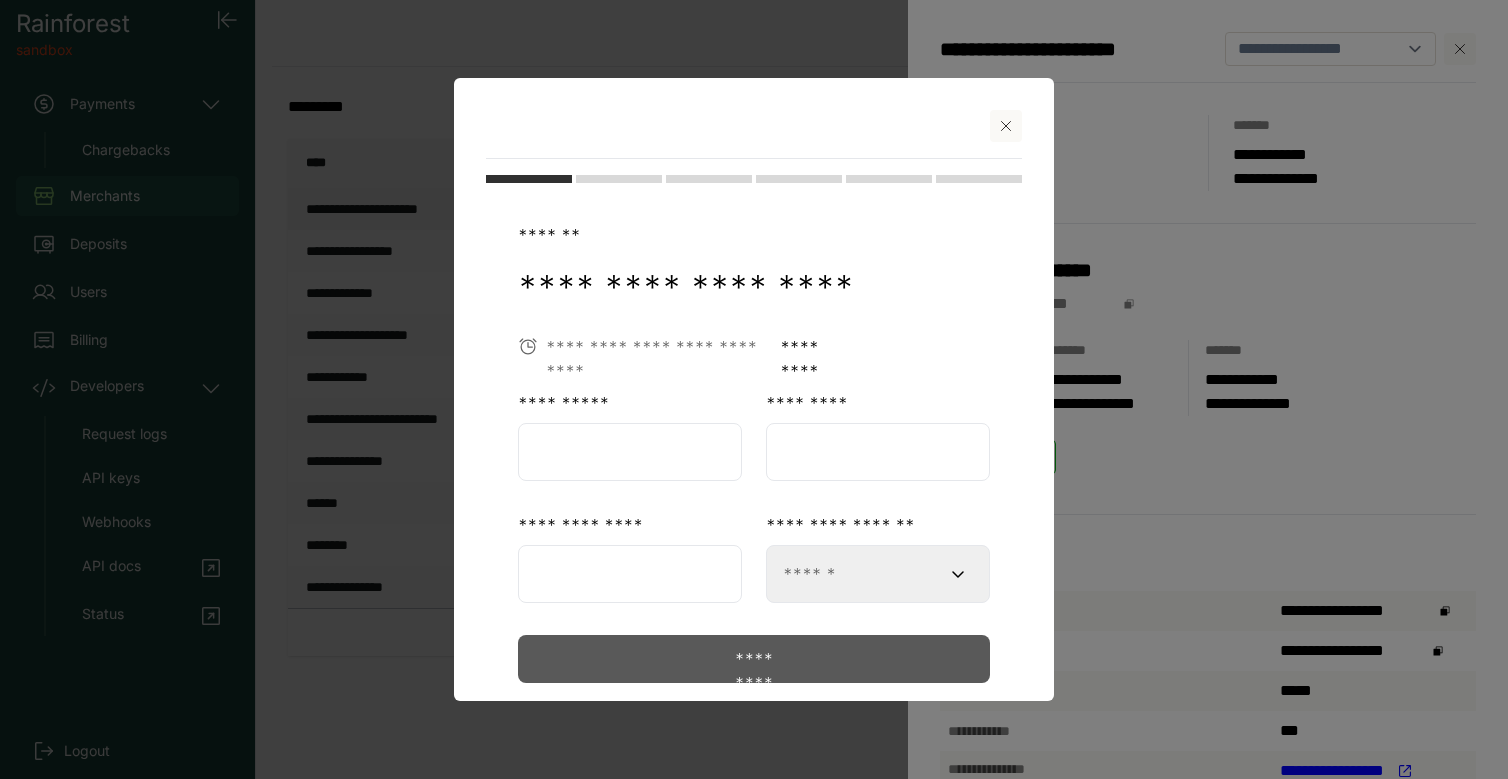 click at bounding box center [630, 452] 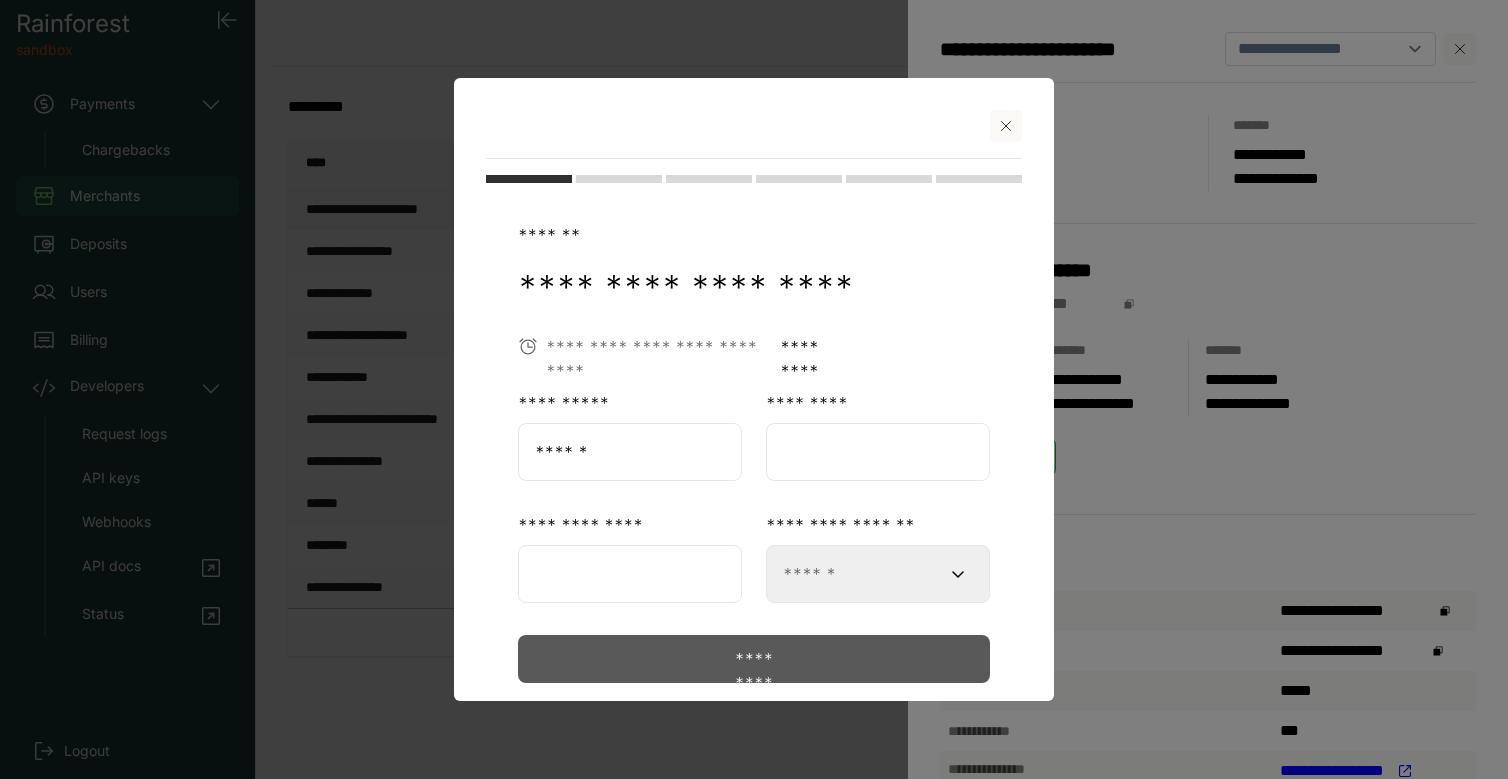 type on "******" 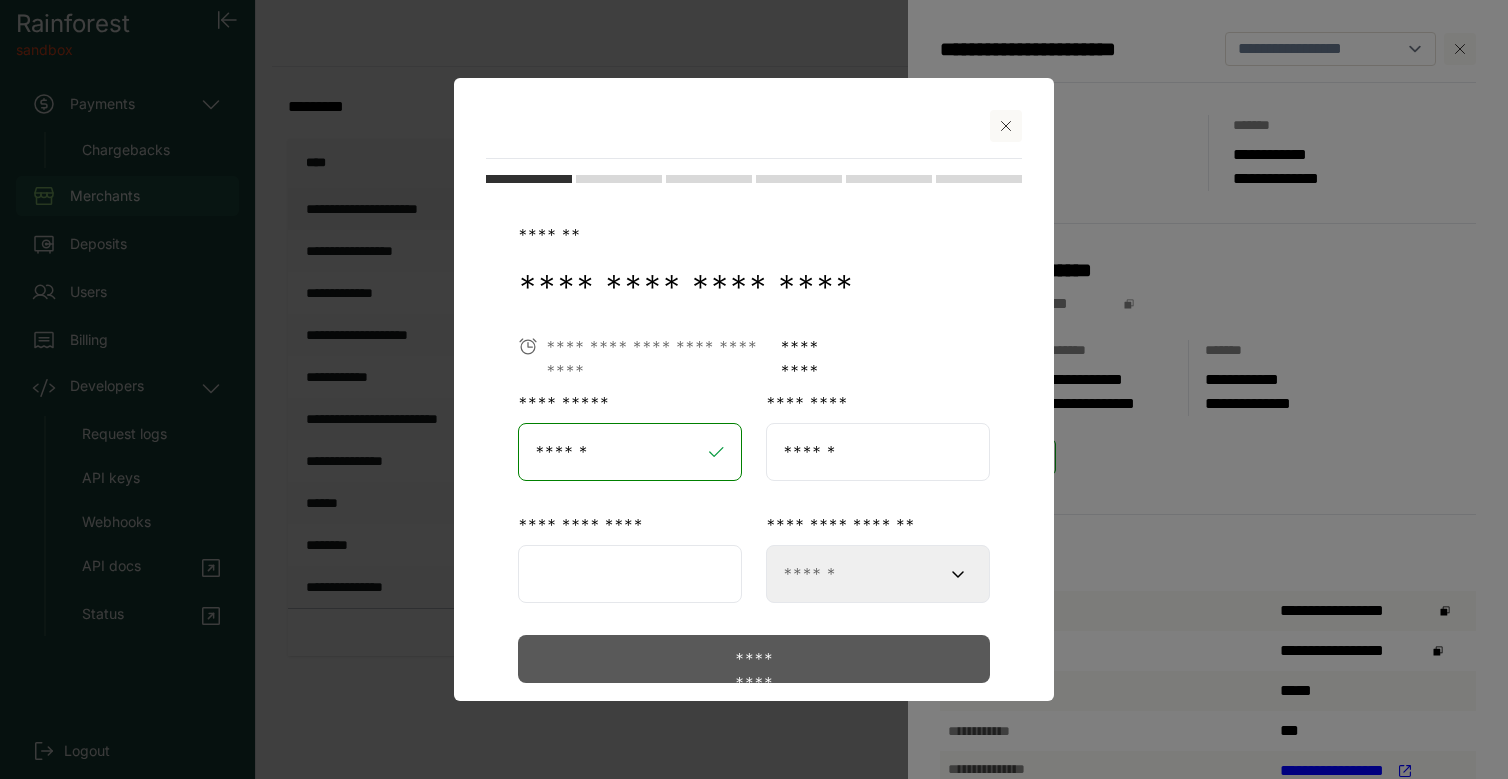 type on "******" 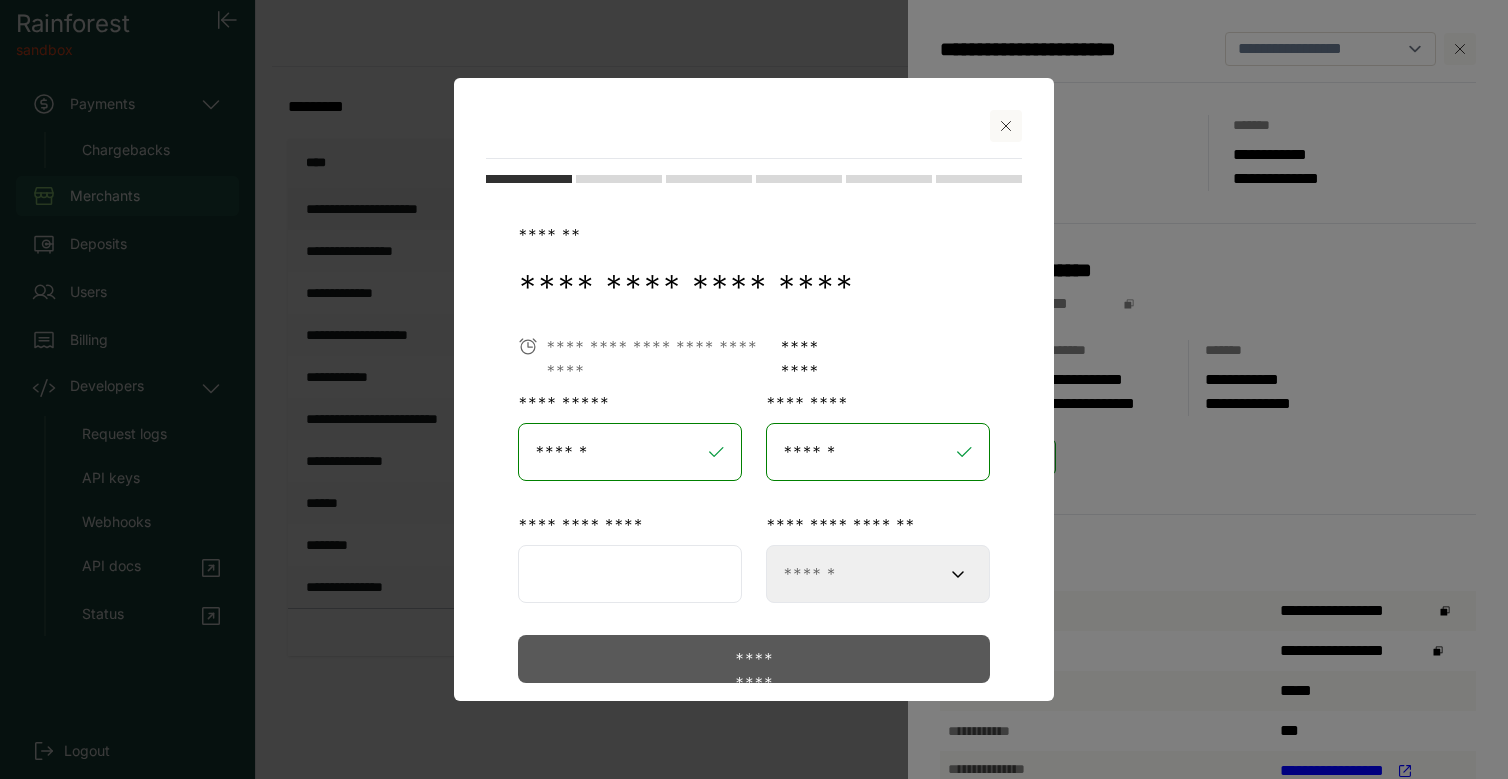 type on "**********" 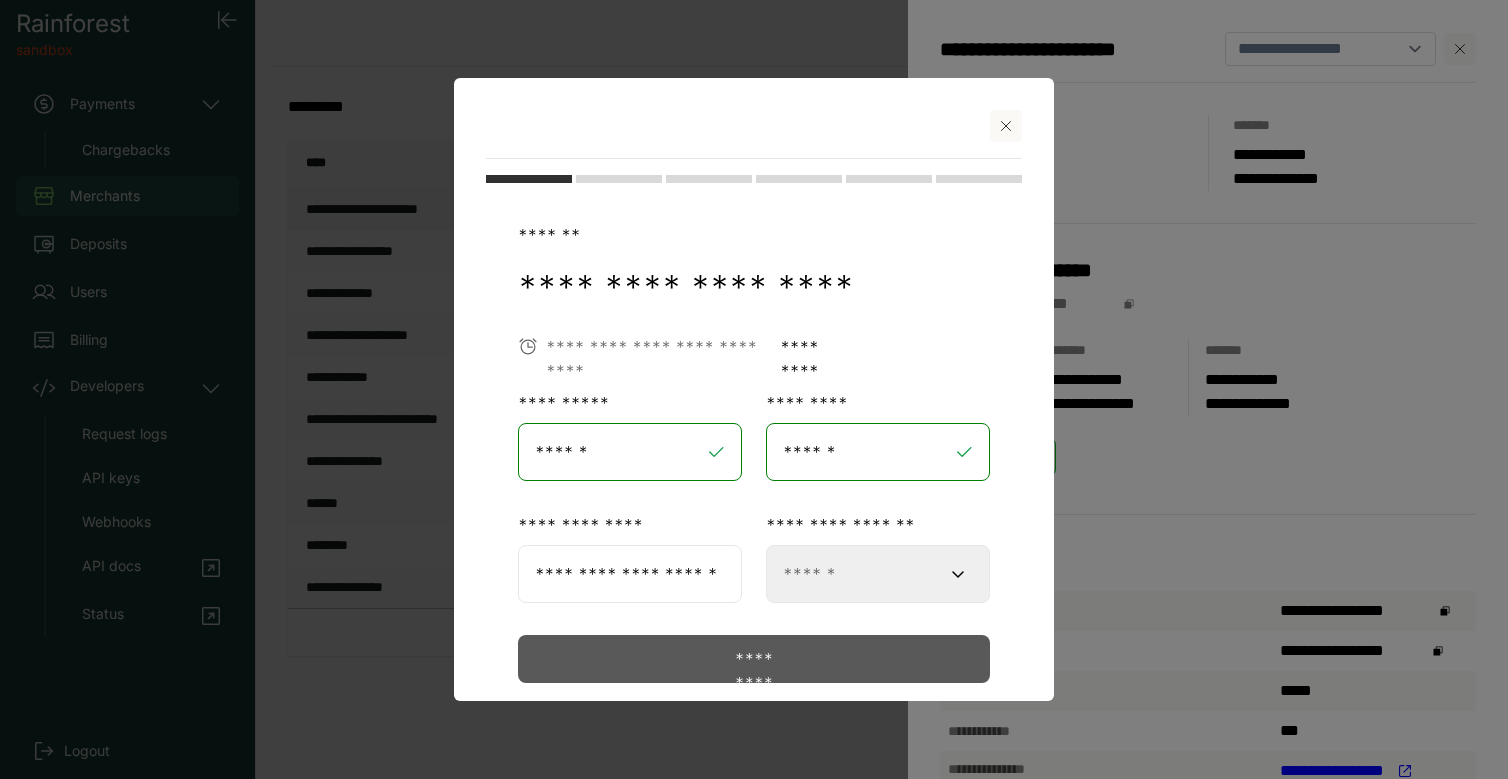 click on "**********" at bounding box center (878, 574) 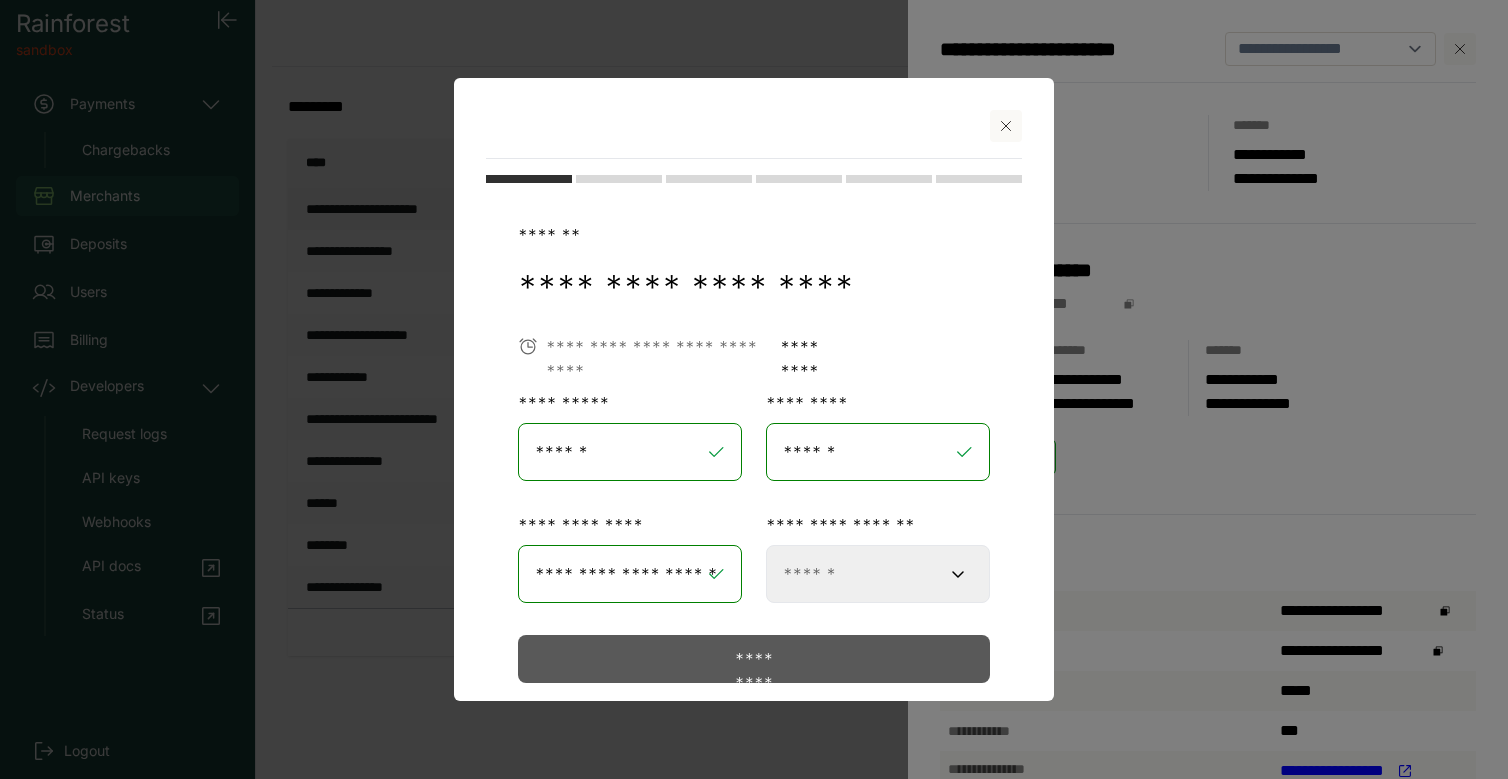 select on "***" 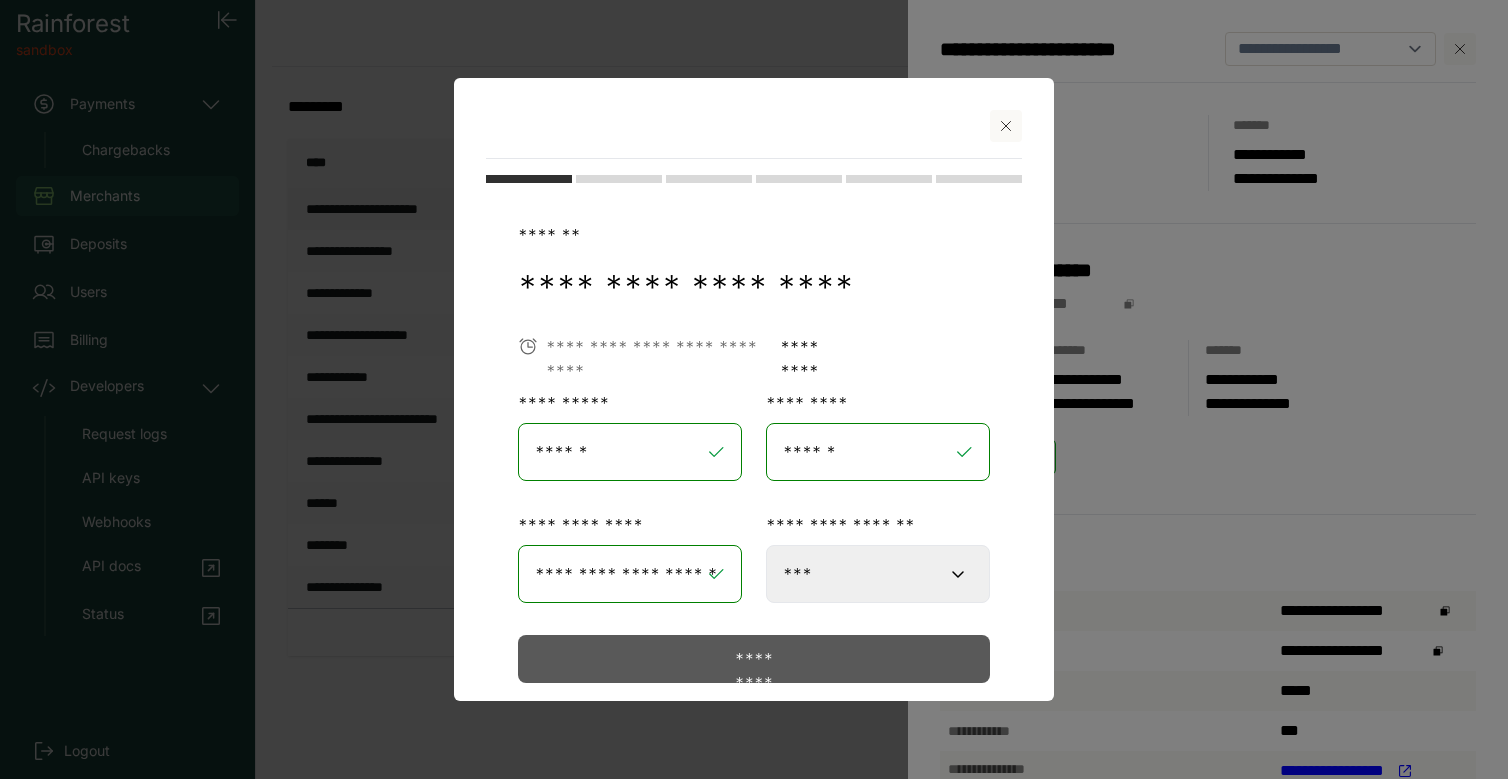 click on "*********" at bounding box center [753, 659] 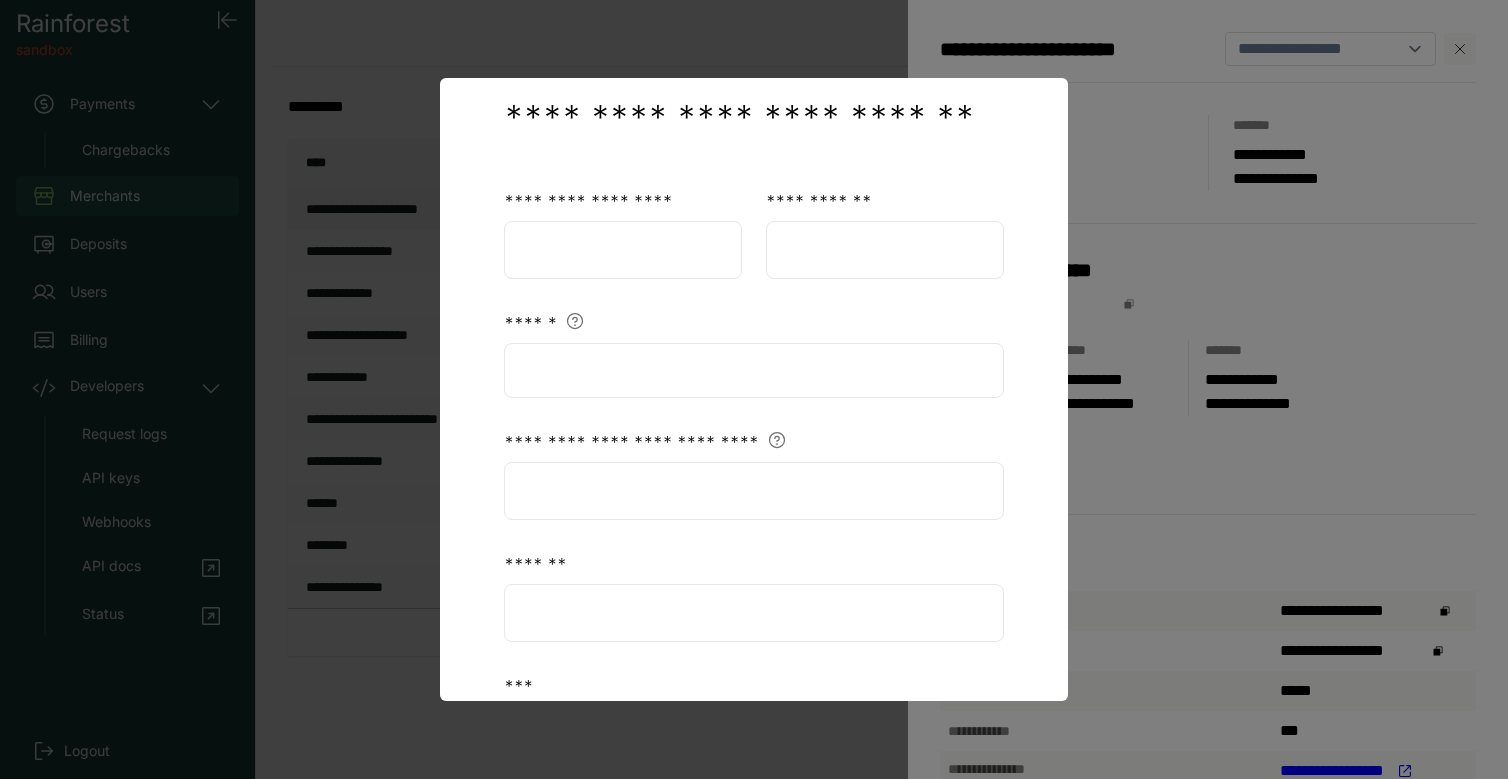 scroll, scrollTop: 188, scrollLeft: 0, axis: vertical 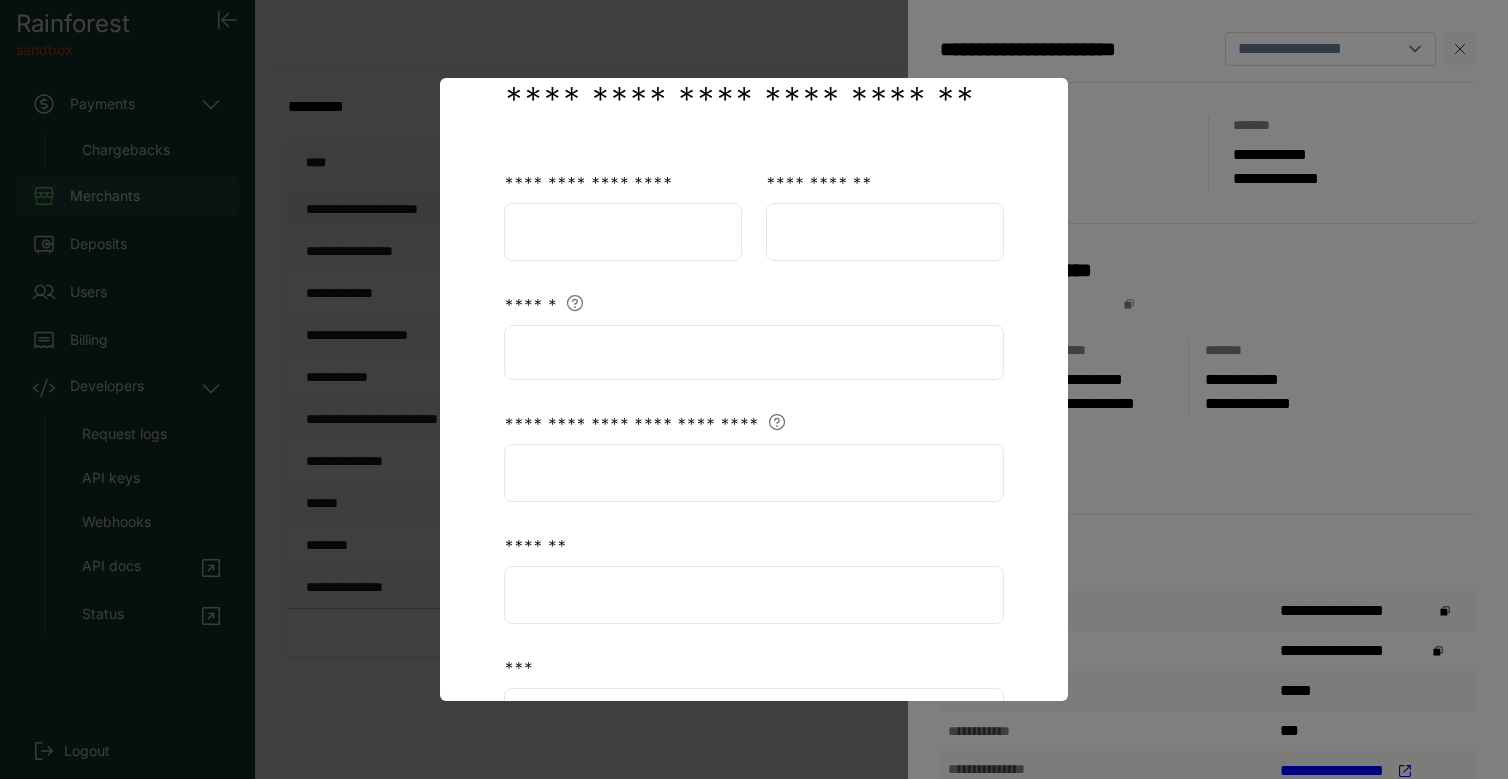 click at bounding box center [623, 232] 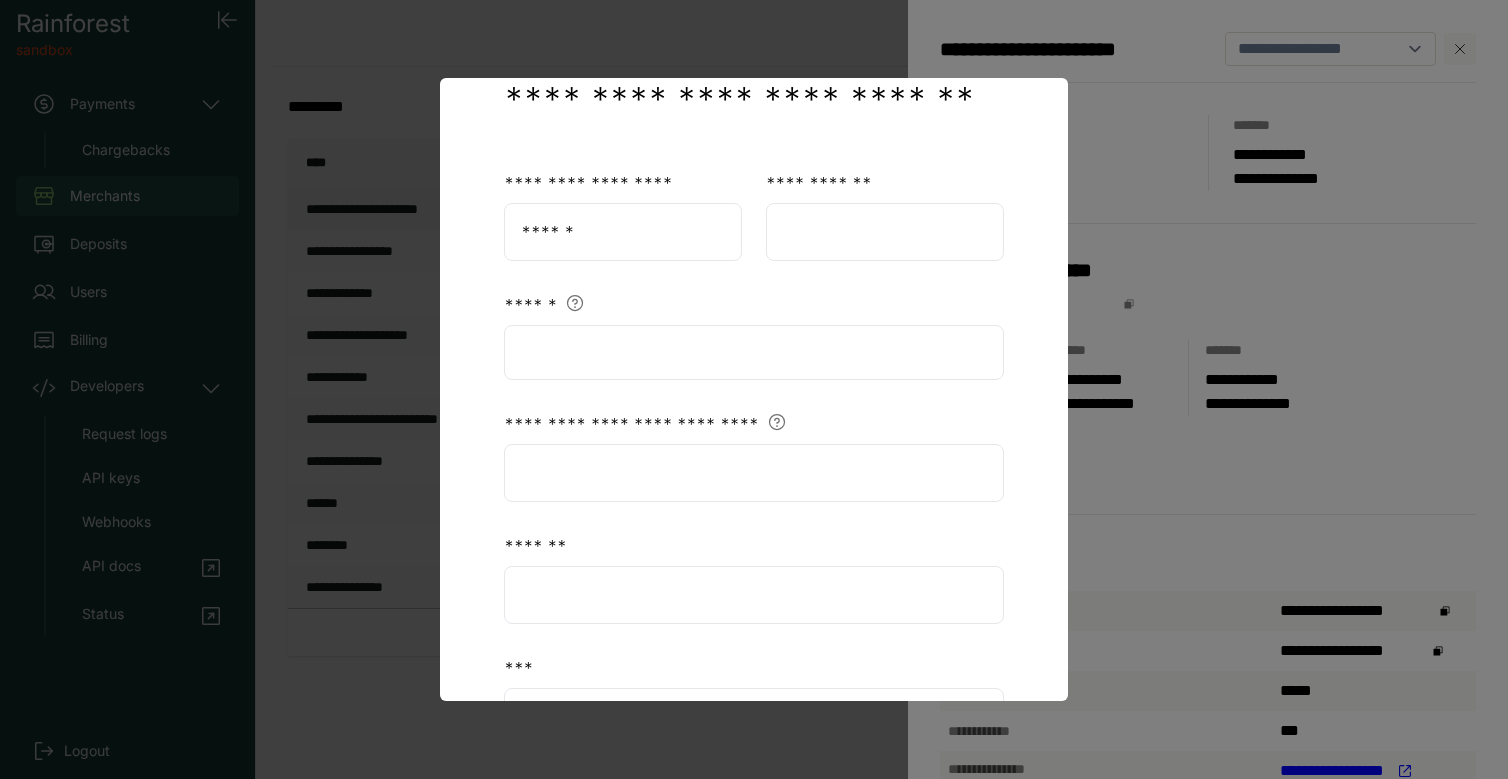 type on "******" 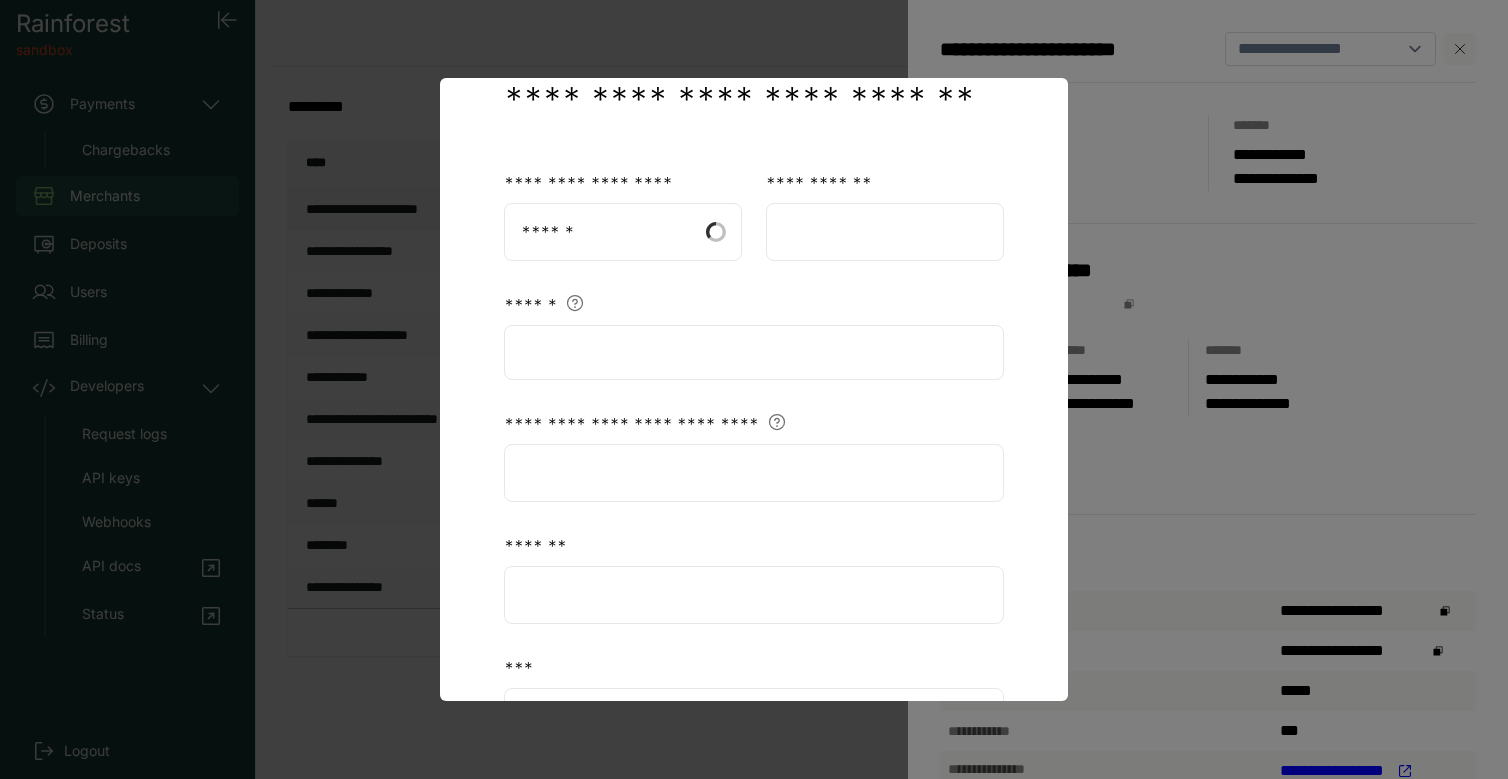 click at bounding box center (885, 232) 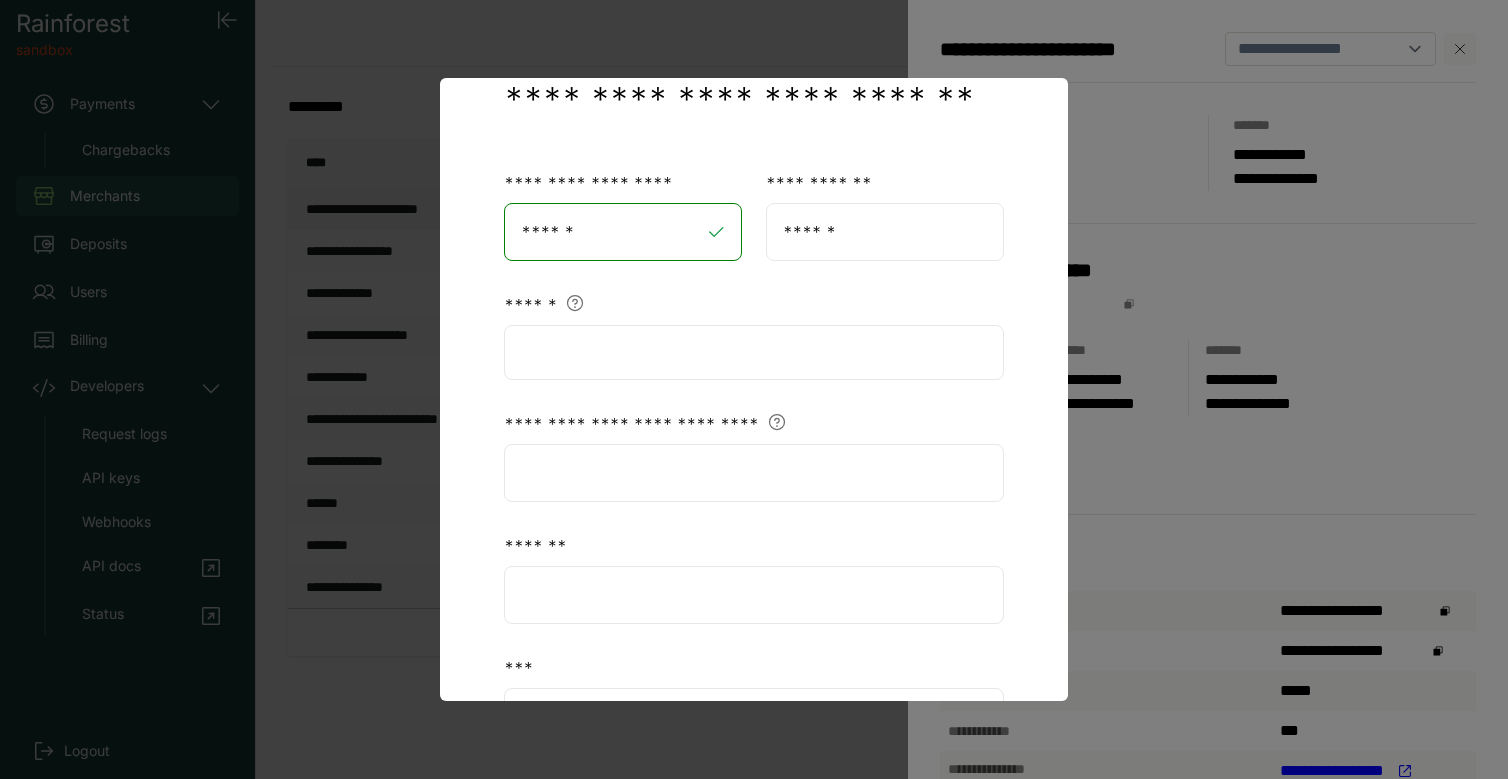 type on "******" 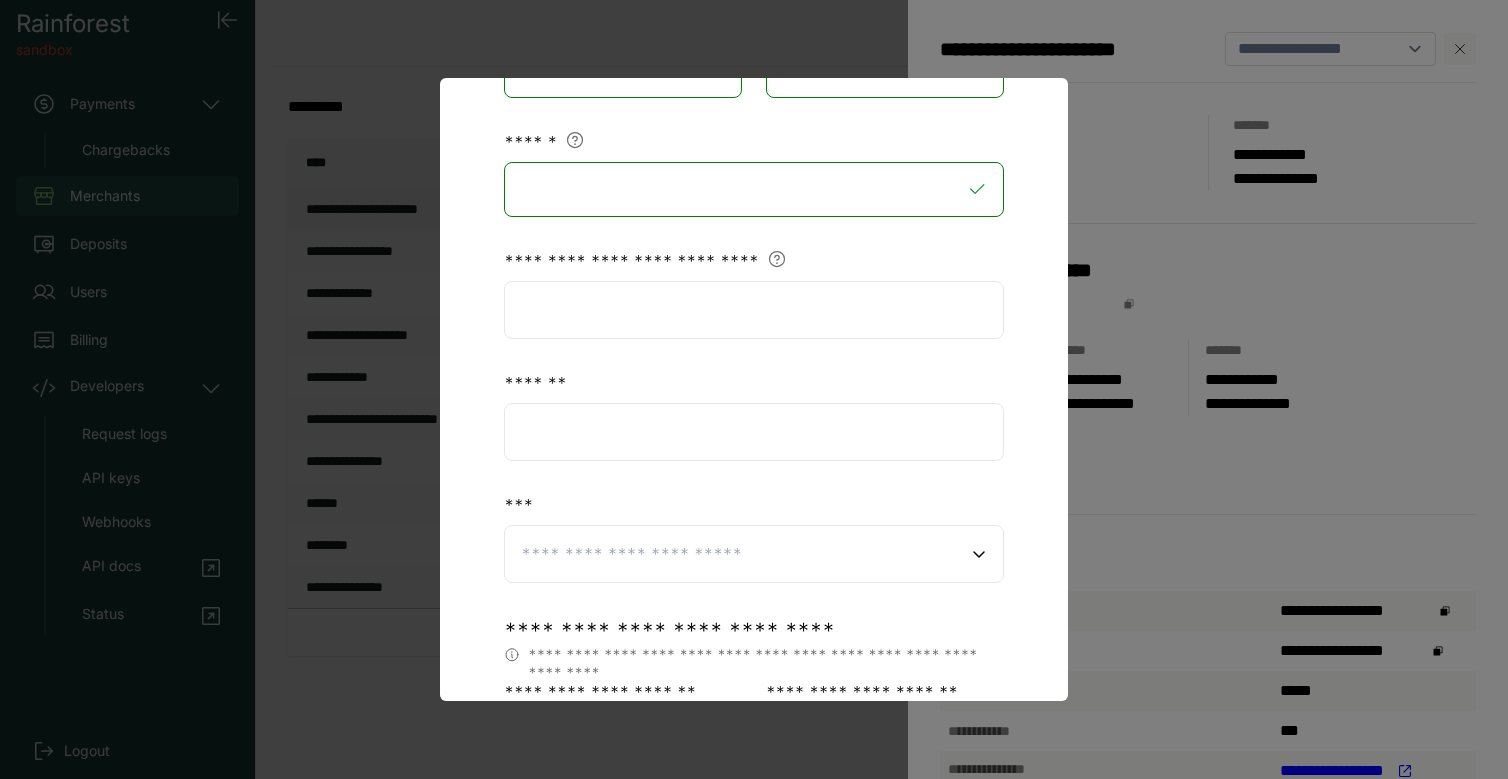 scroll, scrollTop: 407, scrollLeft: 0, axis: vertical 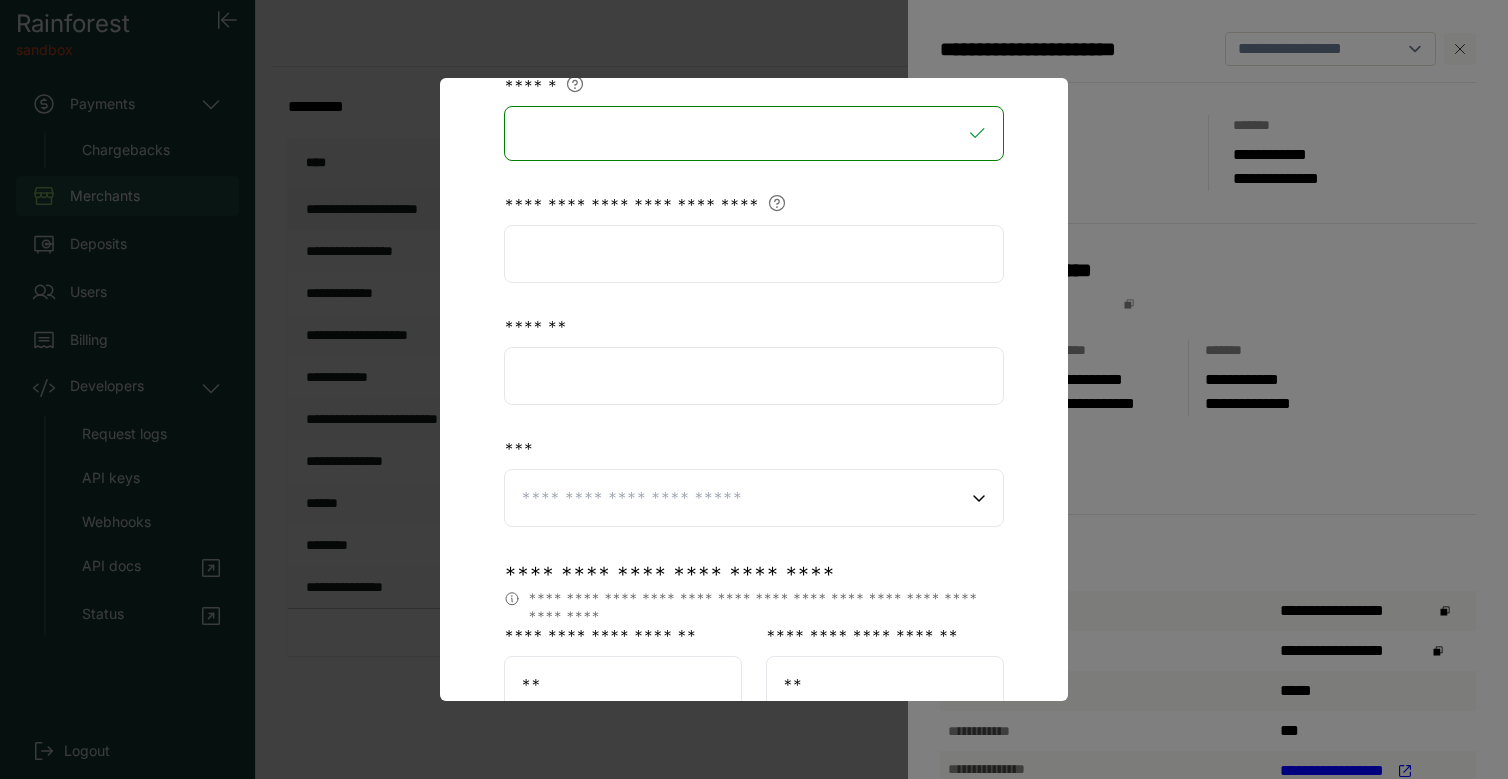 click at bounding box center [753, 254] 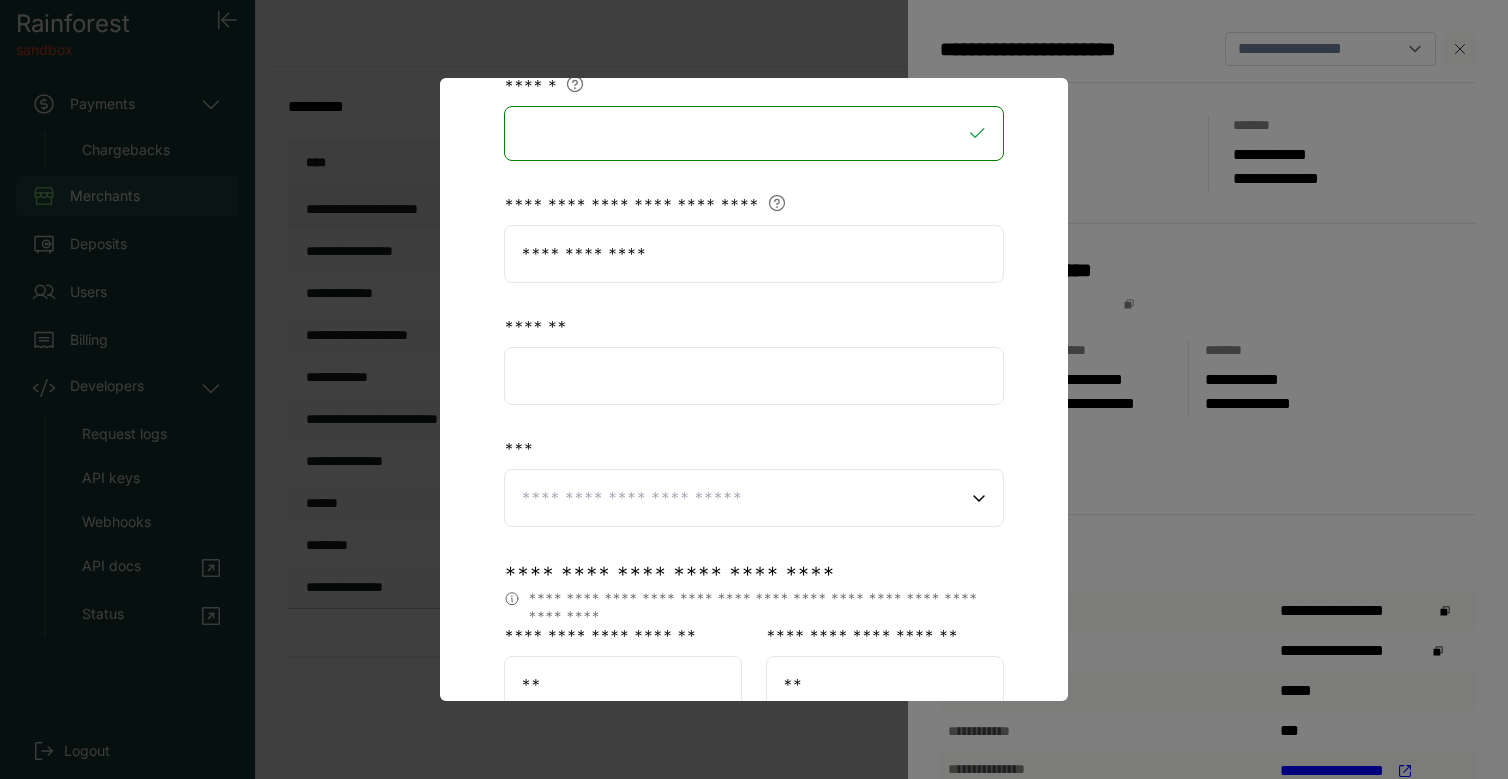 type on "**********" 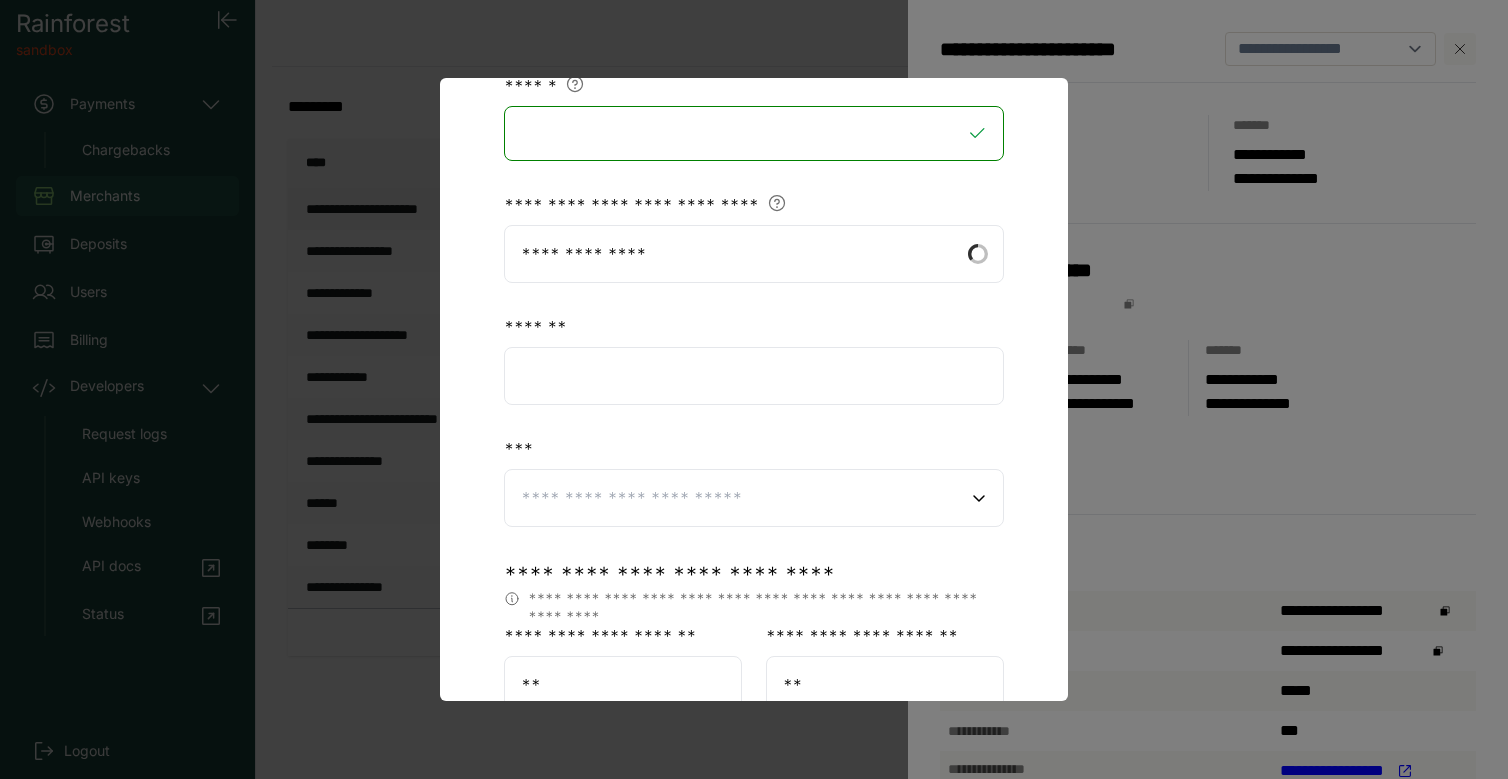 click at bounding box center [753, 376] 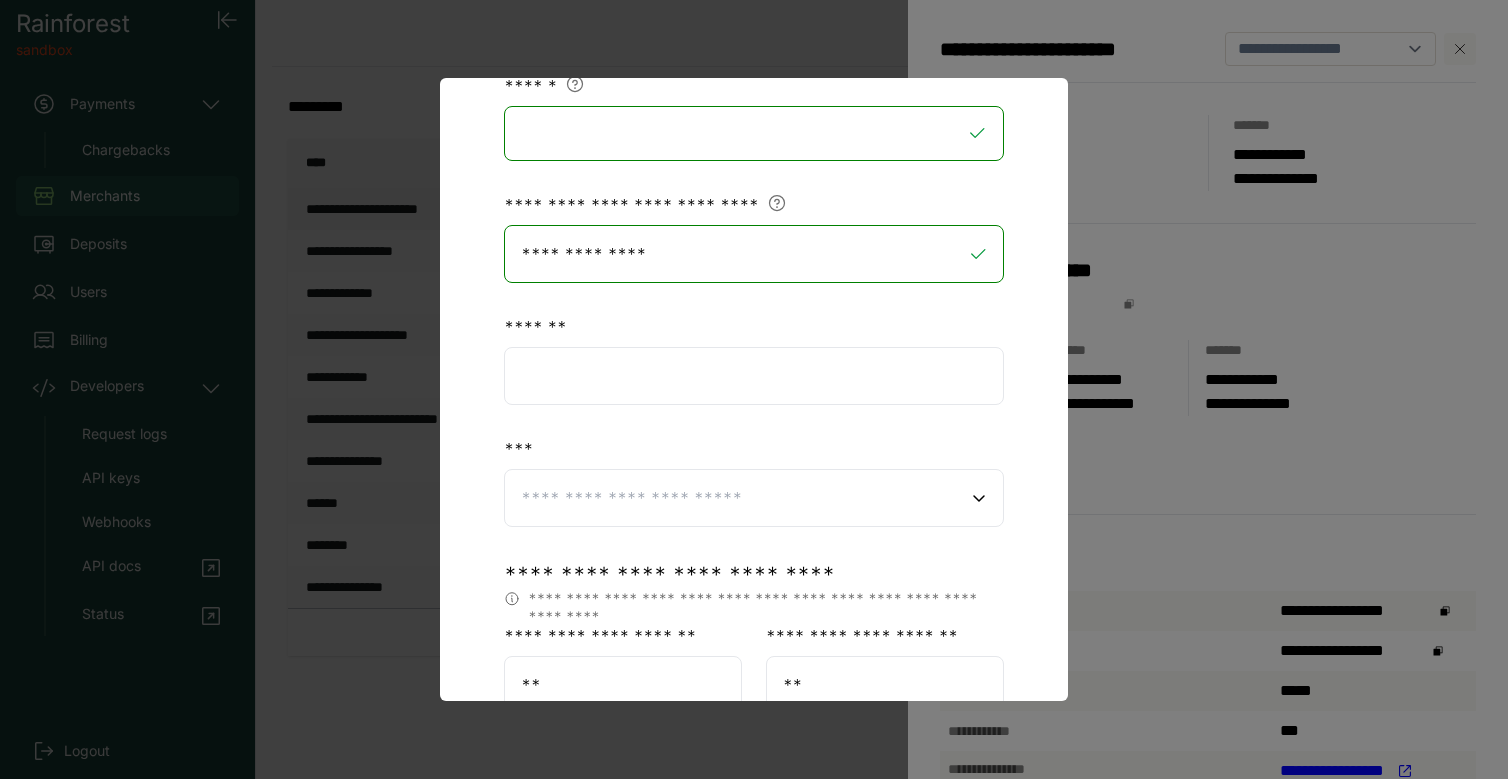 type on "**********" 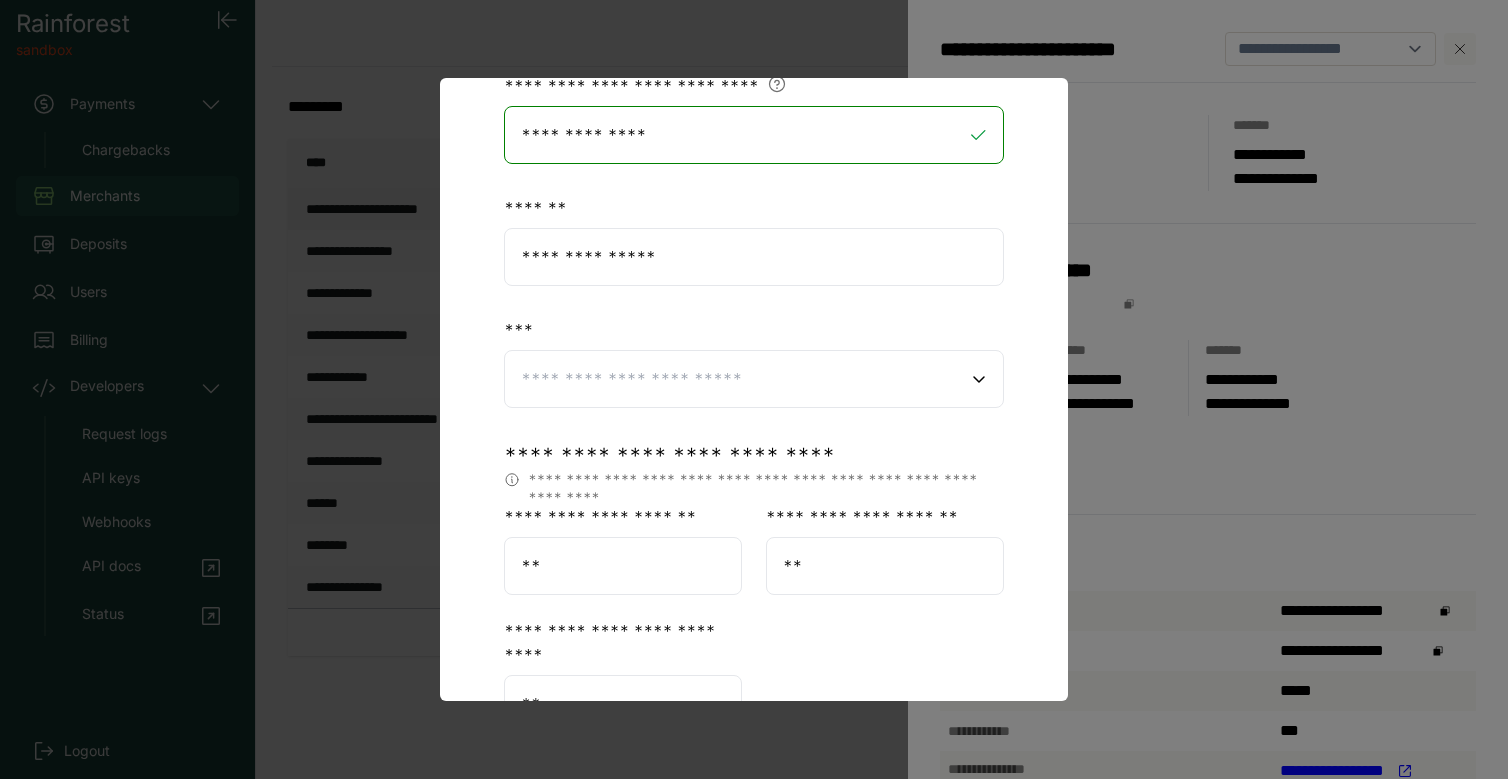 scroll, scrollTop: 564, scrollLeft: 0, axis: vertical 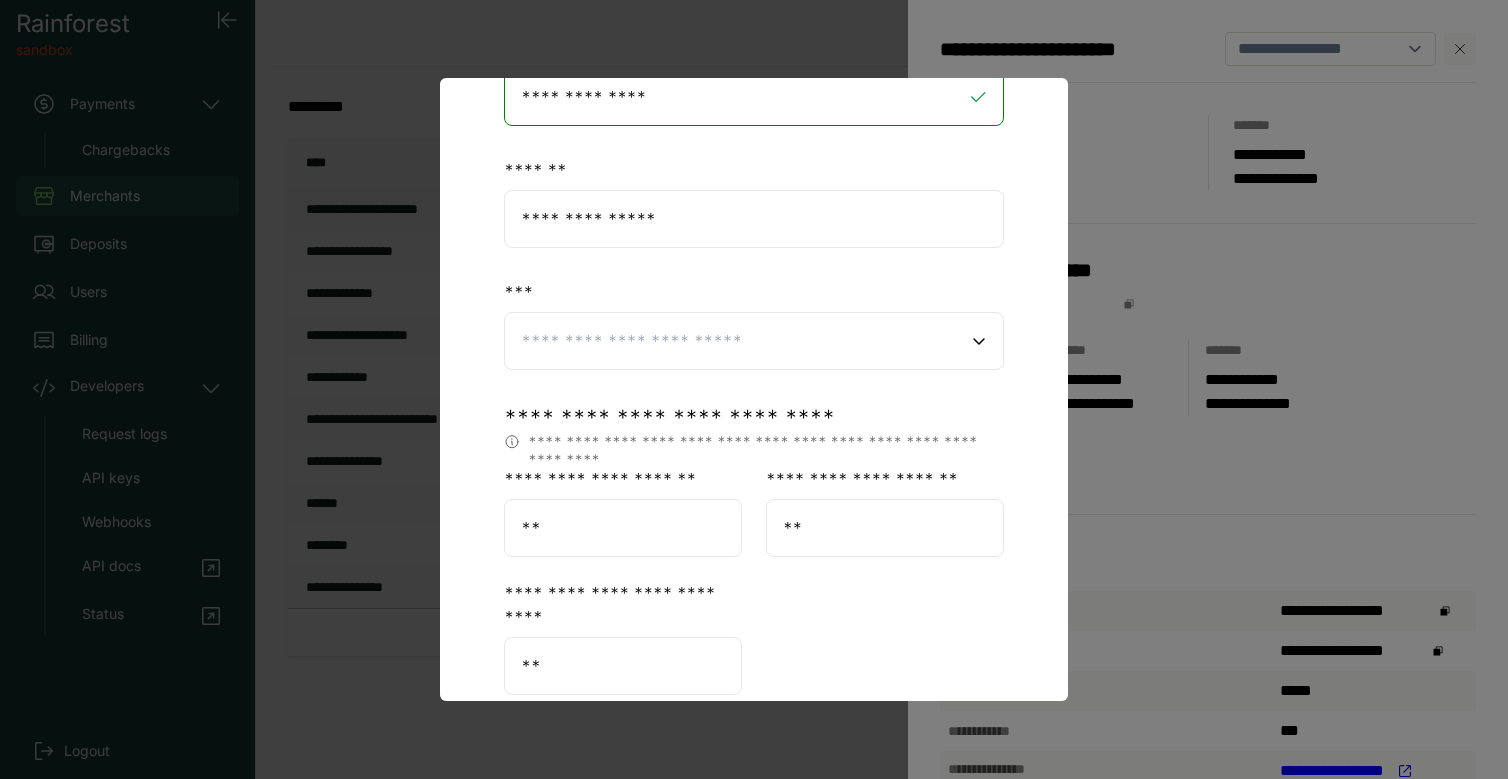 click at bounding box center [753, 341] 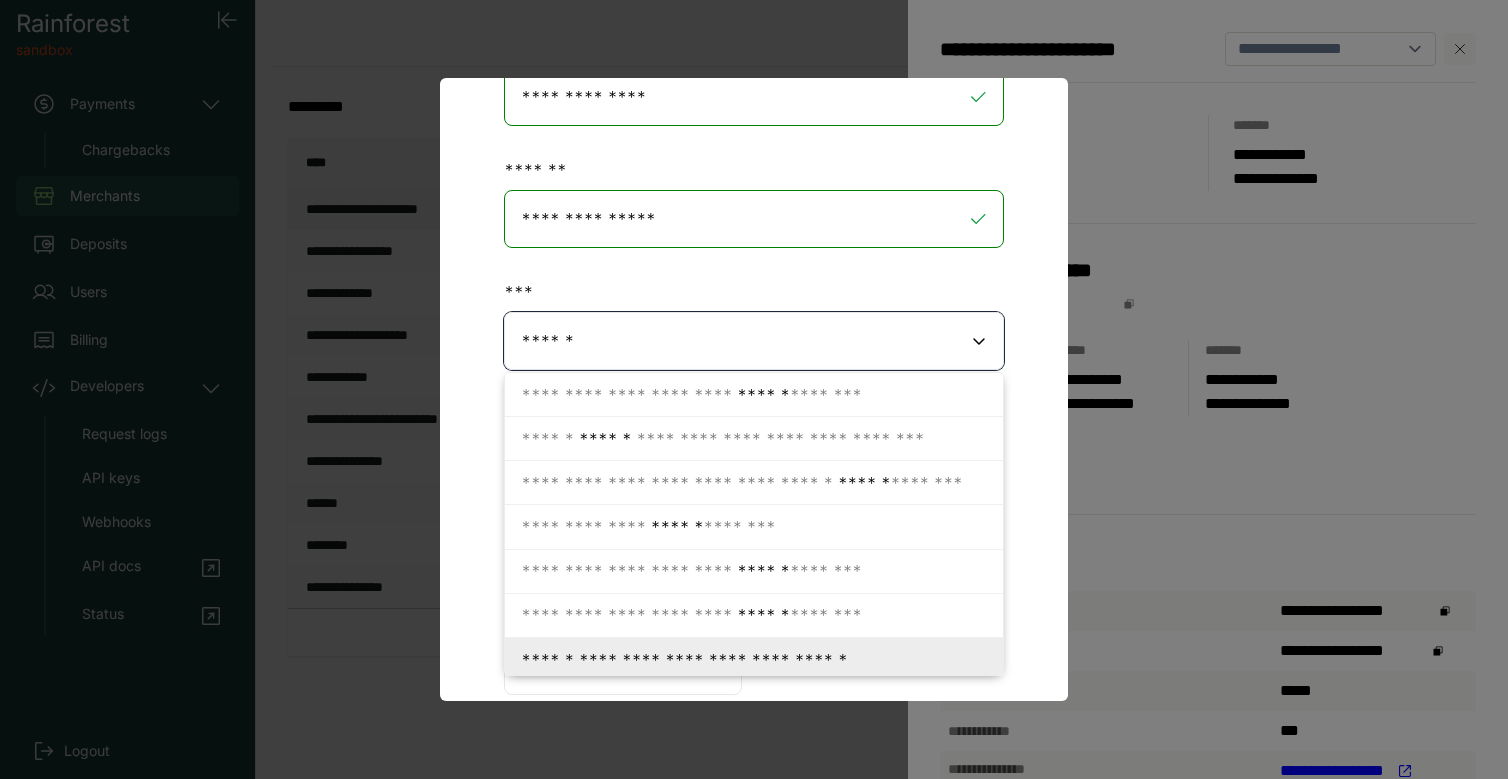 click on "**********" at bounding box center (684, 660) 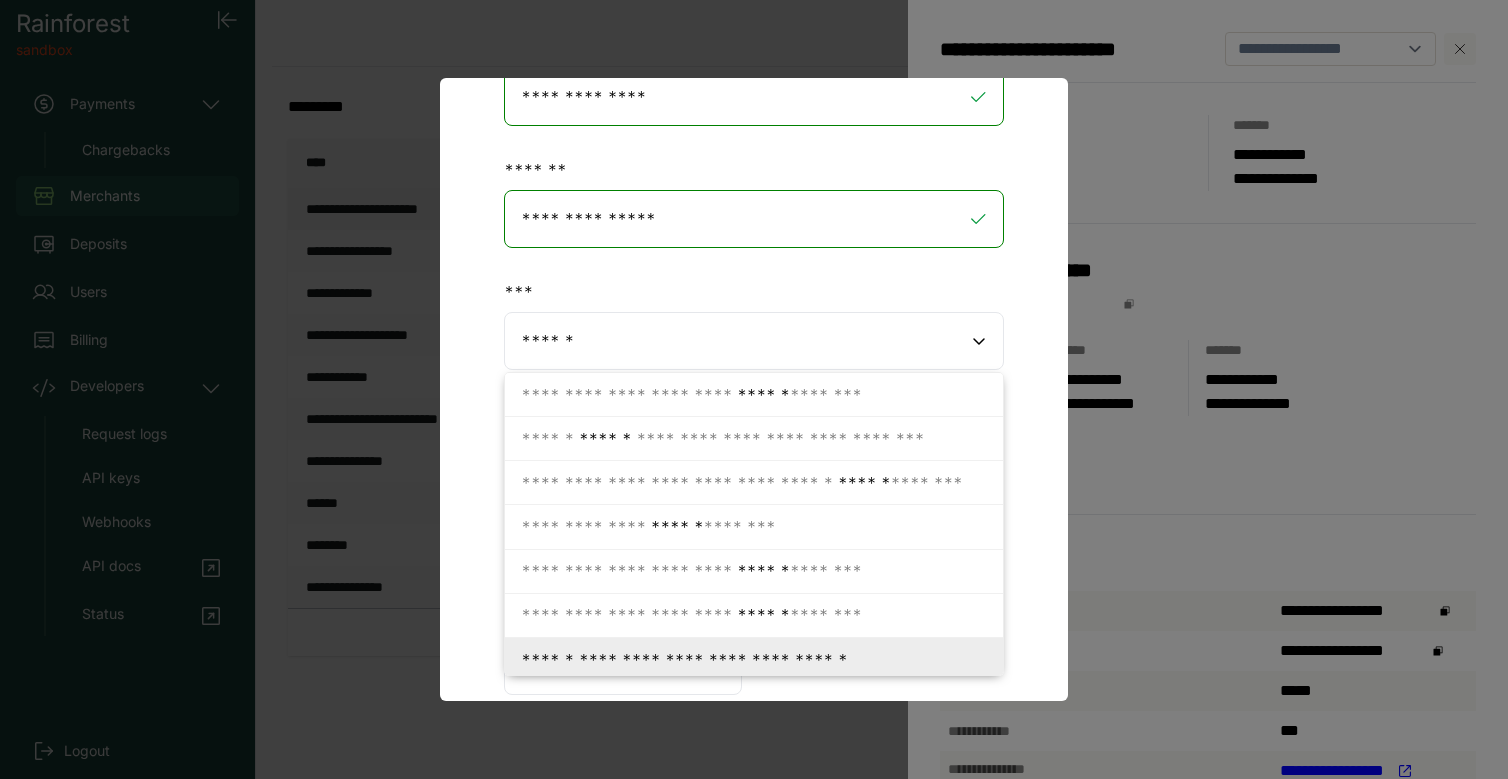 type on "**********" 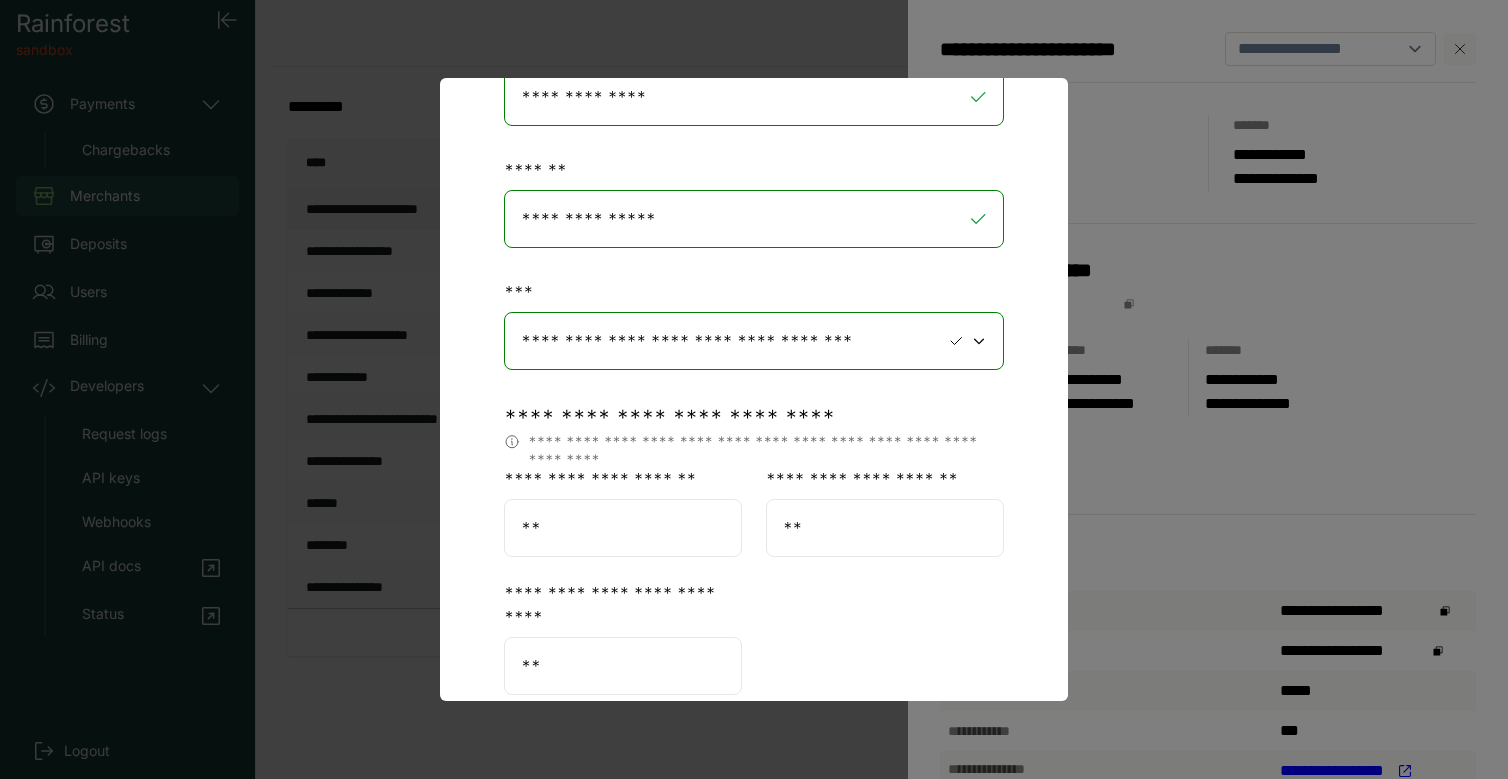 scroll, scrollTop: 677, scrollLeft: 0, axis: vertical 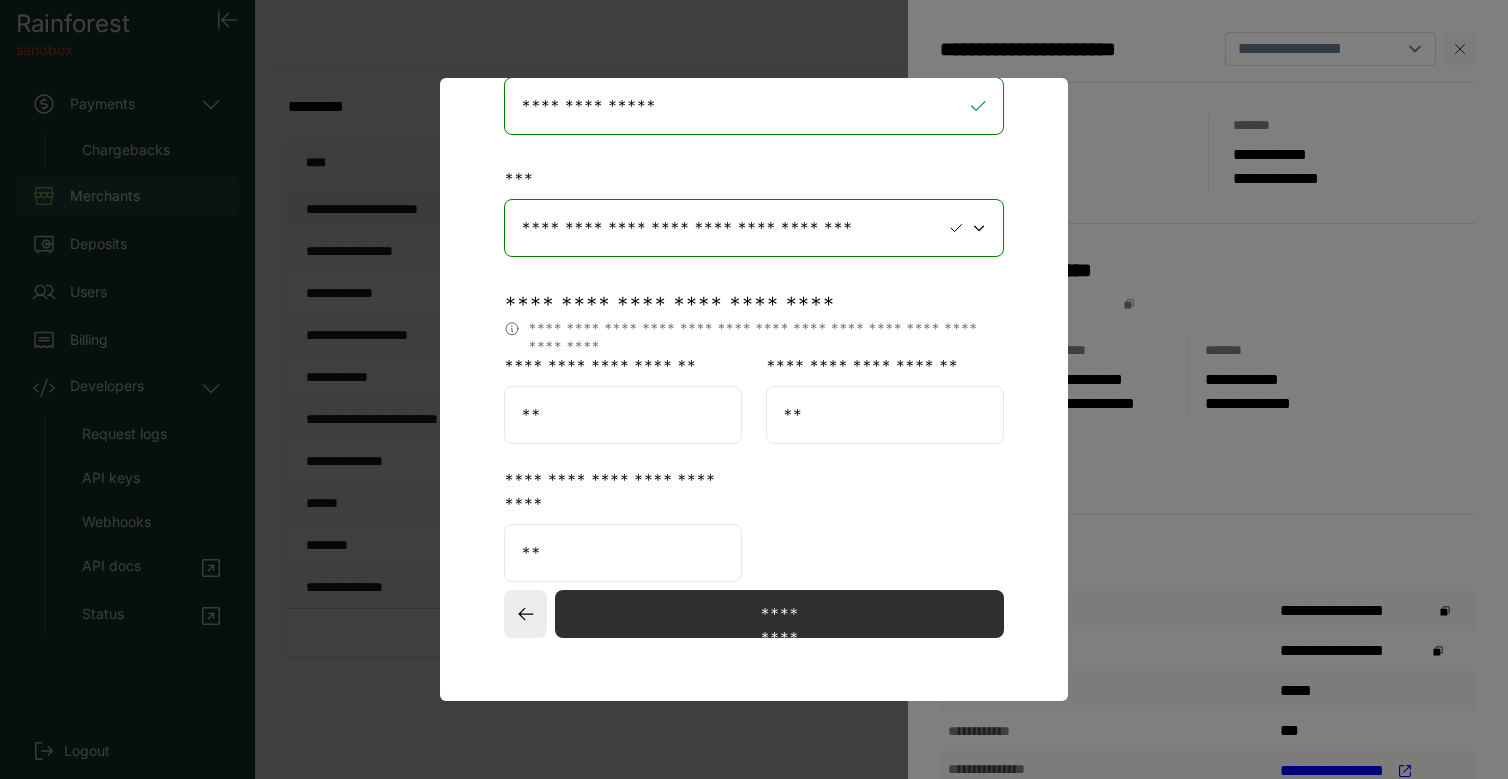 click on "**********" 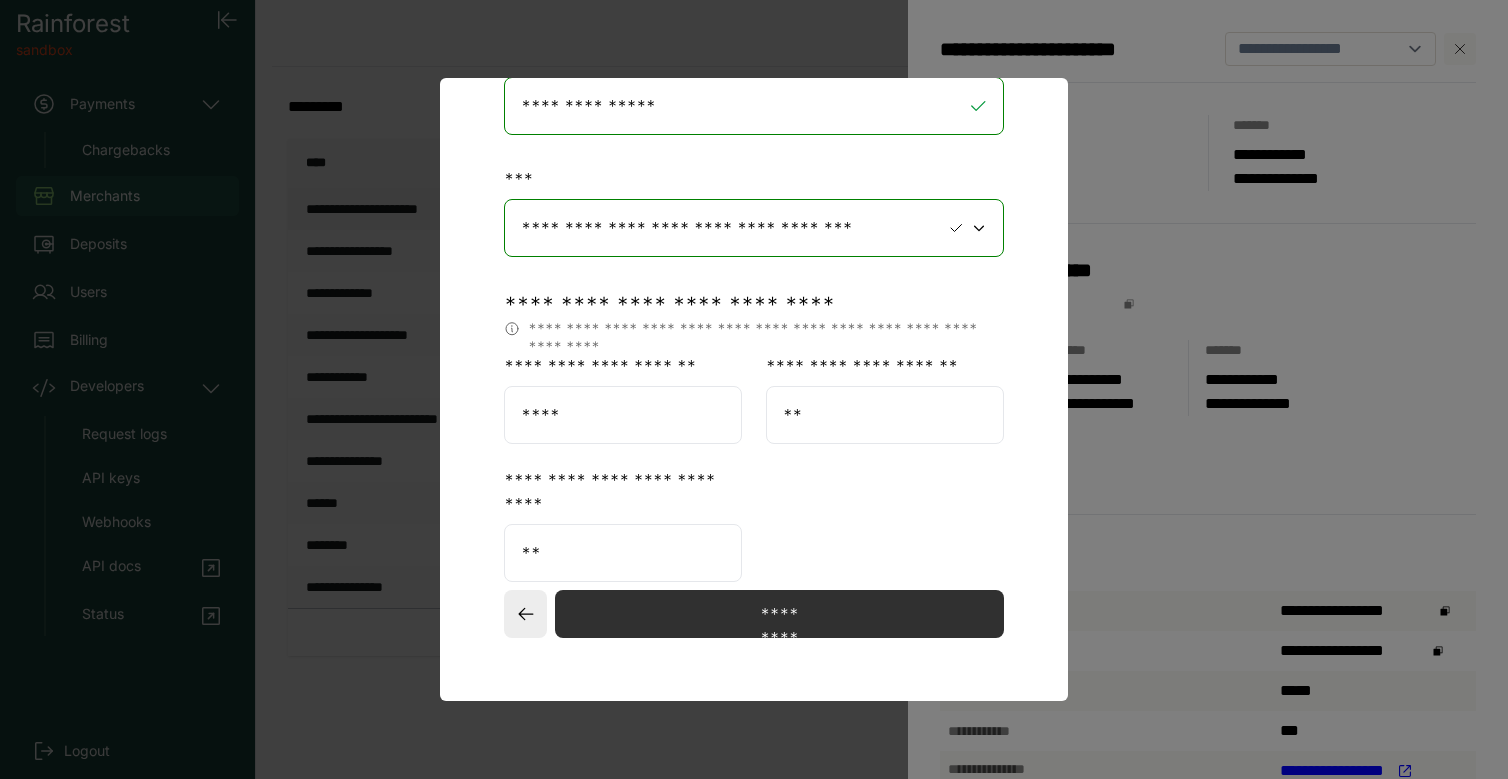 type on "****" 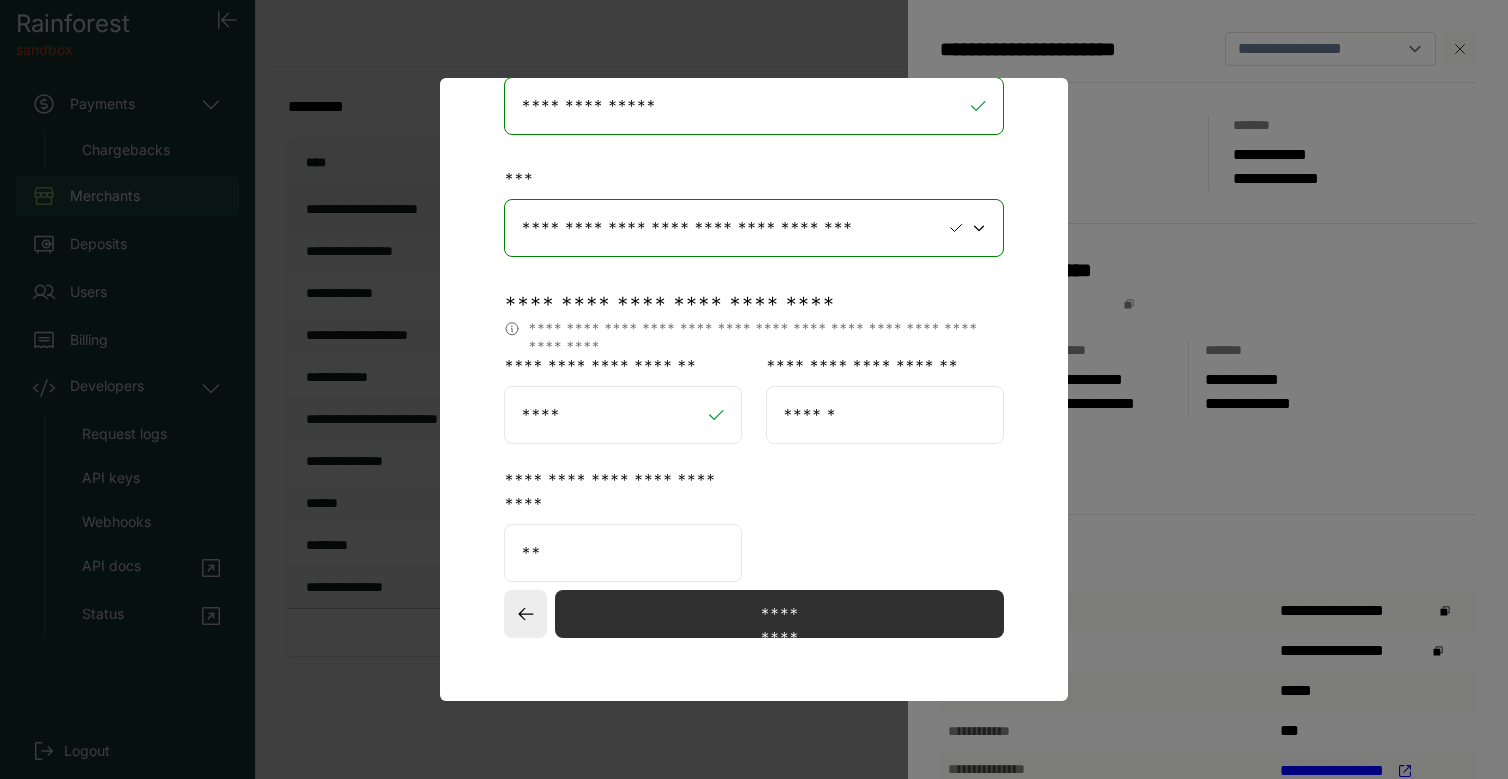 type on "******" 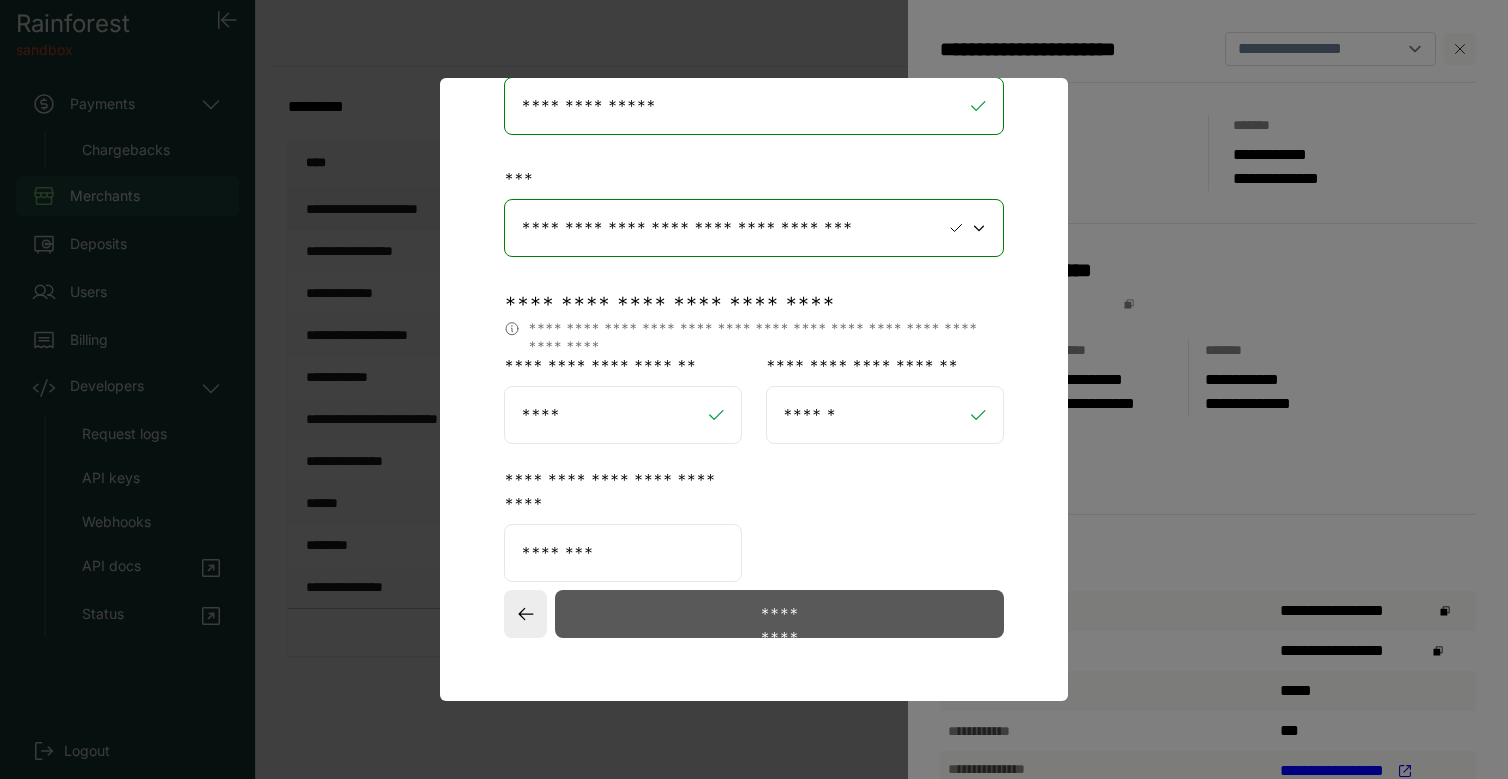type on "********" 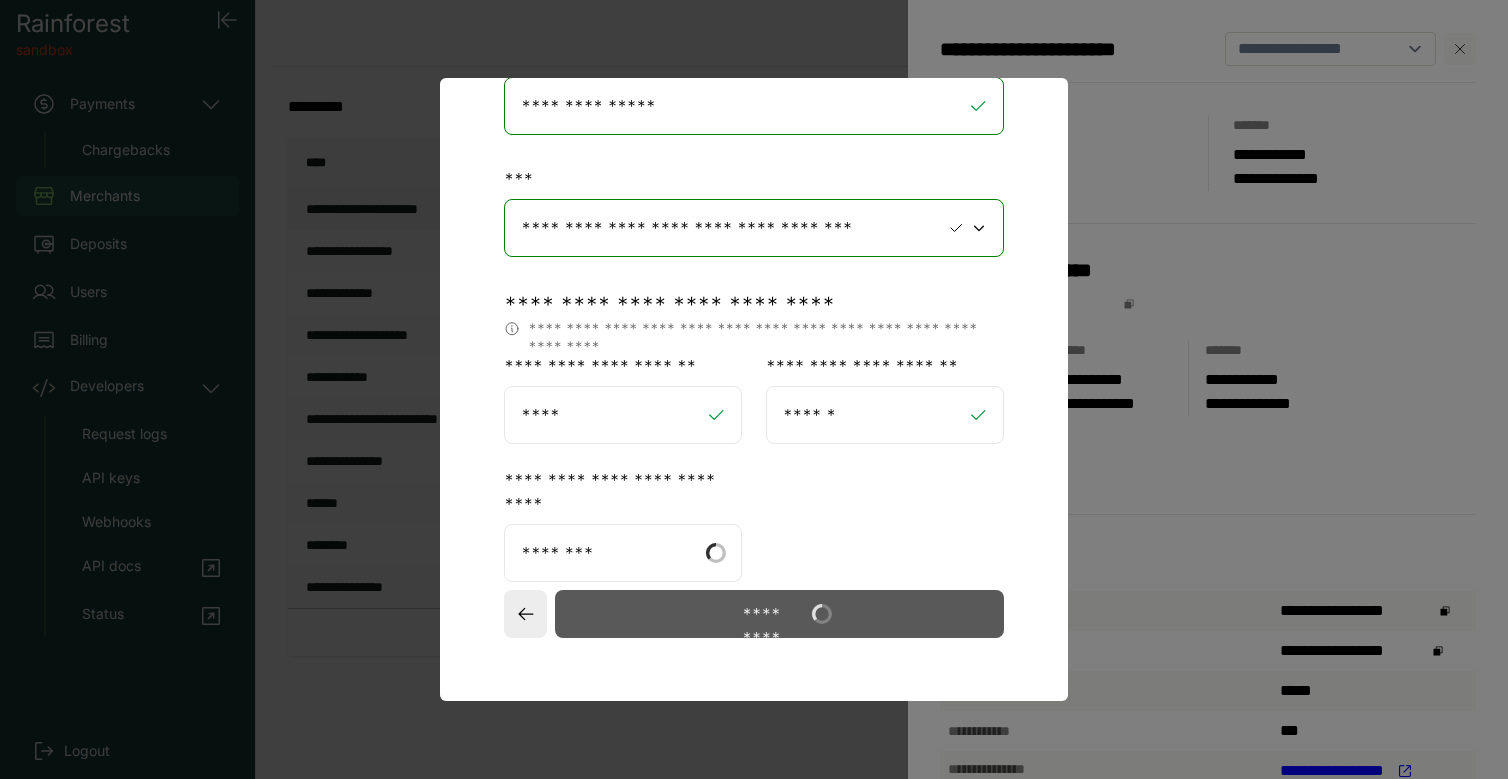 select on "**" 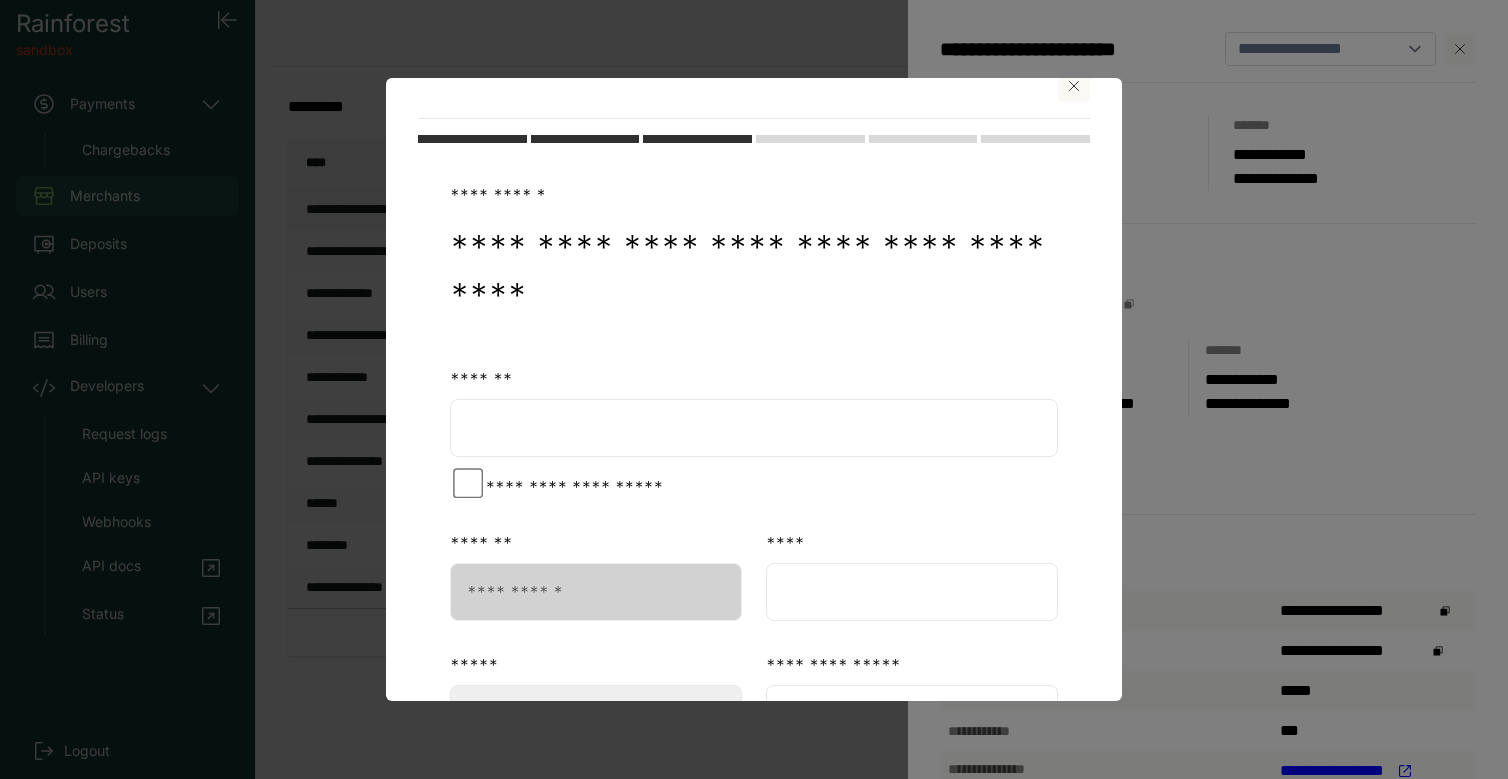scroll, scrollTop: 25, scrollLeft: 0, axis: vertical 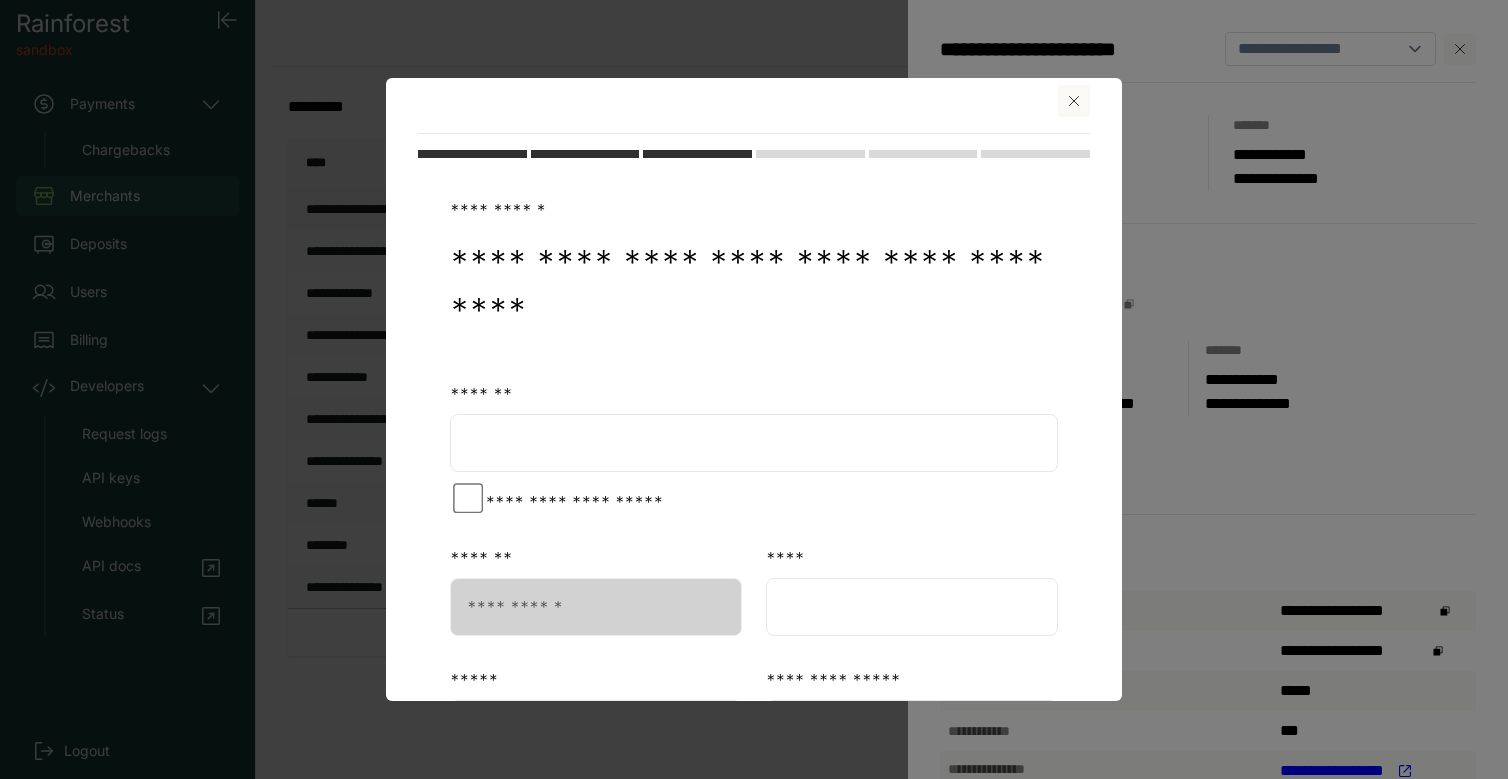 click at bounding box center (754, 443) 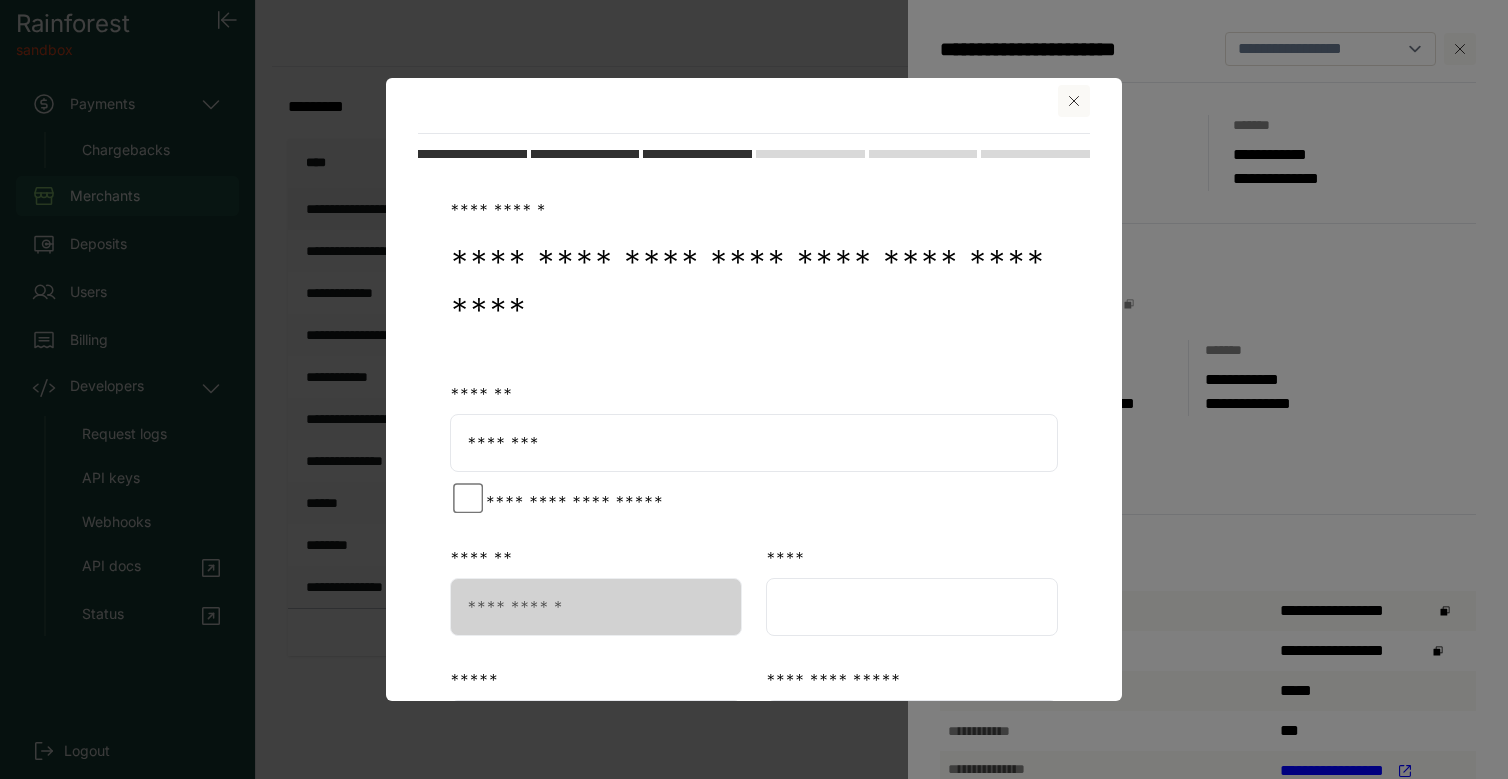 type on "**********" 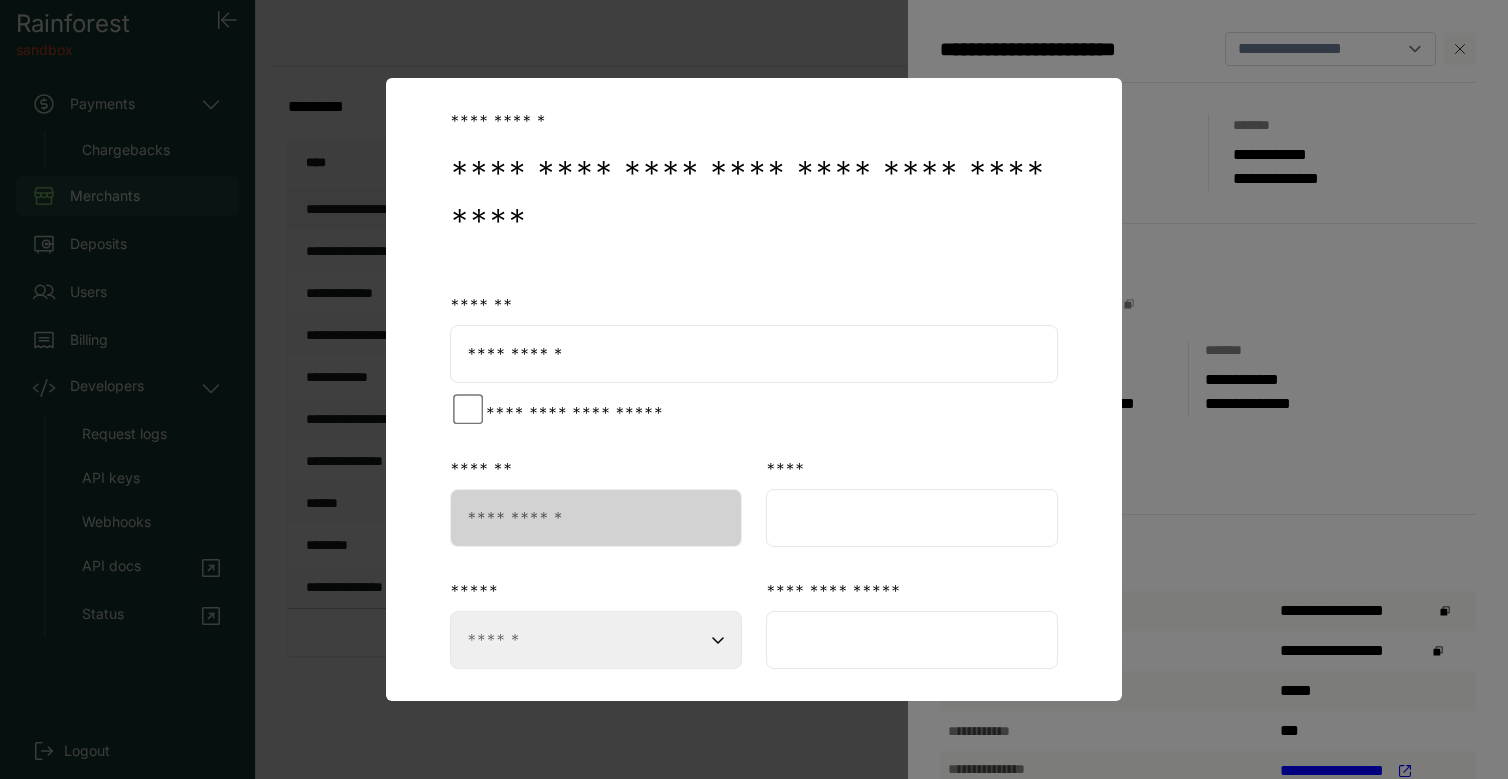 scroll, scrollTop: 135, scrollLeft: 0, axis: vertical 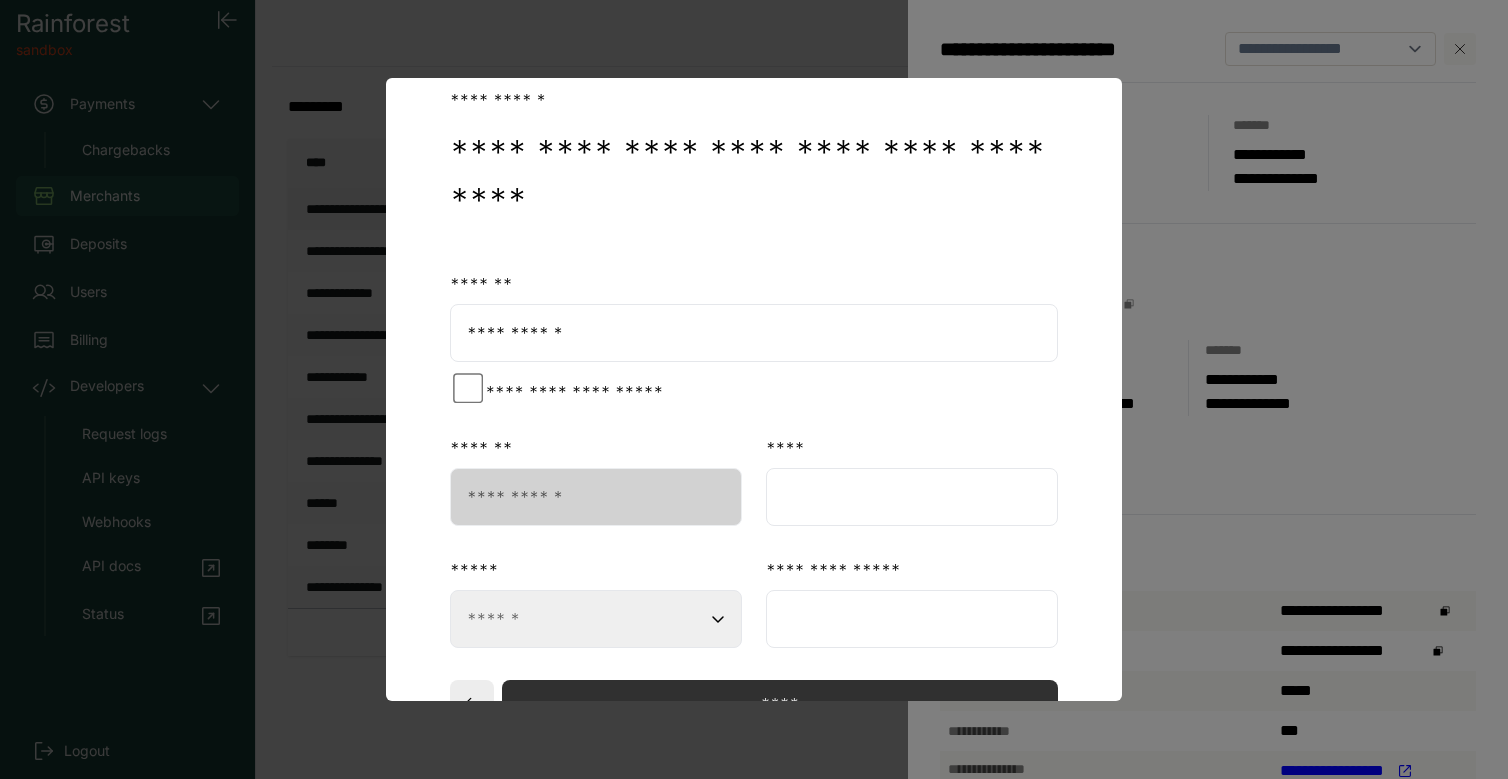 click at bounding box center (912, 497) 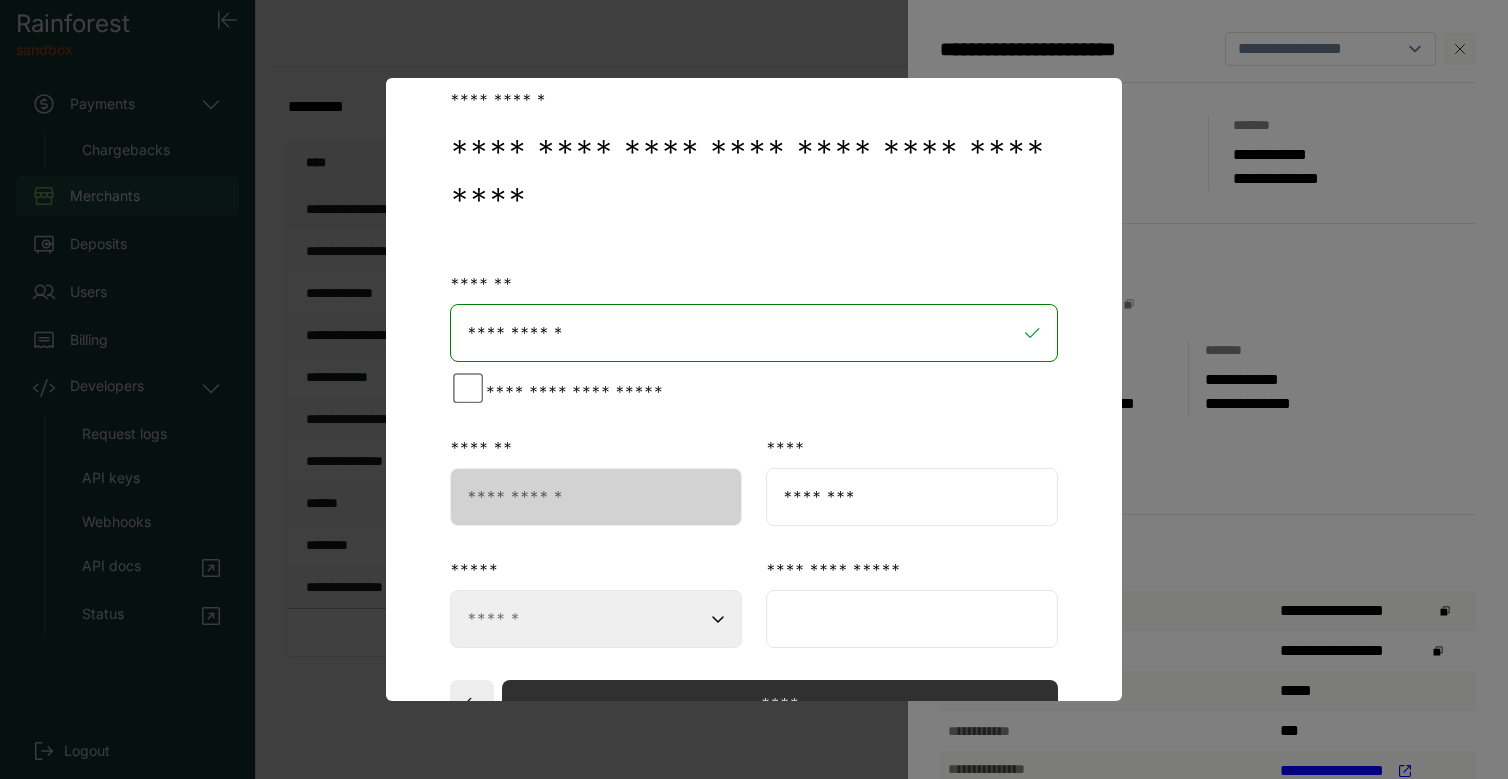 type on "********" 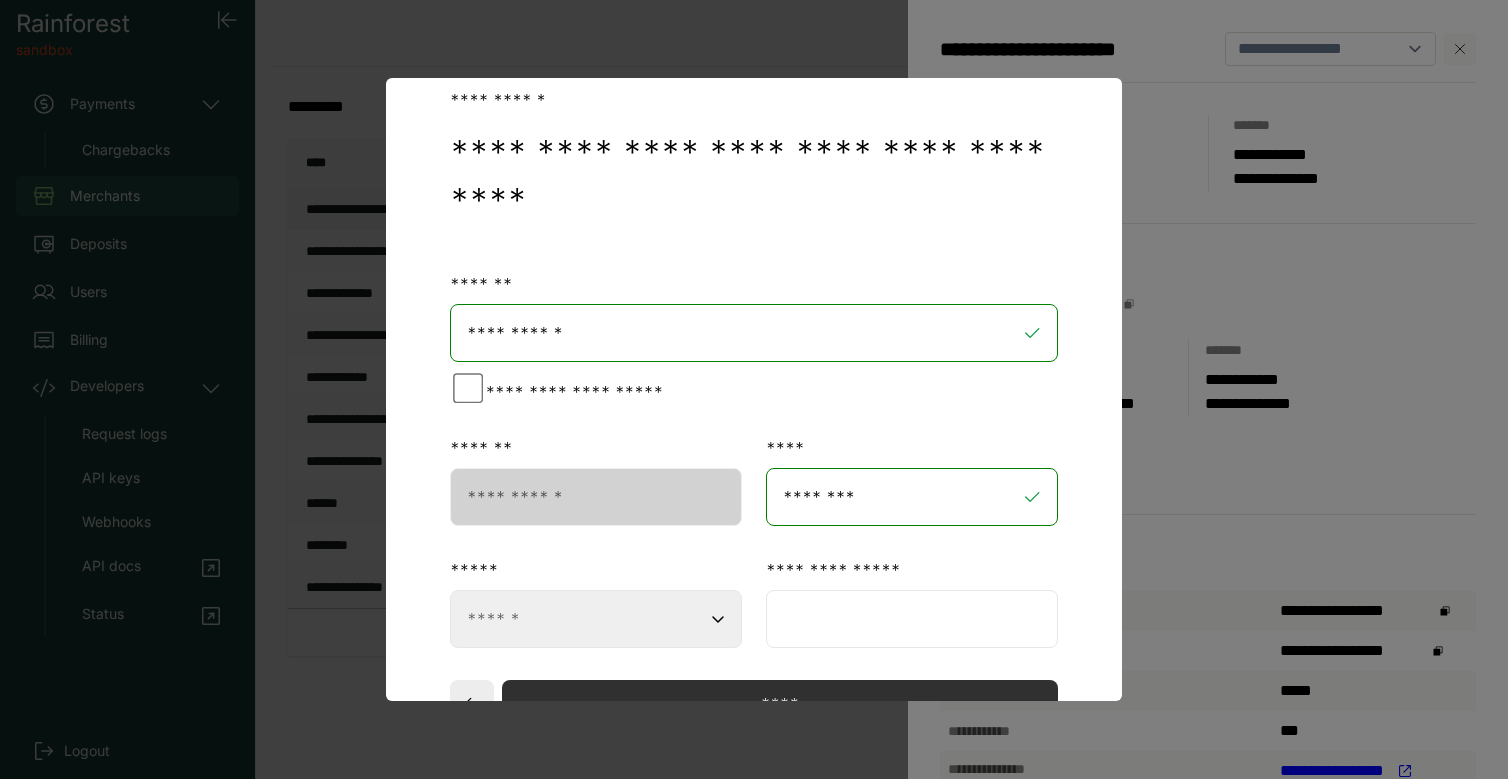 select on "**" 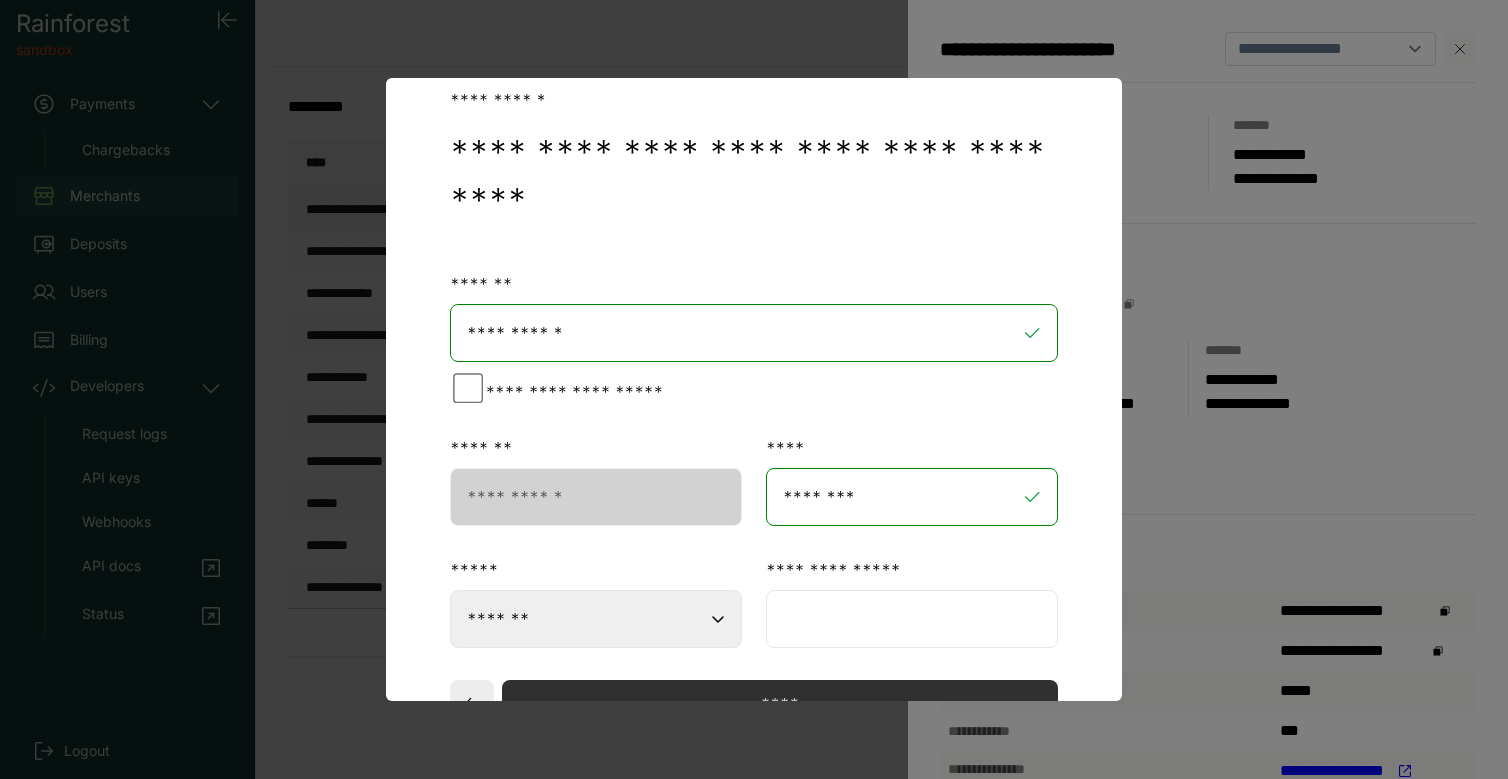 click at bounding box center (912, 619) 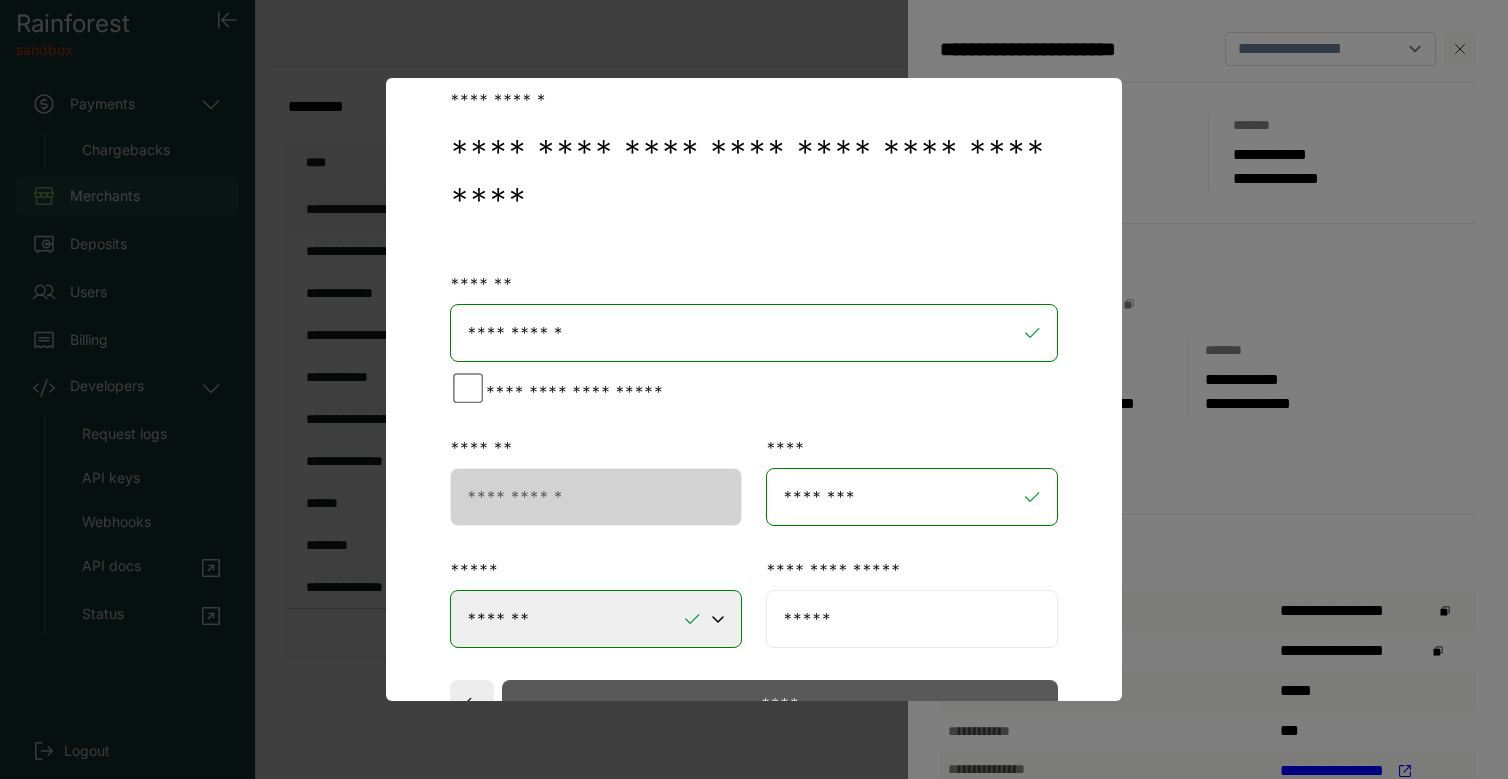 type on "*****" 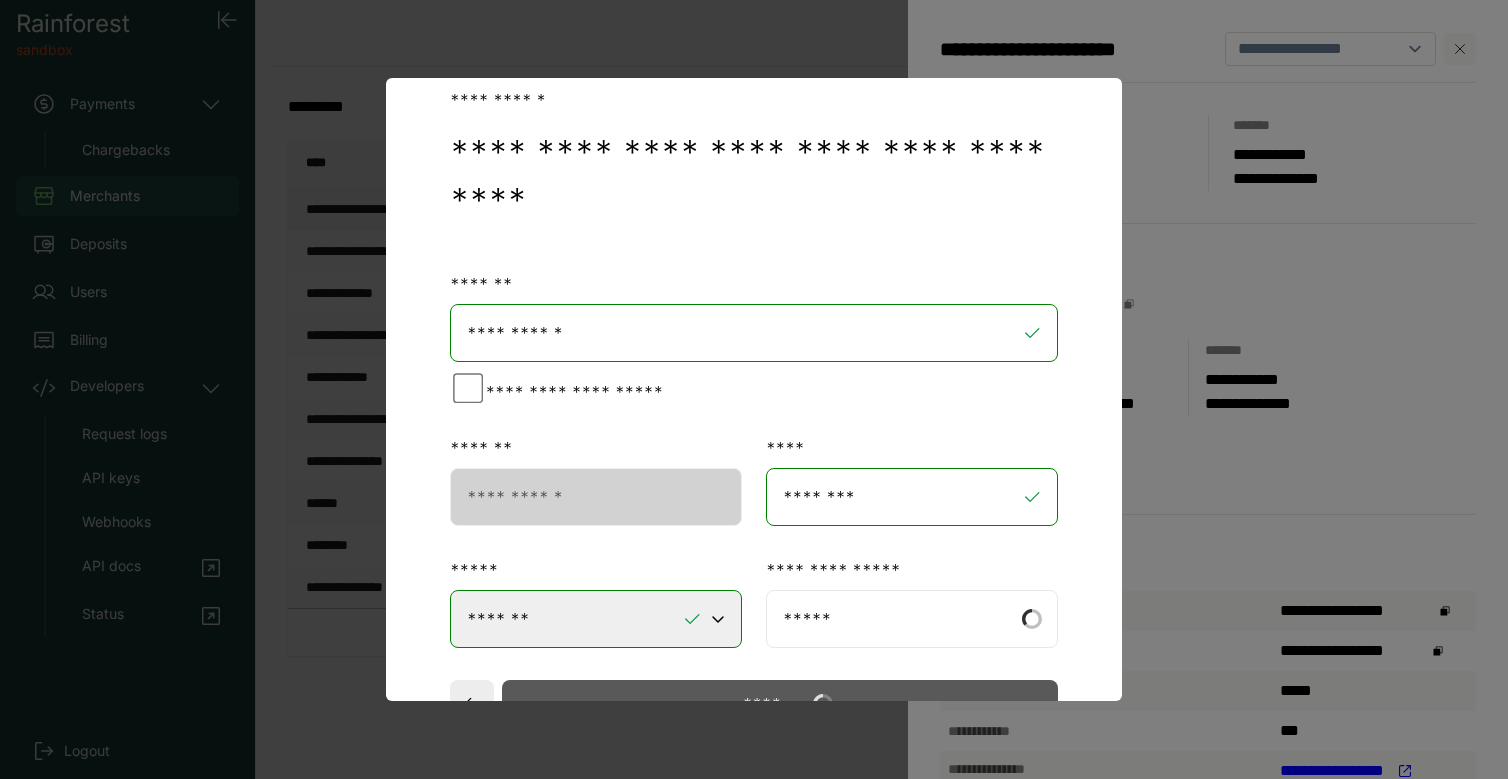select on "**" 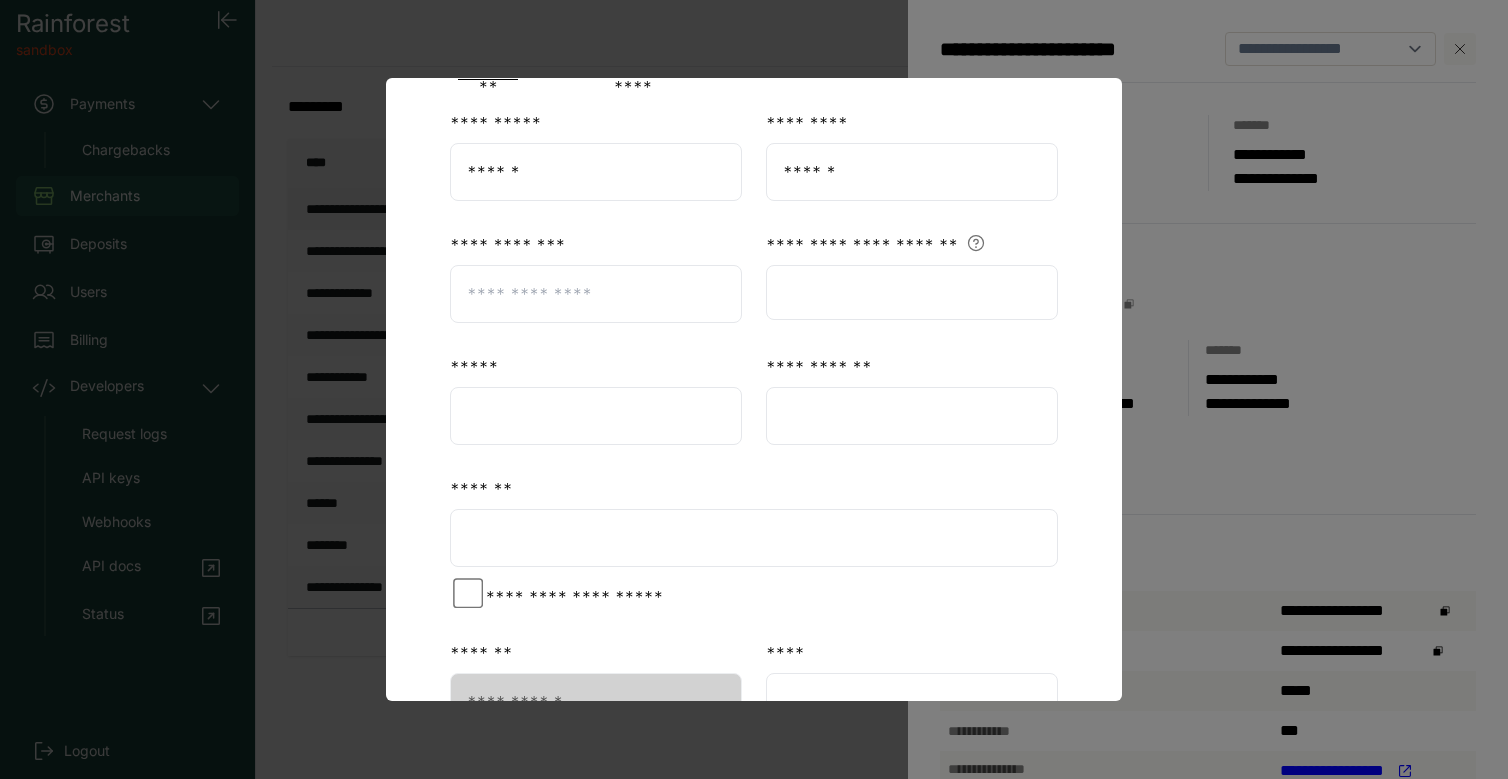 scroll, scrollTop: 300, scrollLeft: 0, axis: vertical 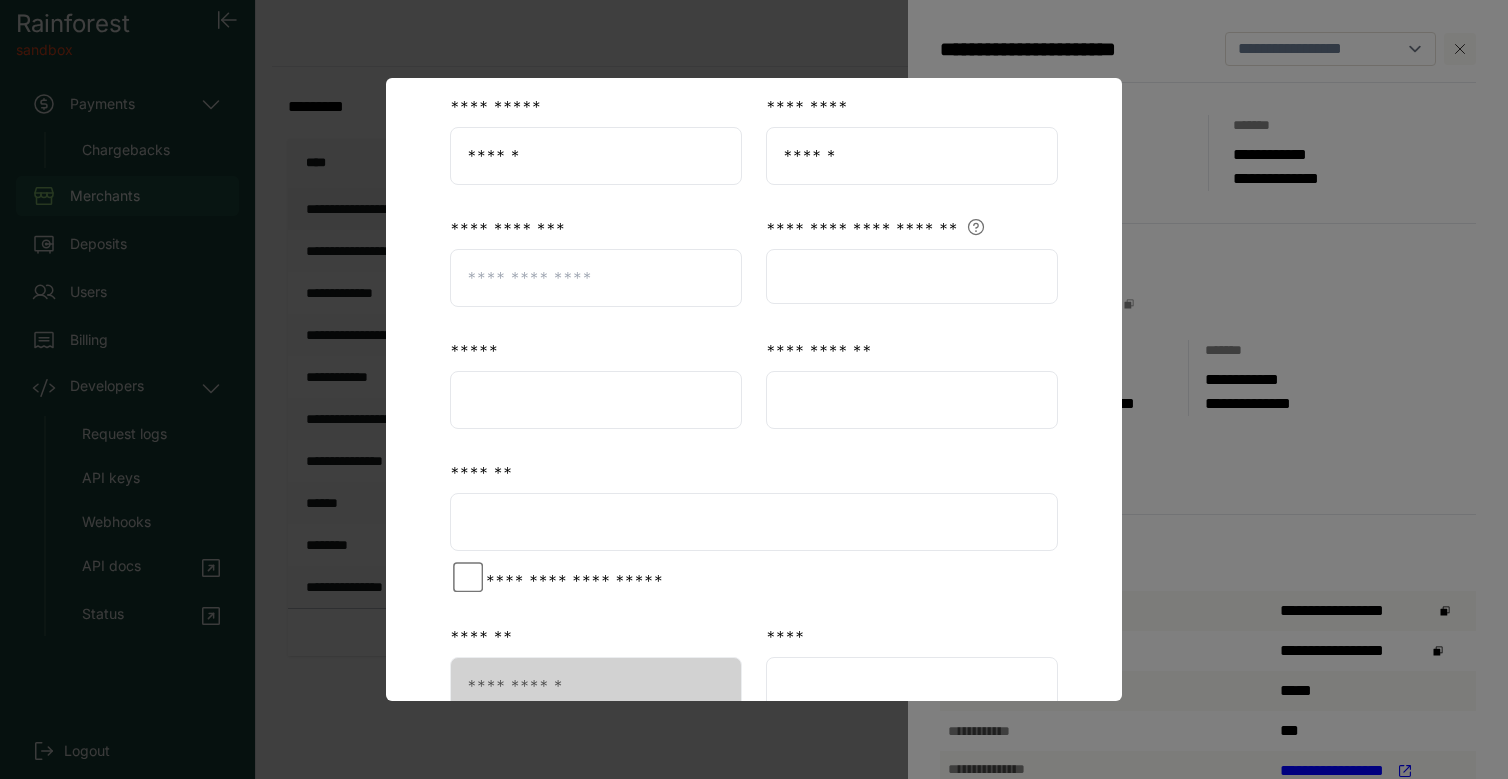 click at bounding box center [596, 278] 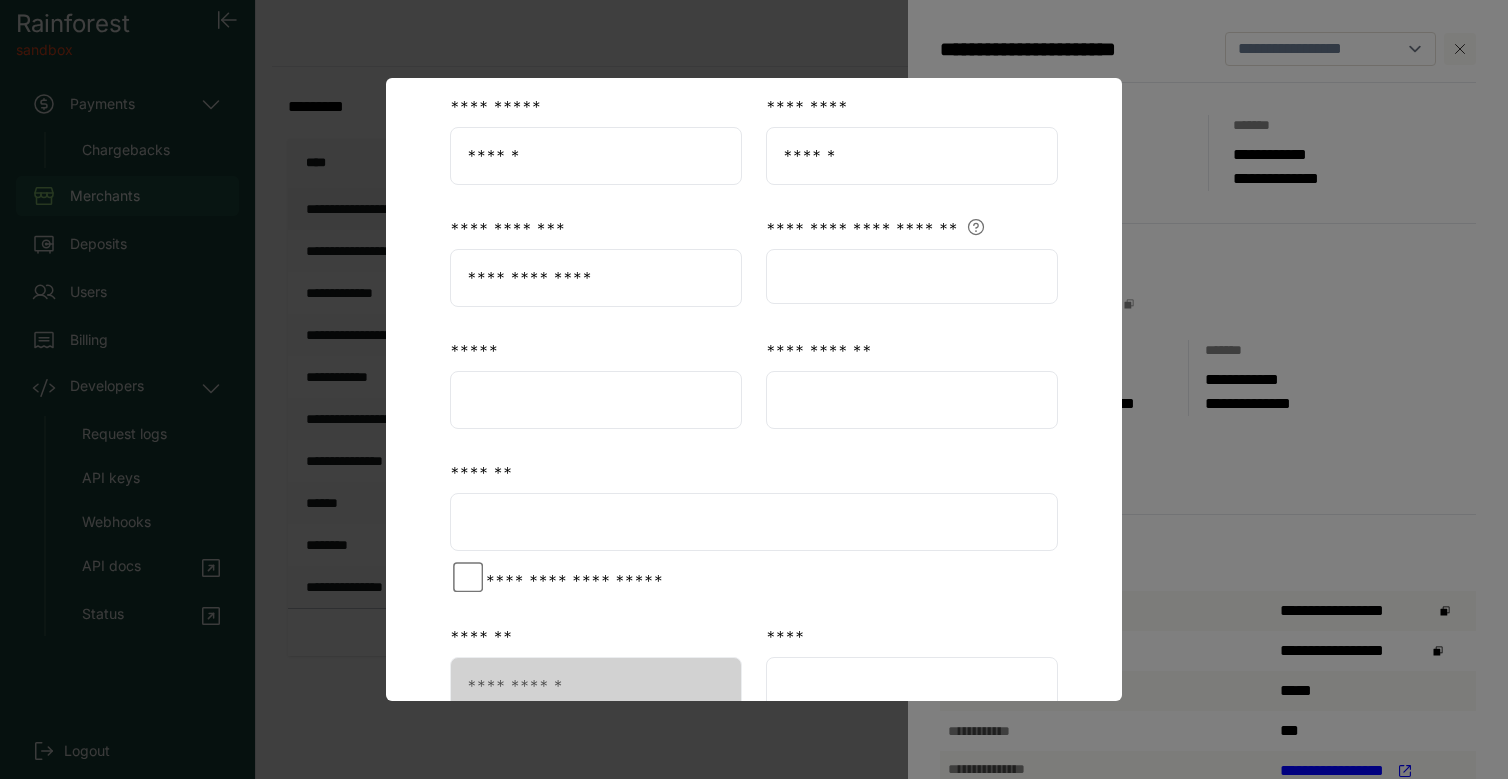 type on "**********" 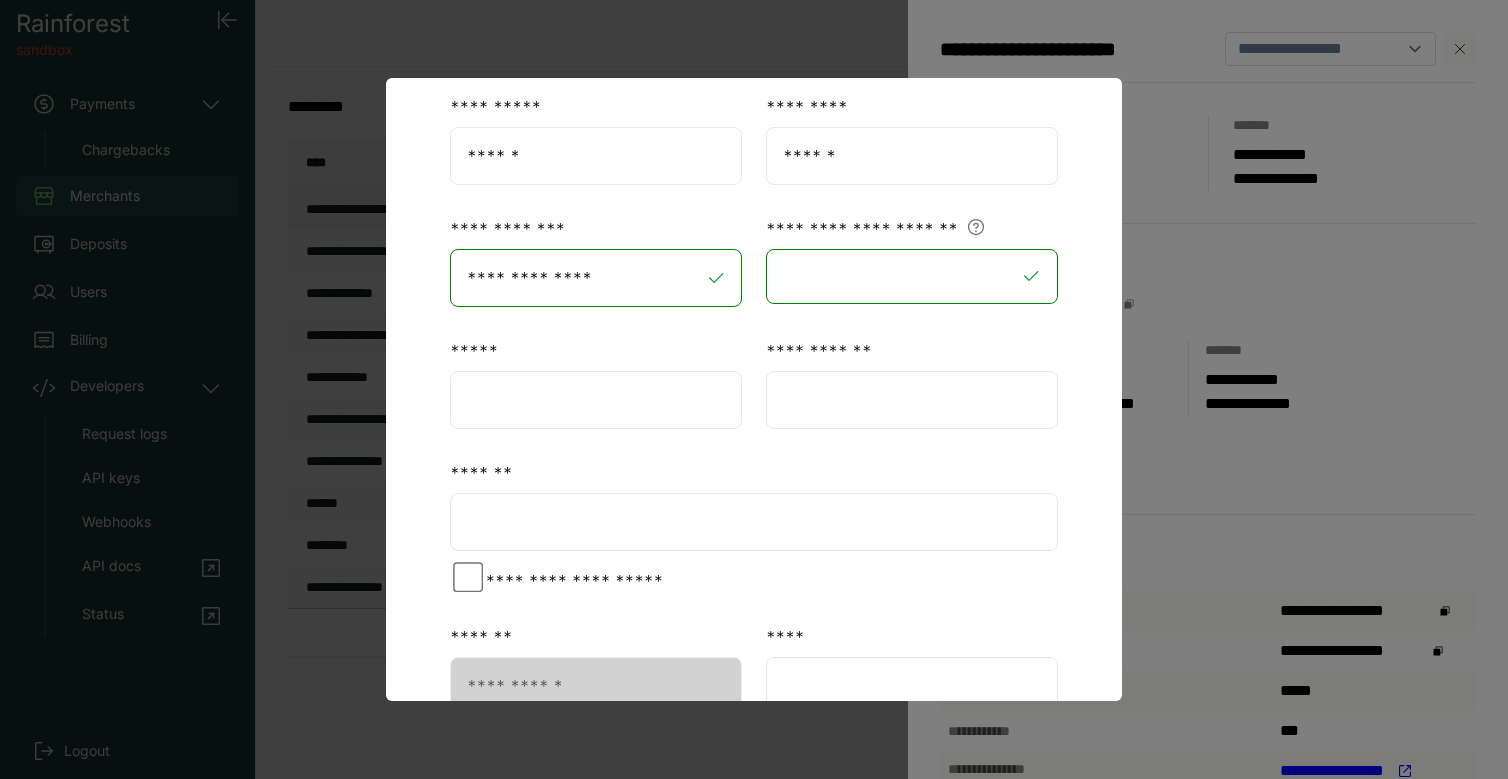 click at bounding box center [596, 400] 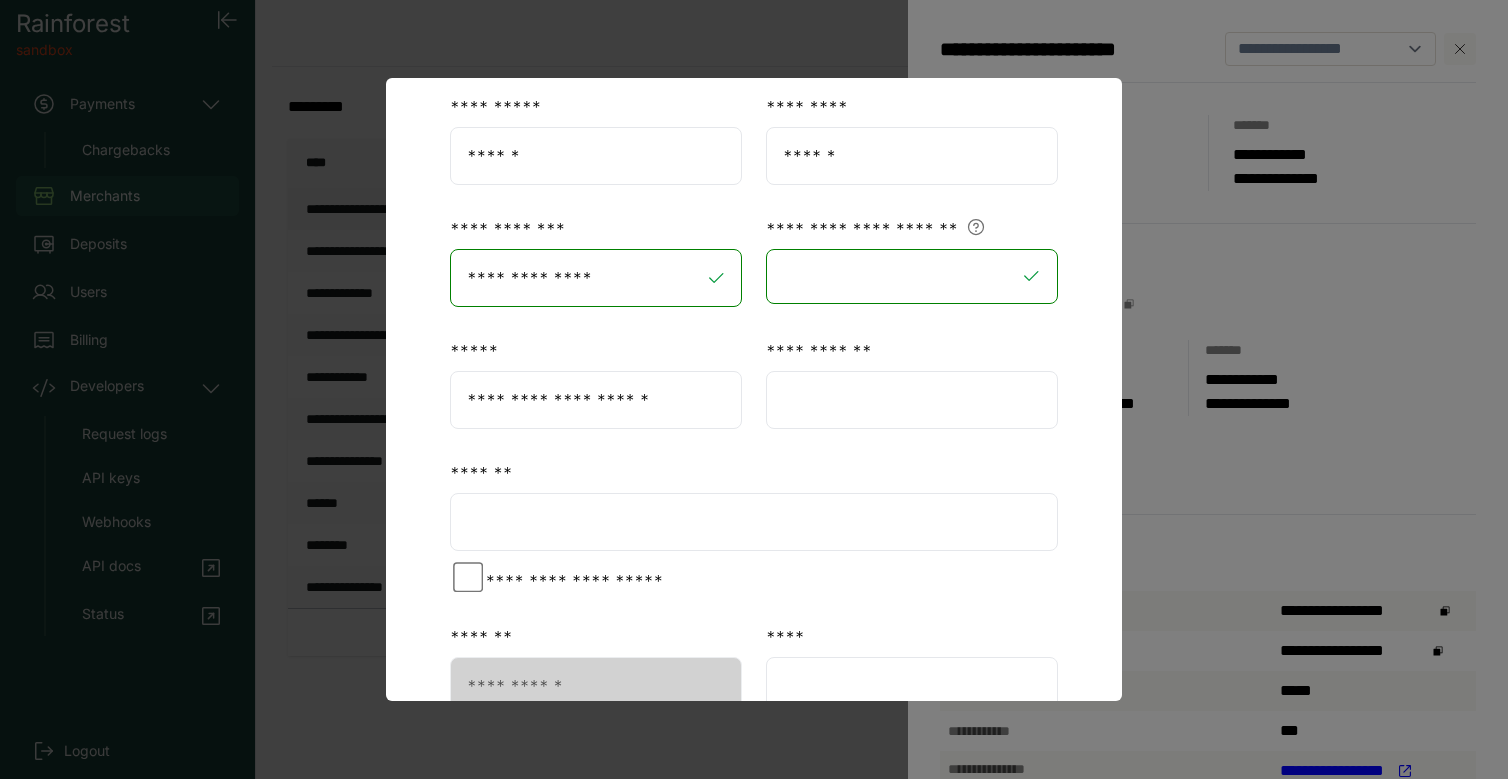 click at bounding box center [912, 400] 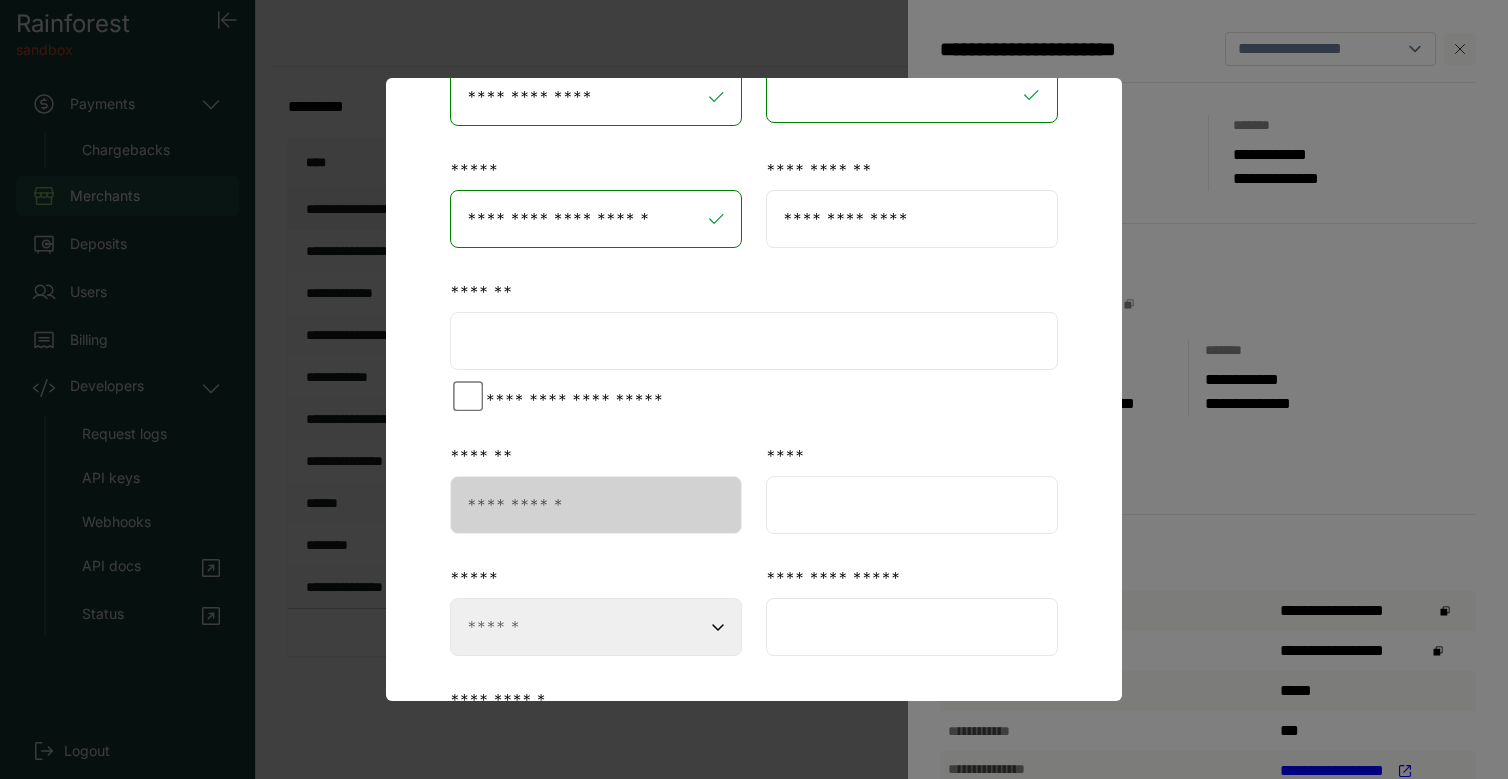 scroll, scrollTop: 606, scrollLeft: 0, axis: vertical 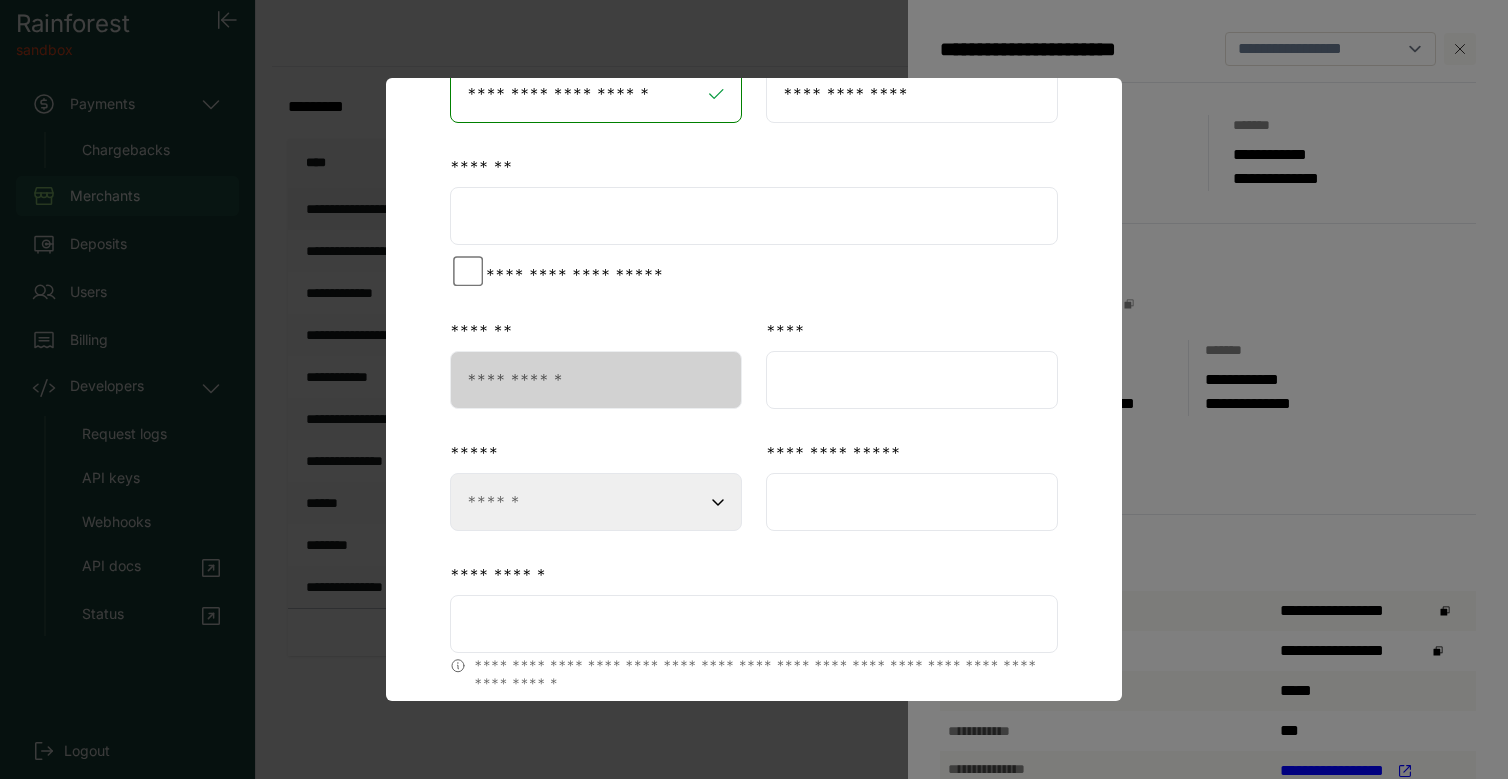 type on "**********" 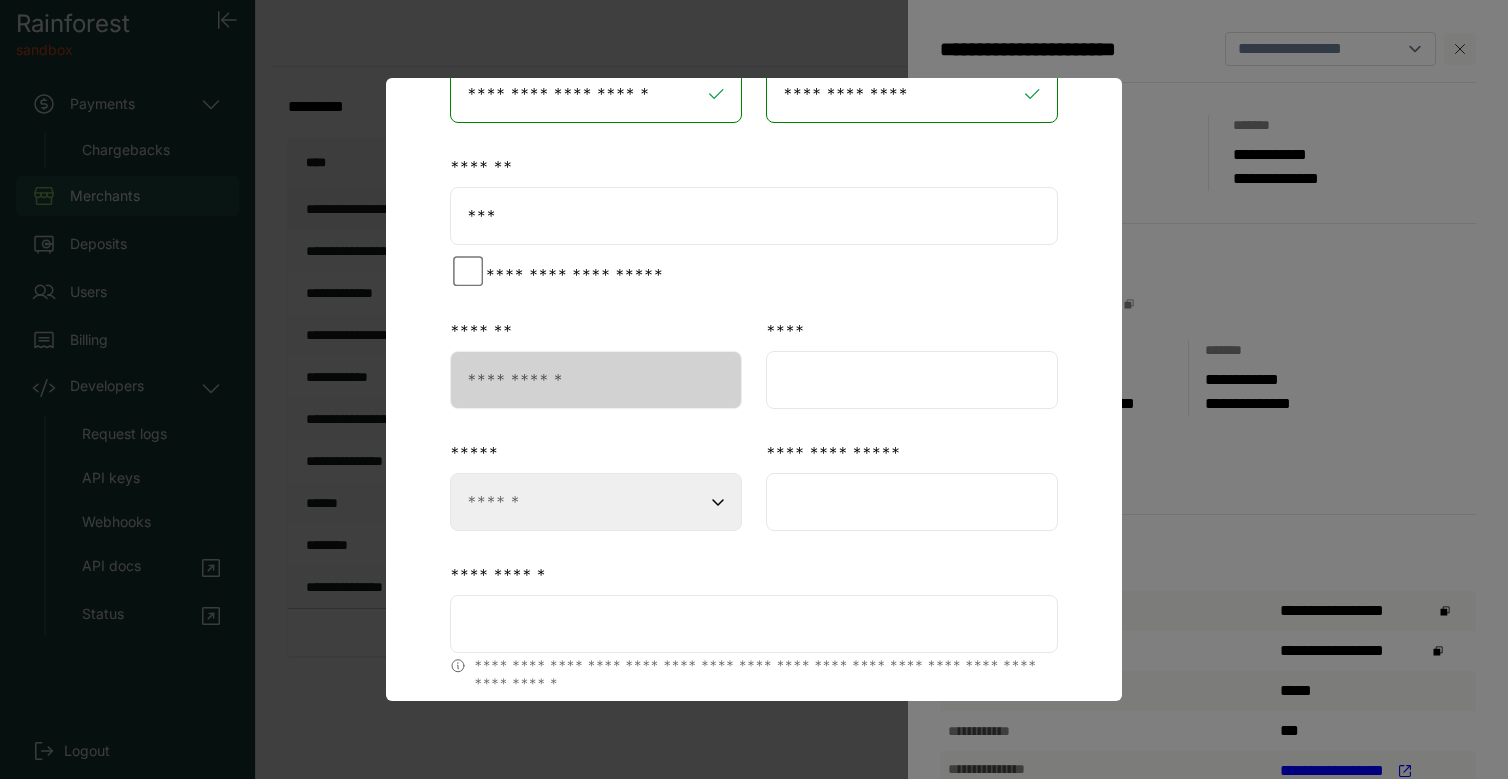 type on "**********" 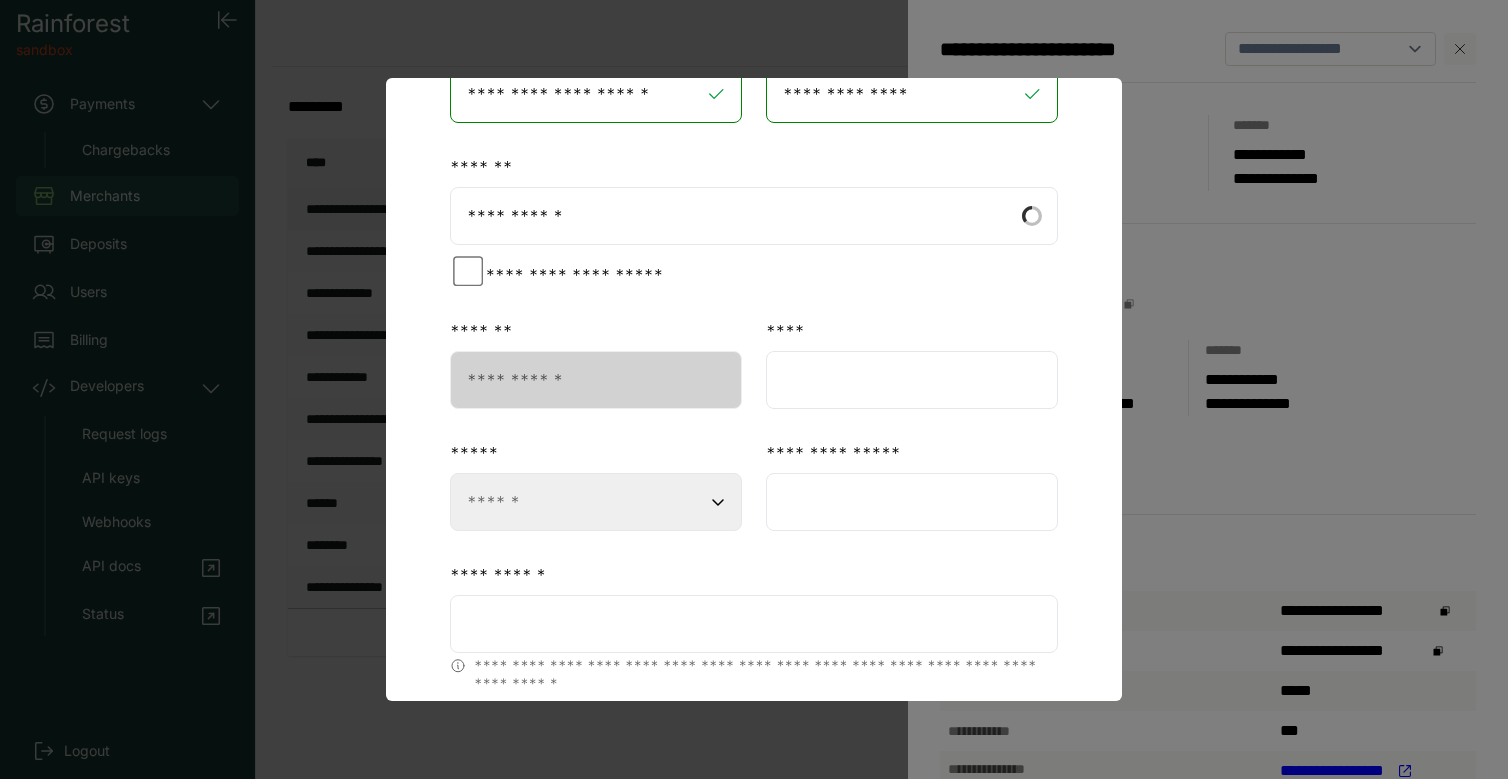 click at bounding box center [912, 380] 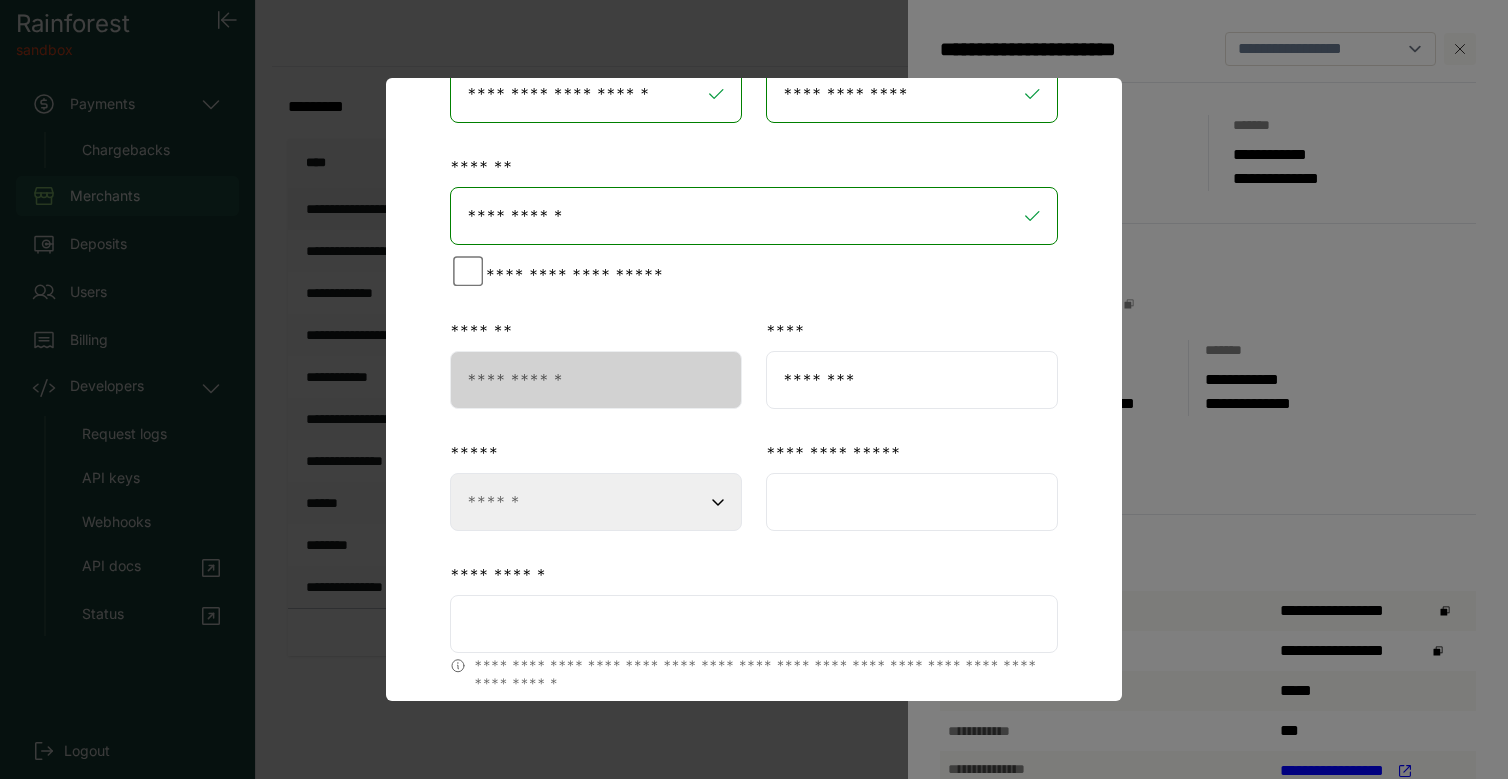 type on "********" 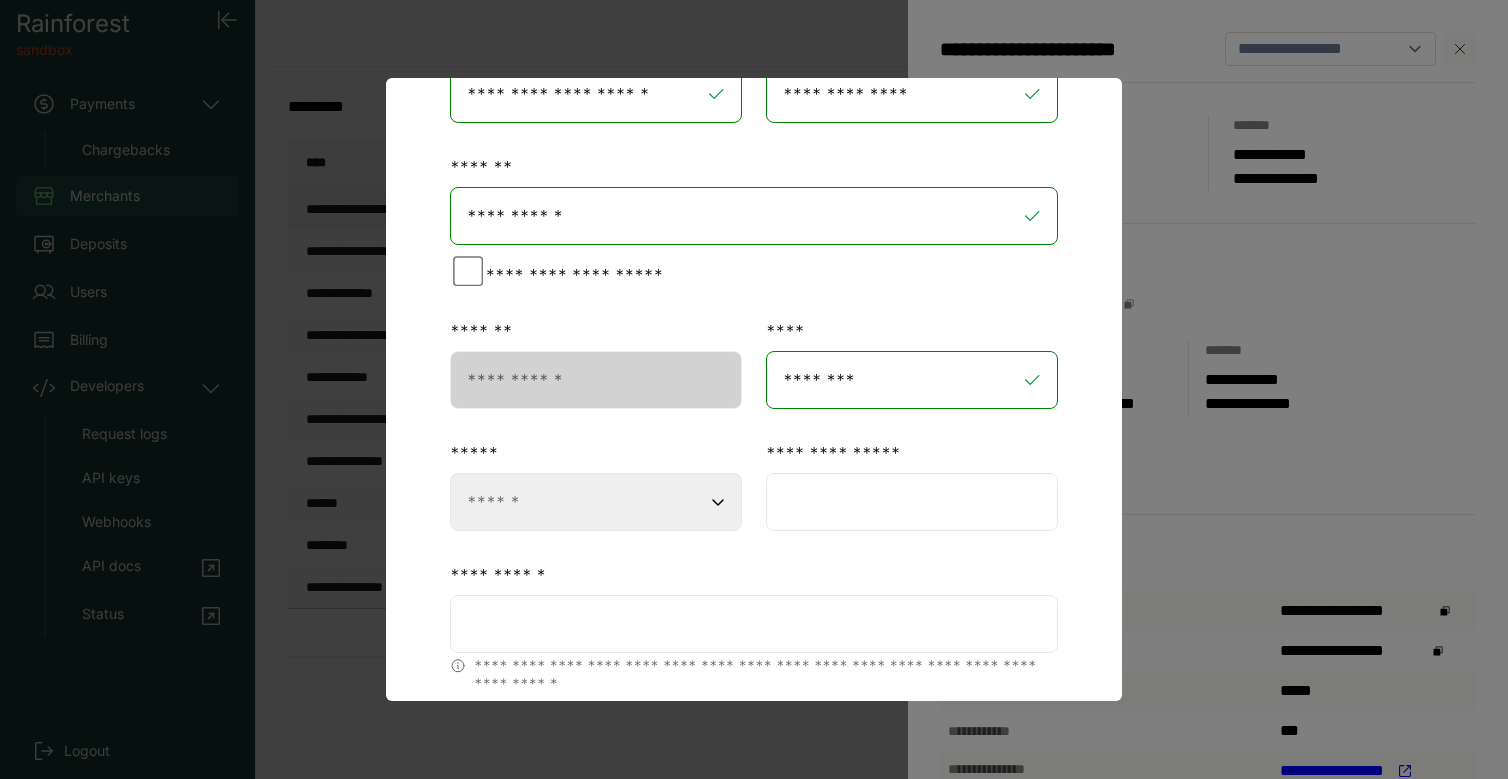 select on "**" 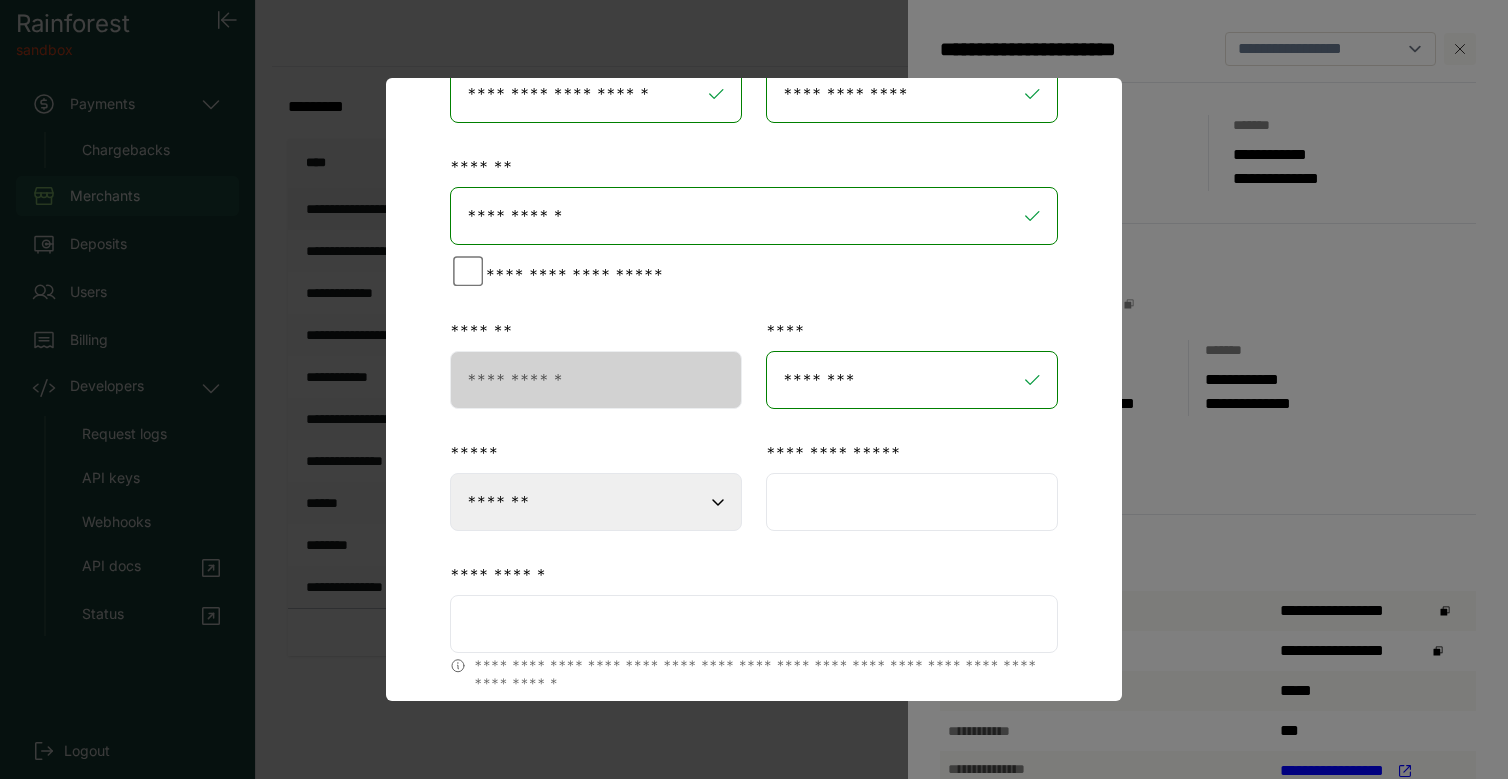 click at bounding box center [912, 502] 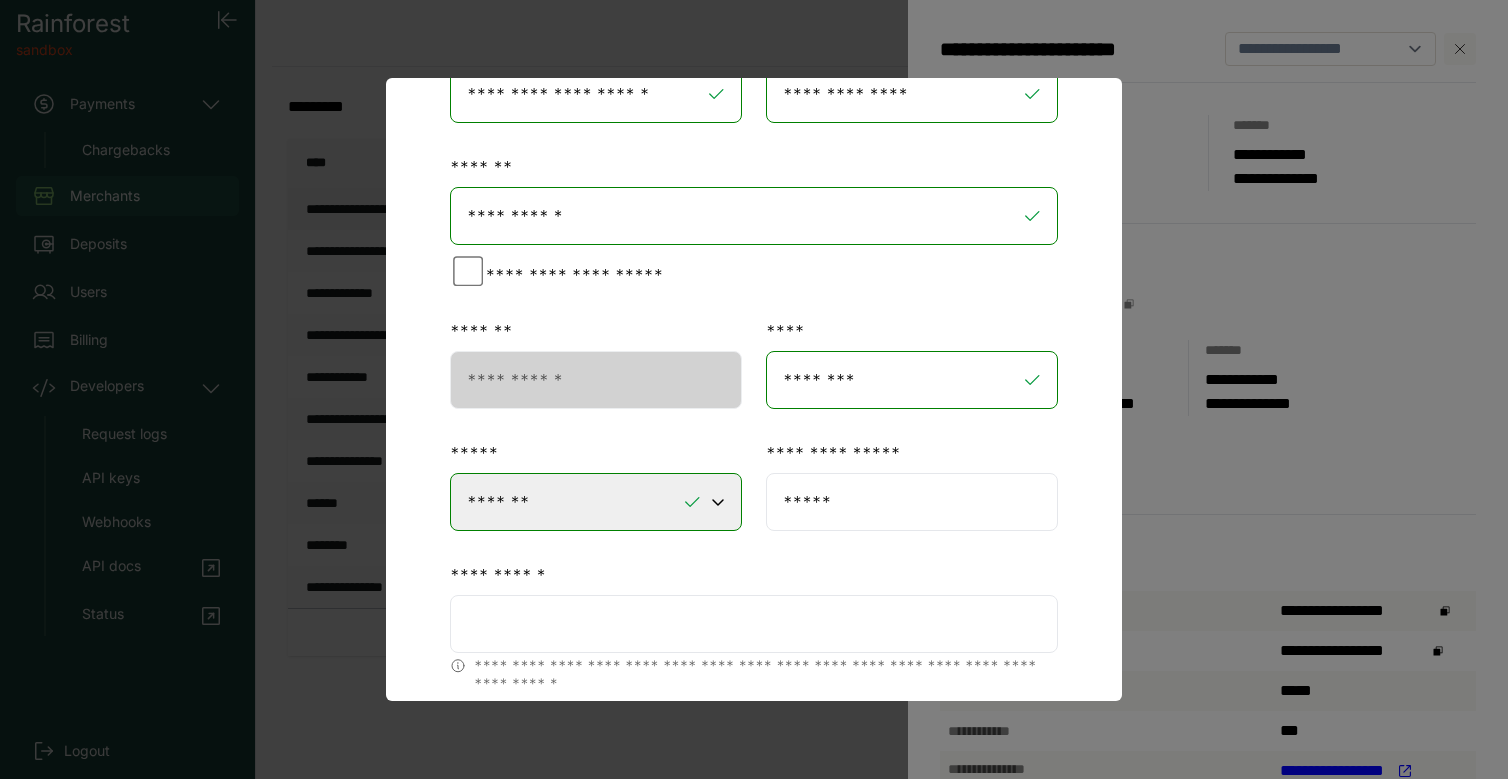 scroll, scrollTop: 700, scrollLeft: 0, axis: vertical 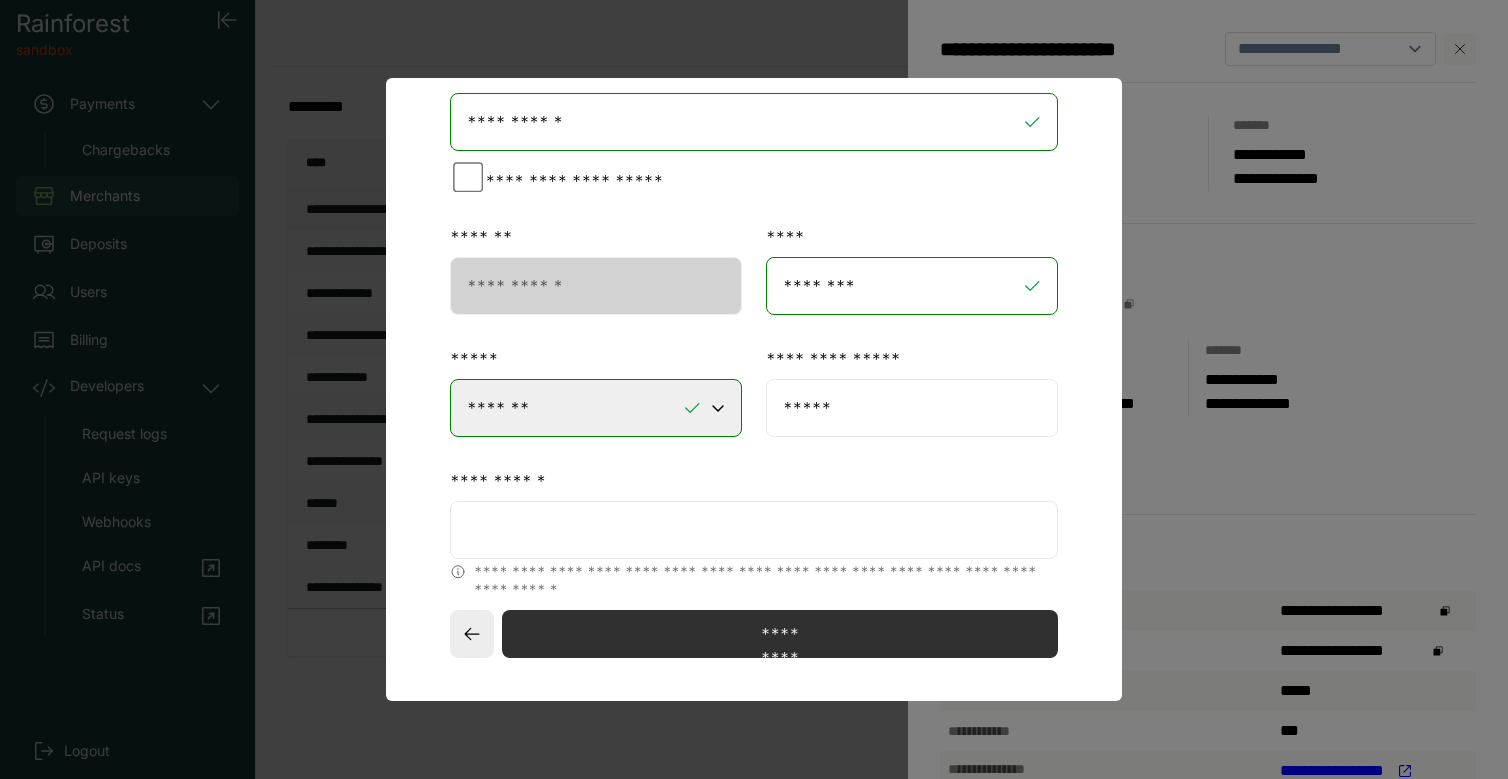 type on "*****" 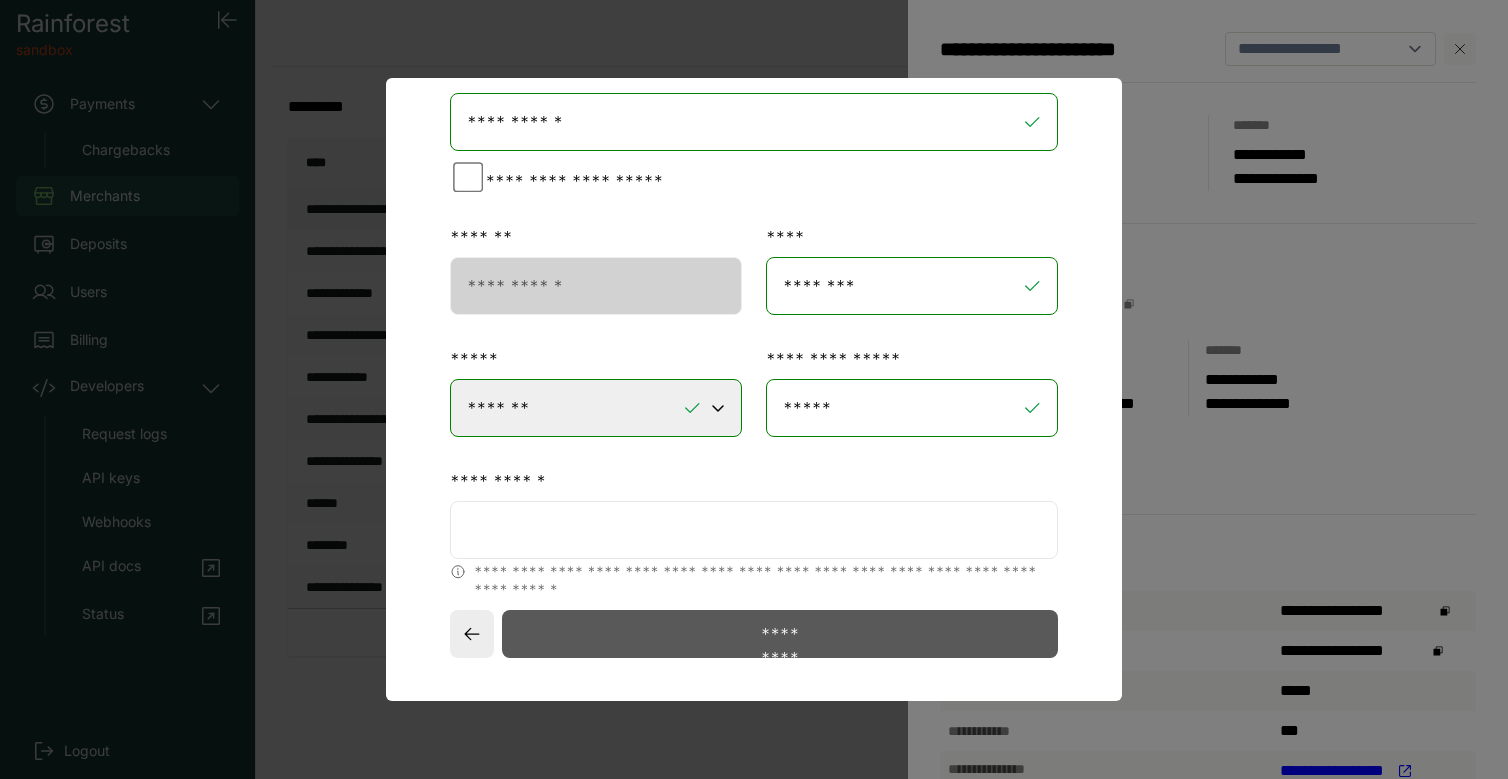 type on "***" 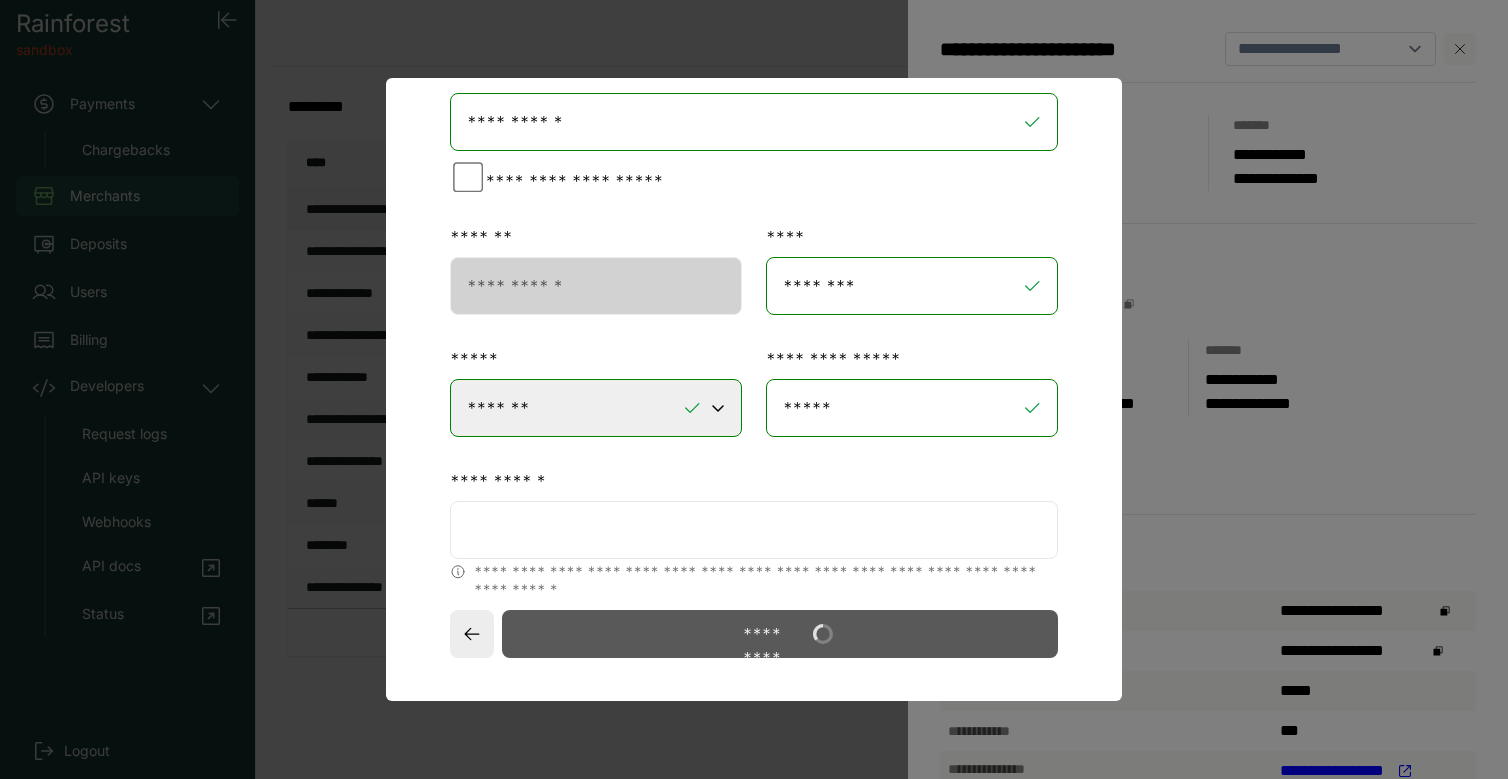 scroll, scrollTop: 0, scrollLeft: 0, axis: both 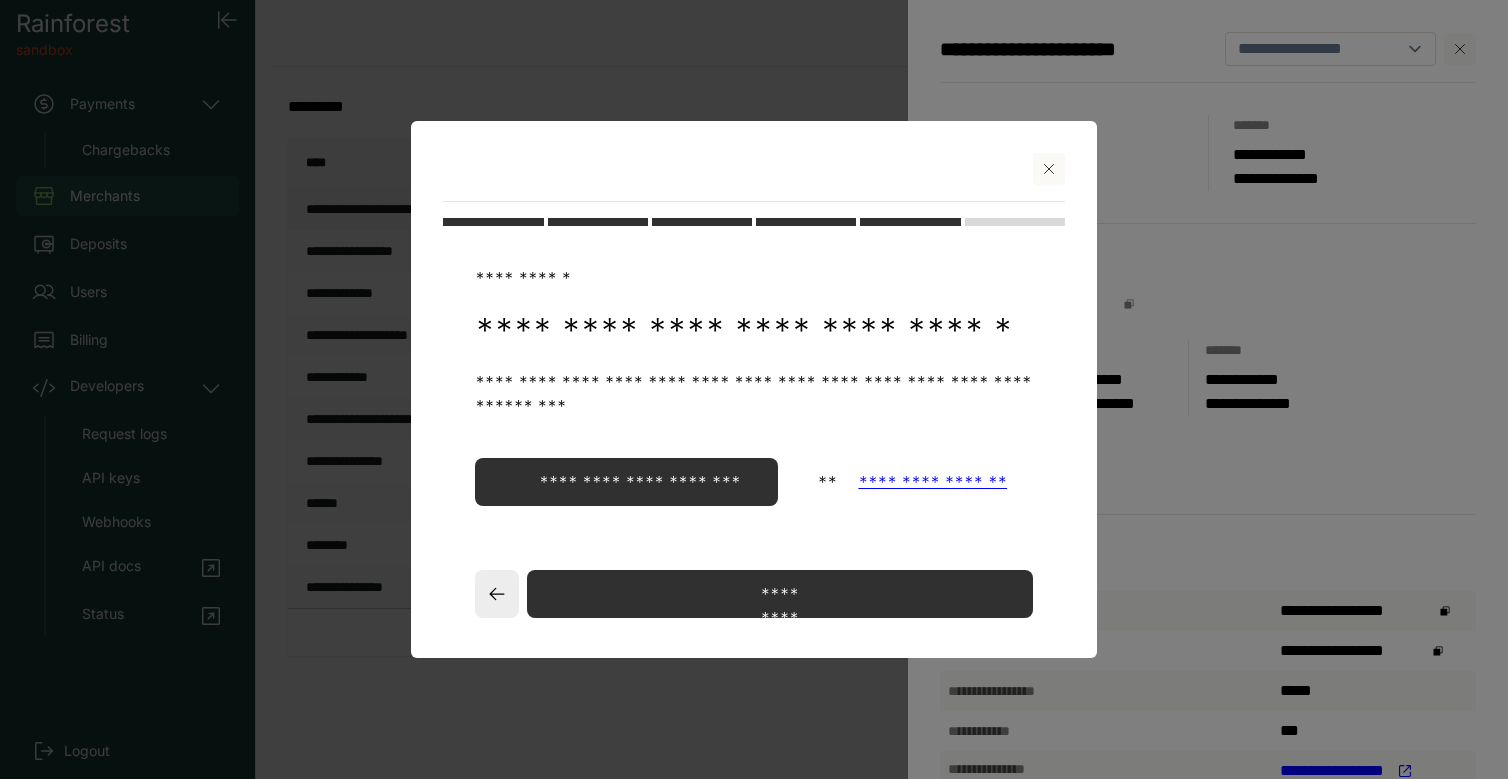 click on "**********" 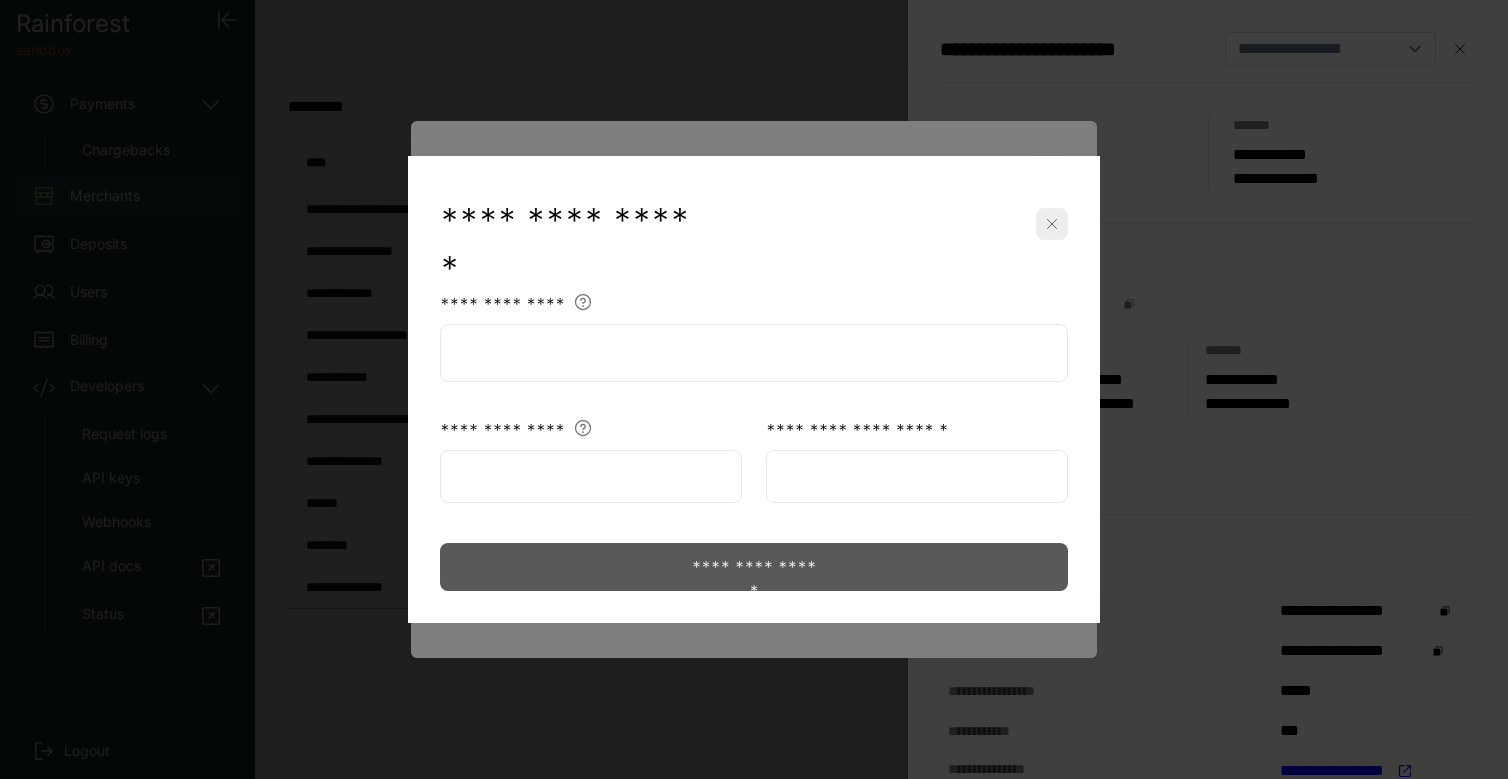 click at bounding box center (754, 353) 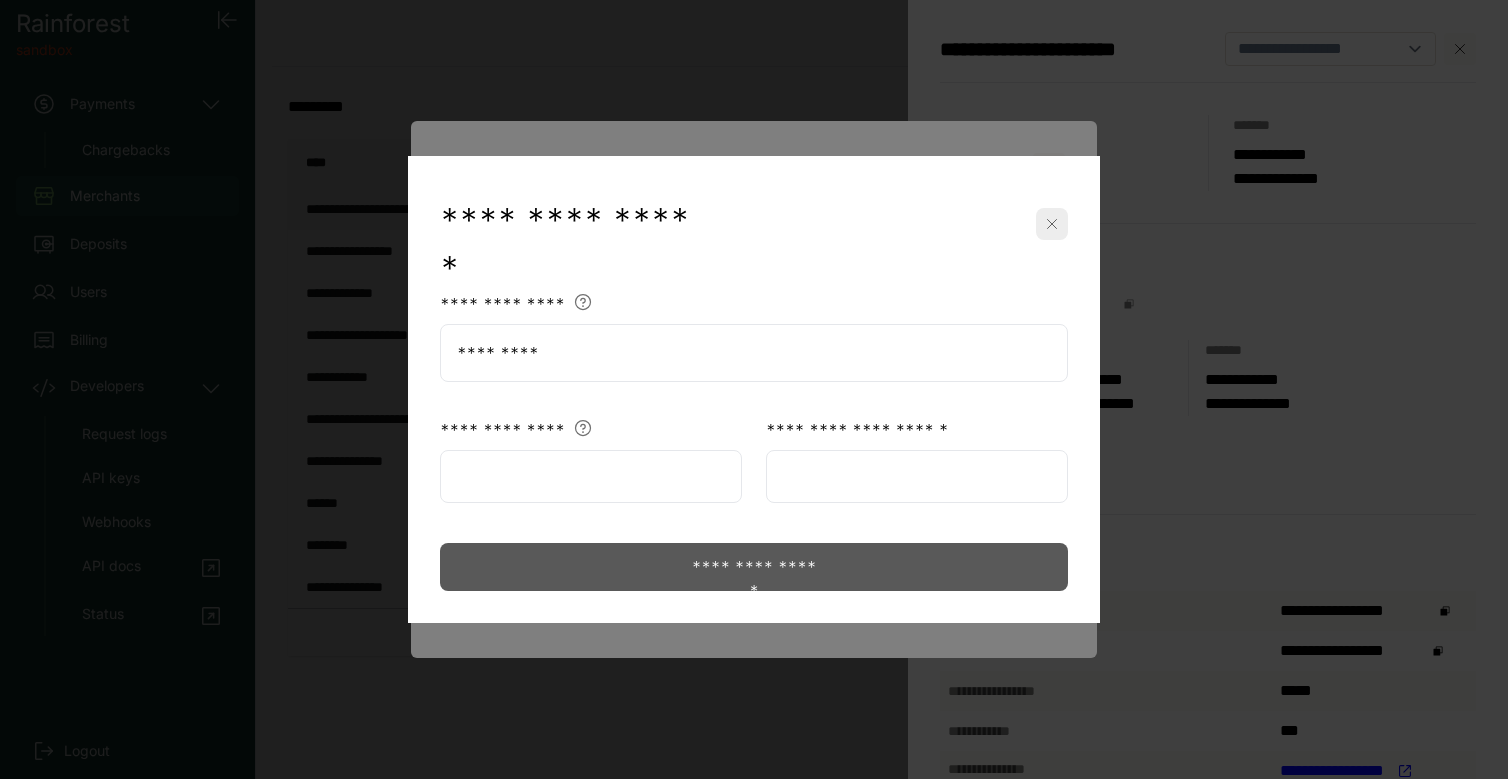 type on "*********" 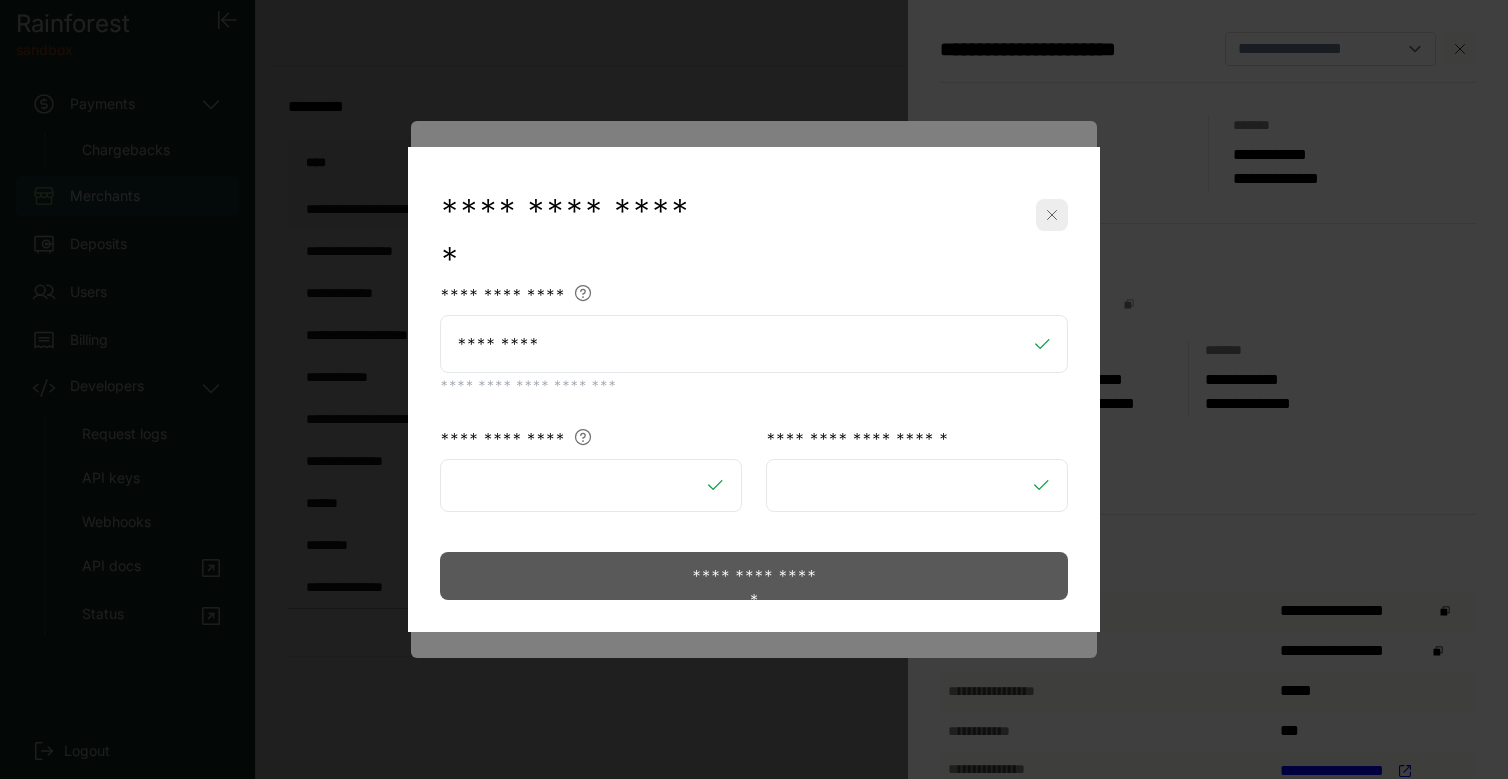 click on "**********" at bounding box center (753, 576) 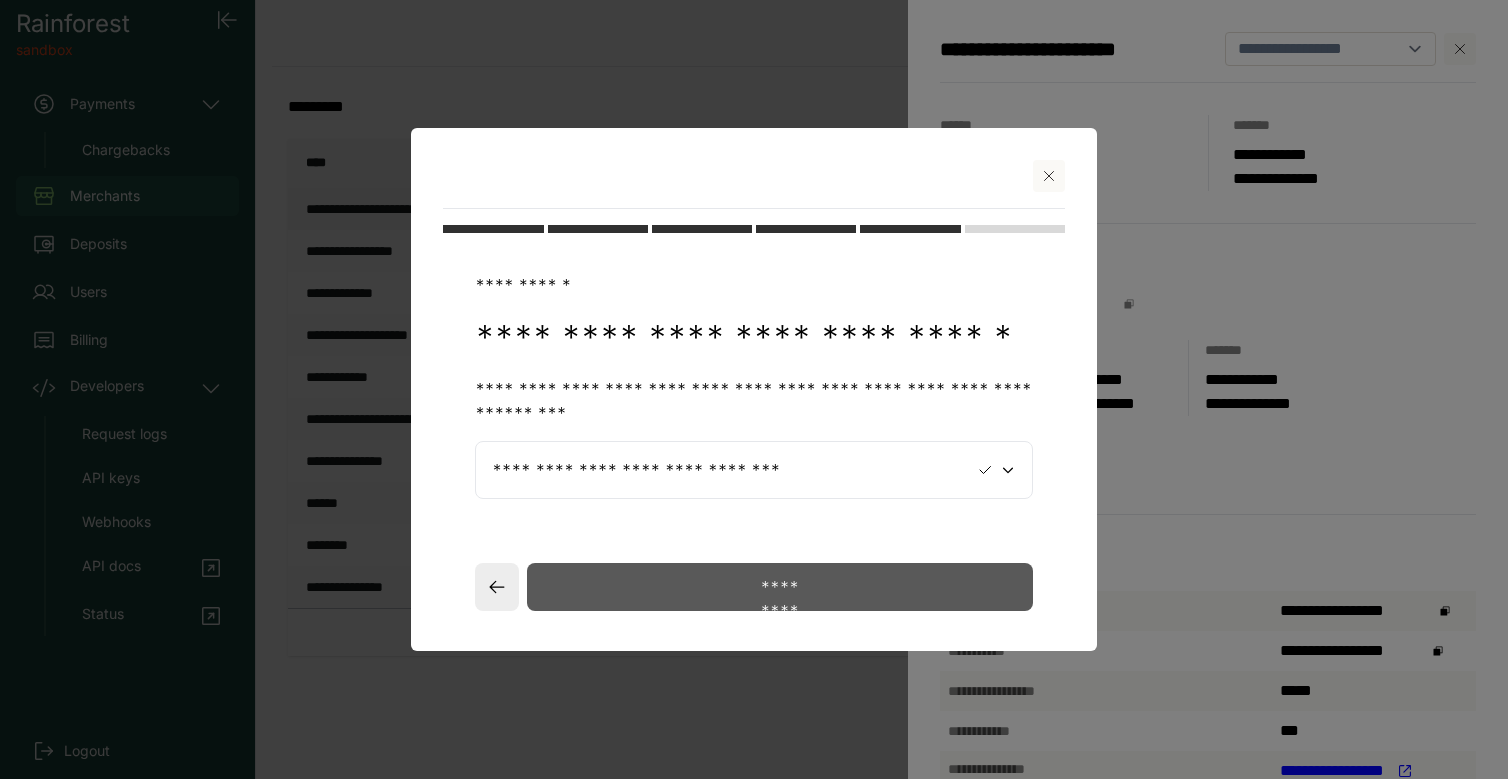 click on "*********" at bounding box center [779, 587] 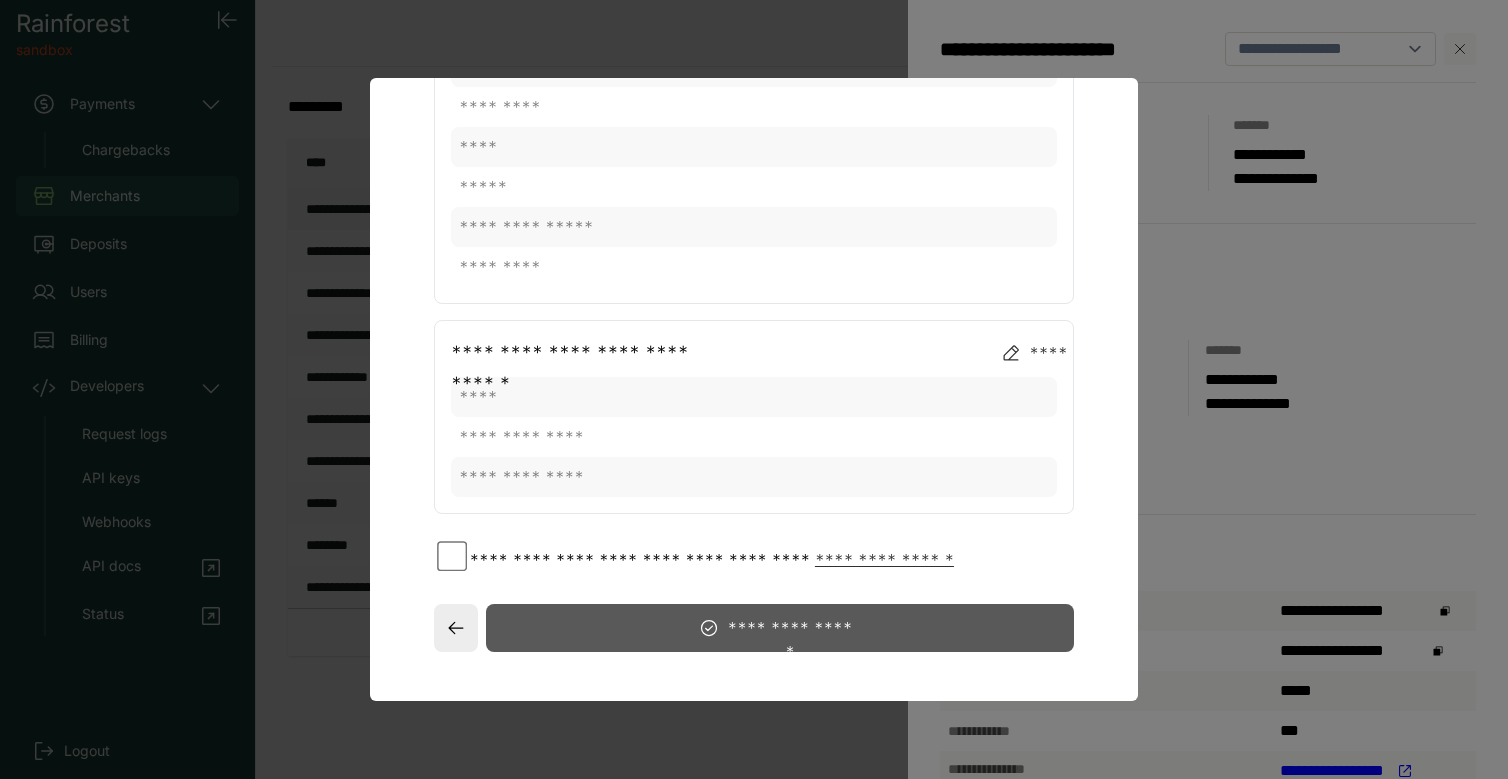 scroll, scrollTop: 1644, scrollLeft: 0, axis: vertical 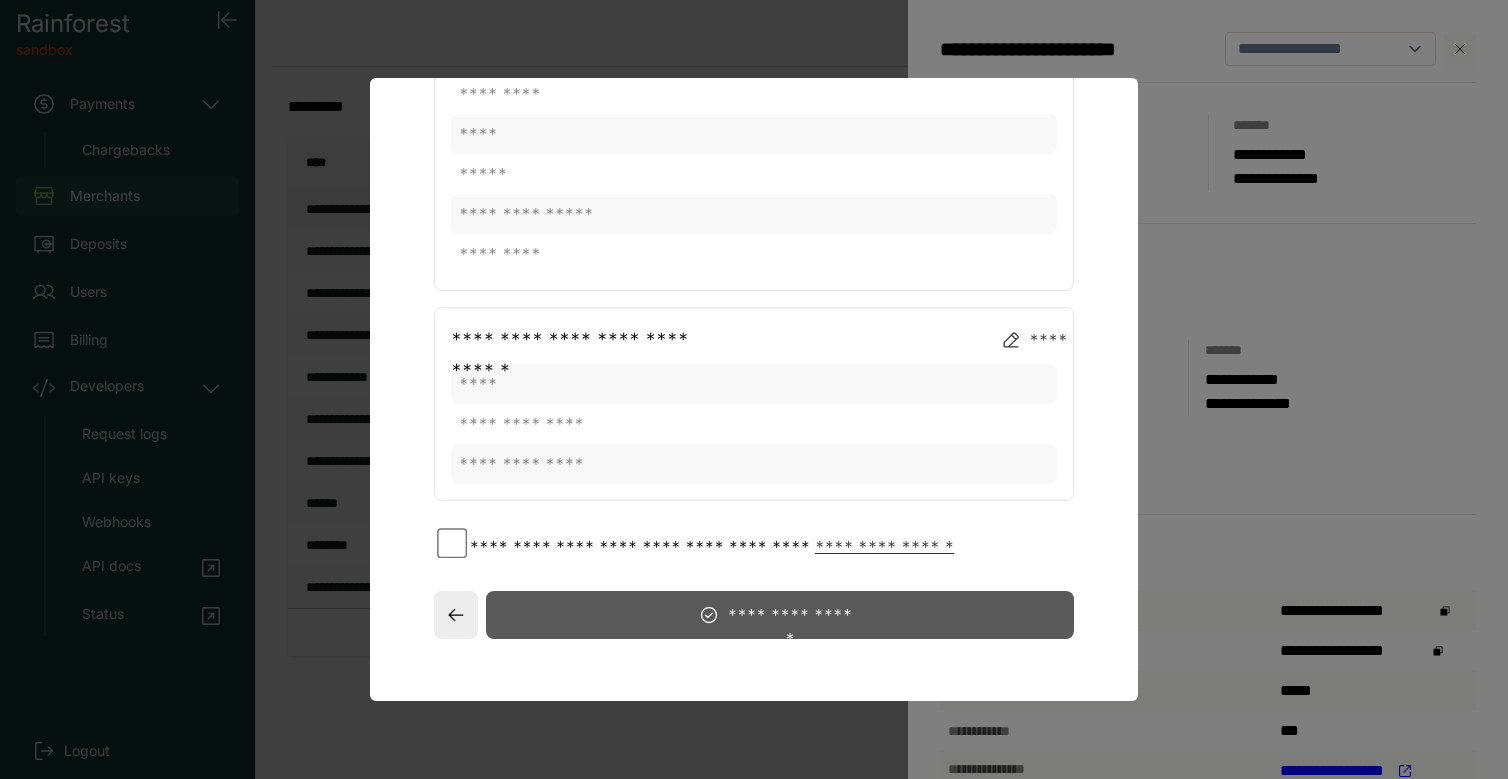 click on "**********" at bounding box center [708, 547] 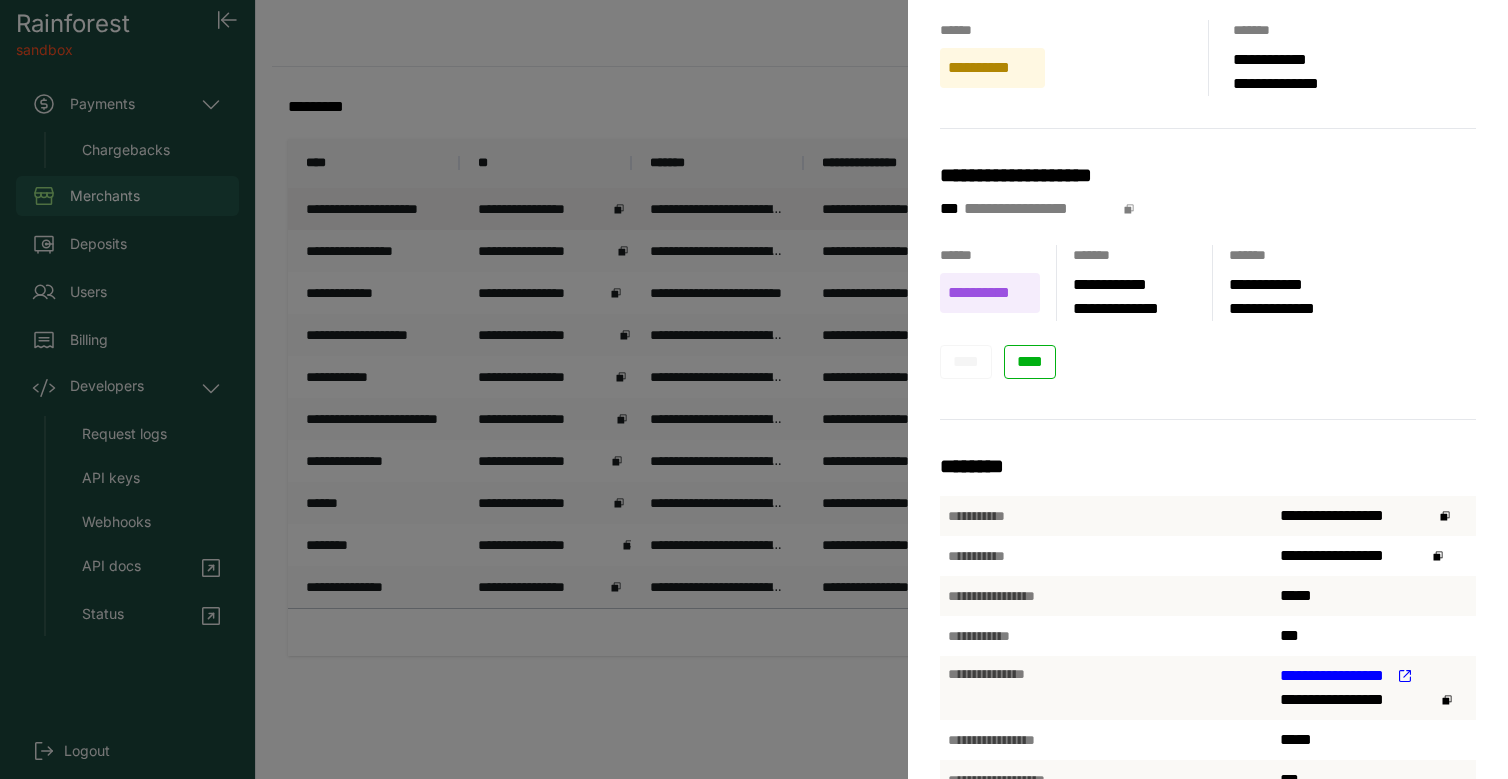 scroll, scrollTop: 99, scrollLeft: 0, axis: vertical 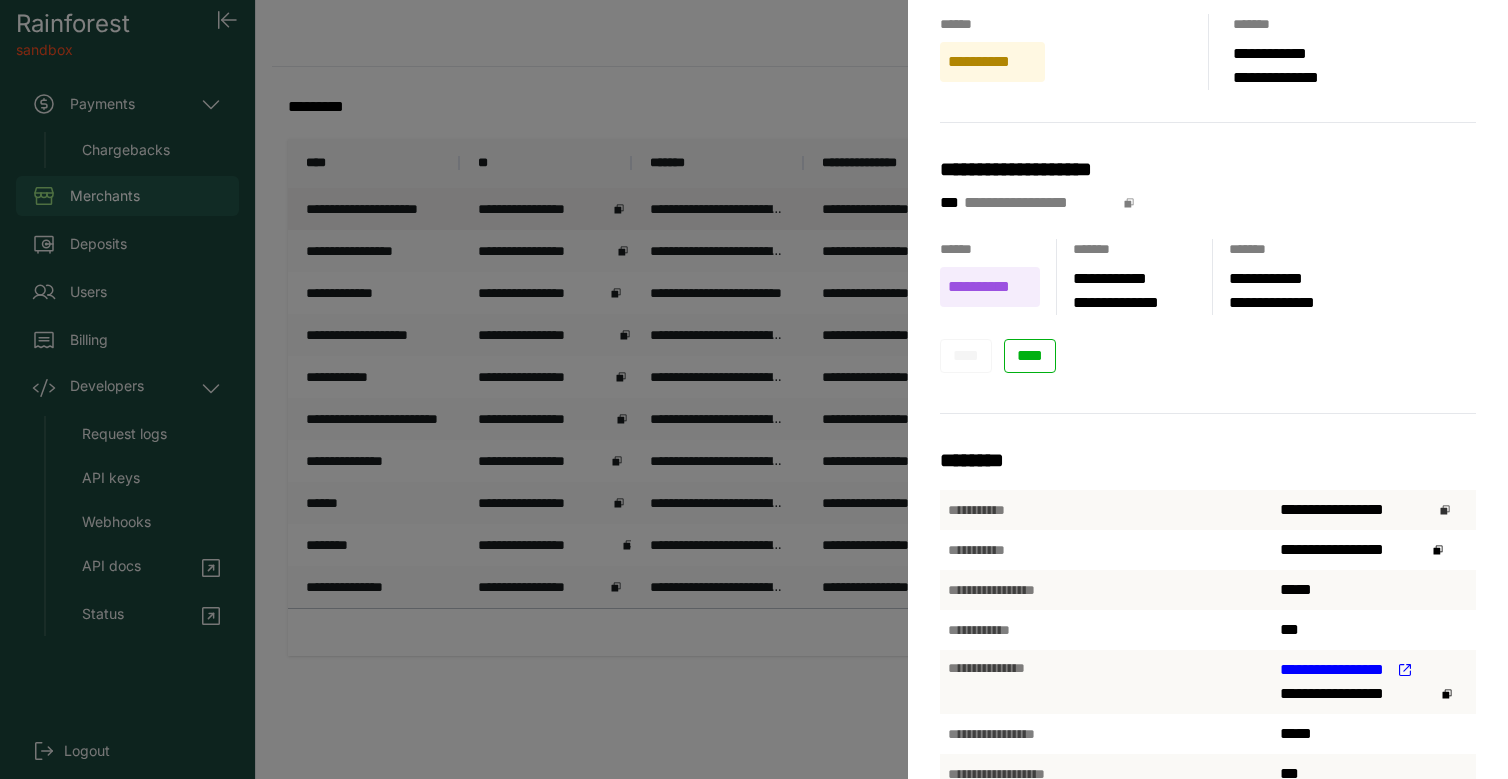 click 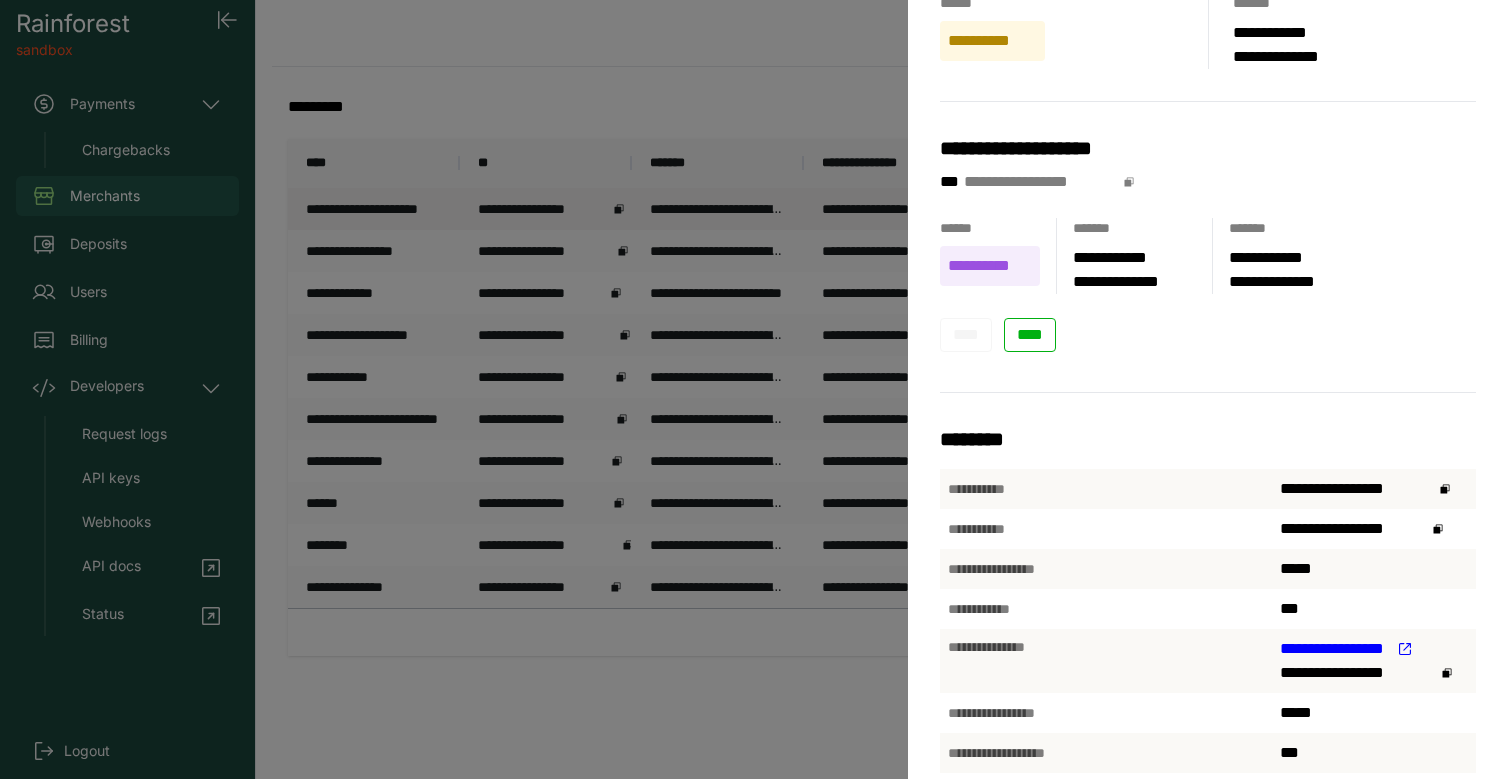 scroll, scrollTop: 118, scrollLeft: 0, axis: vertical 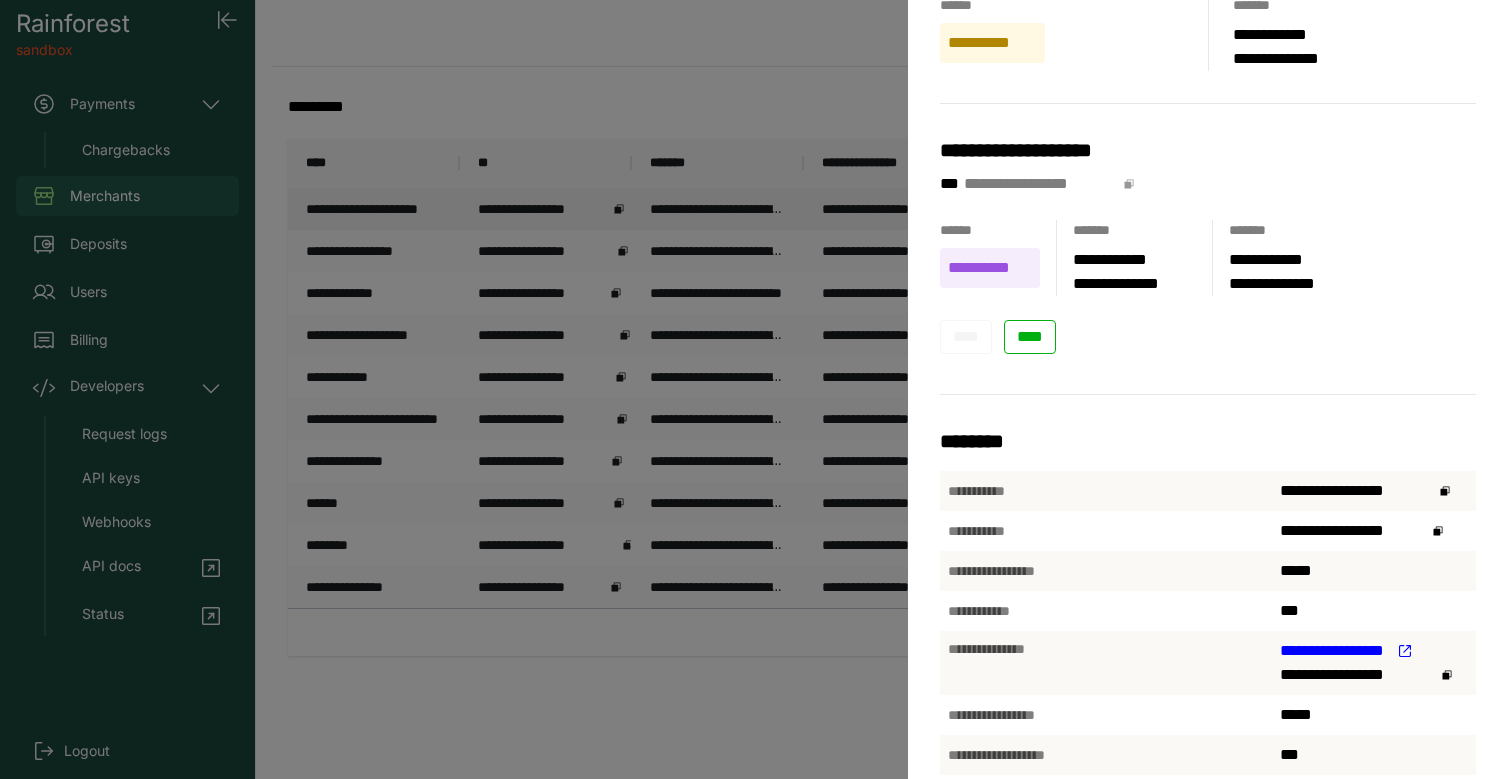 click 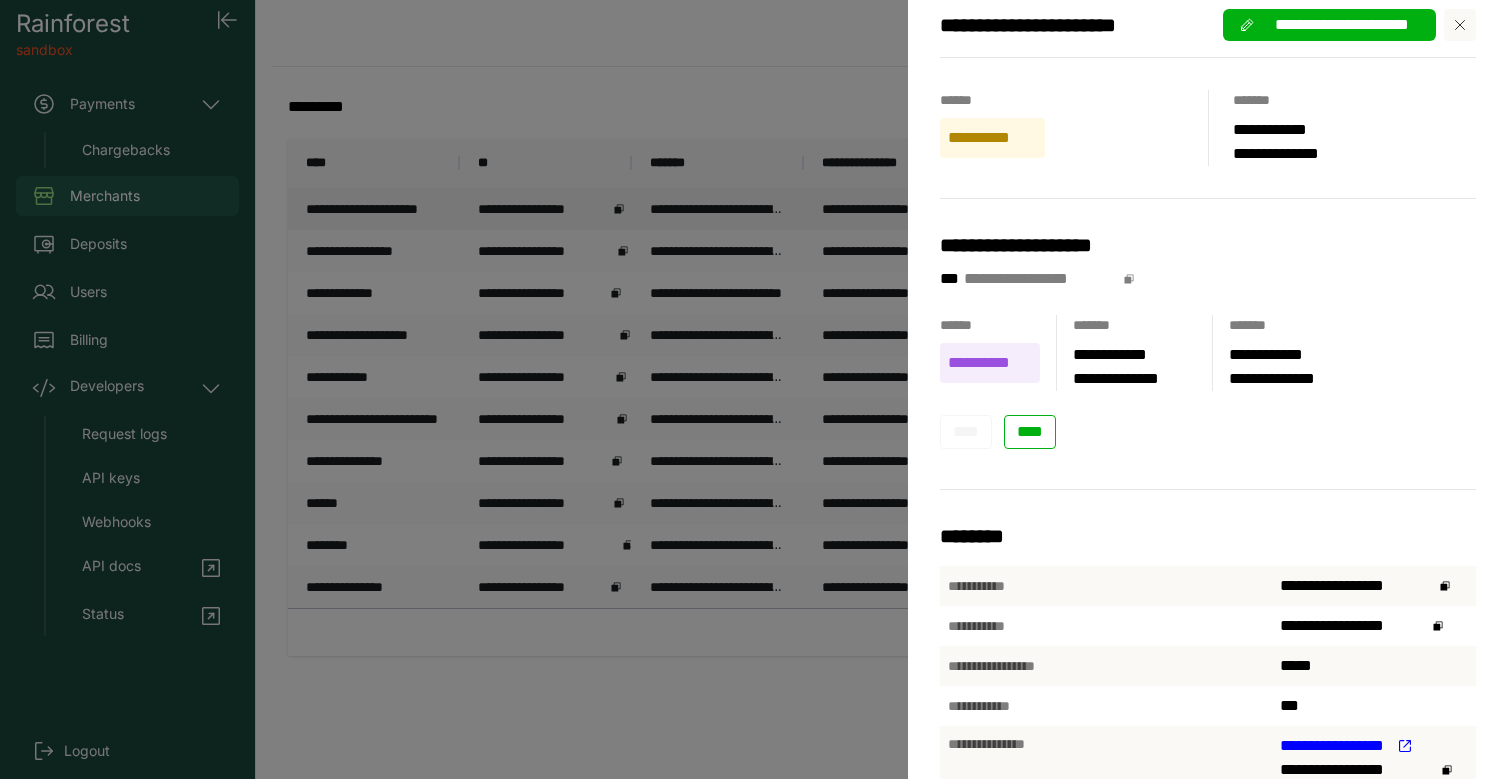 scroll, scrollTop: 0, scrollLeft: 0, axis: both 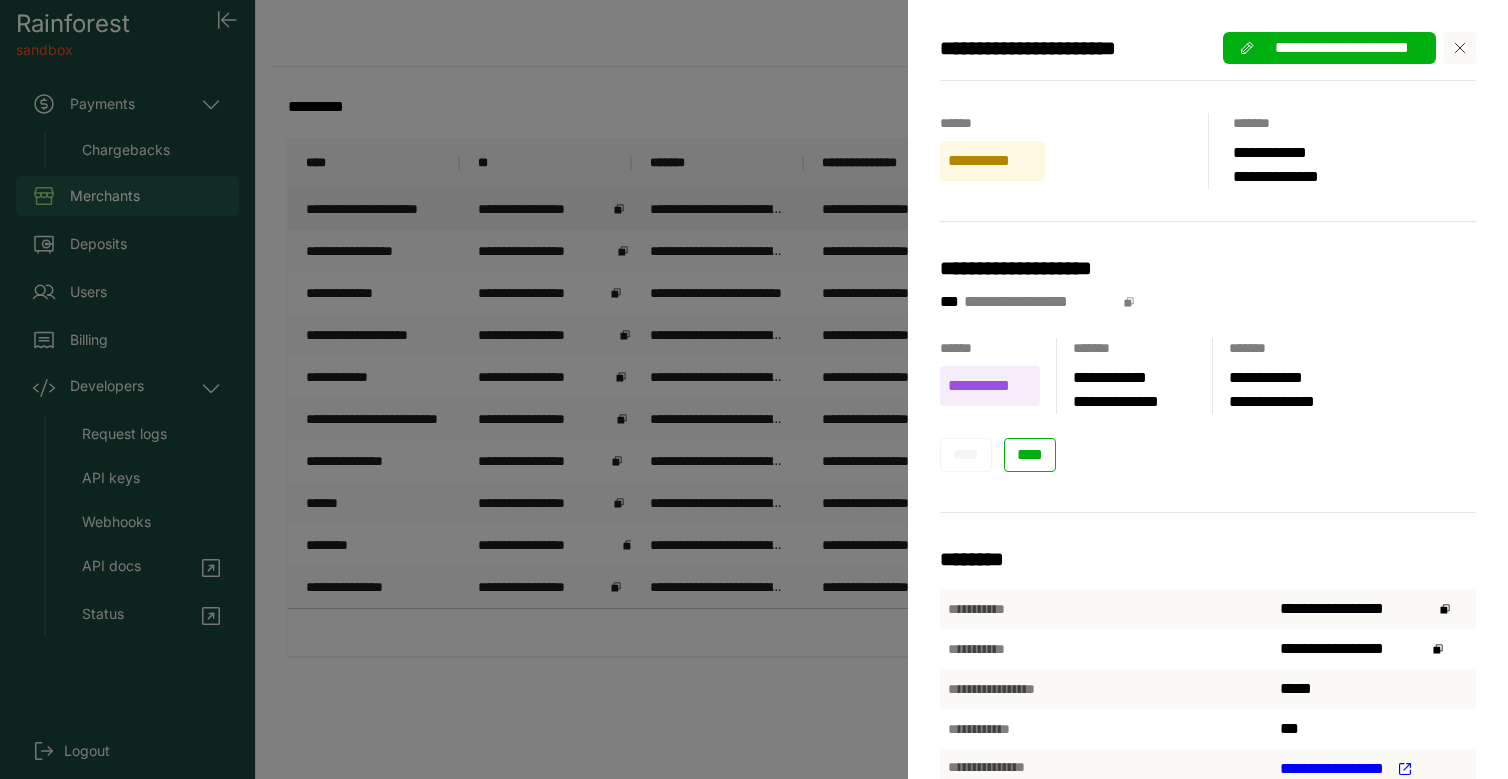 click 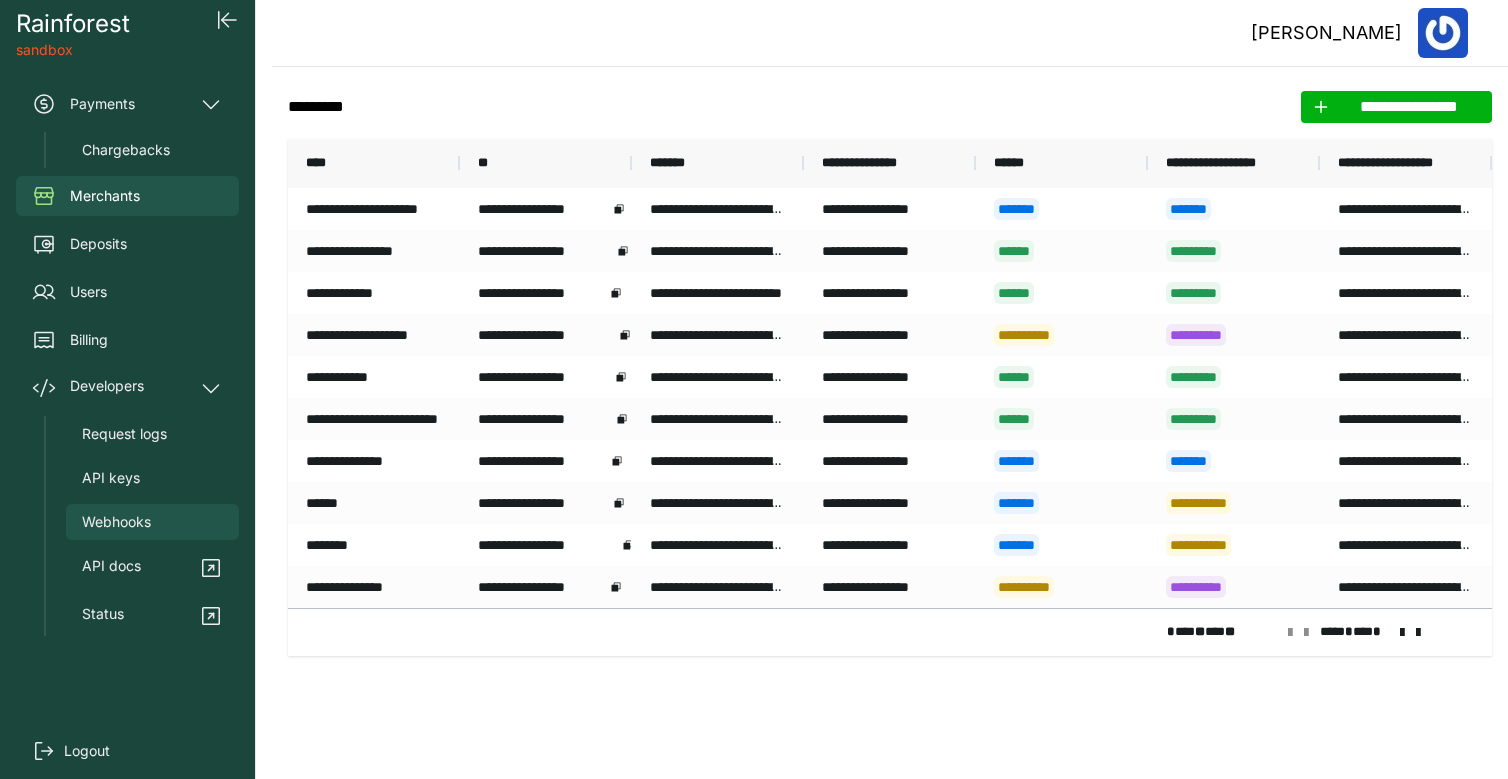 click on "Webhooks" at bounding box center [116, 522] 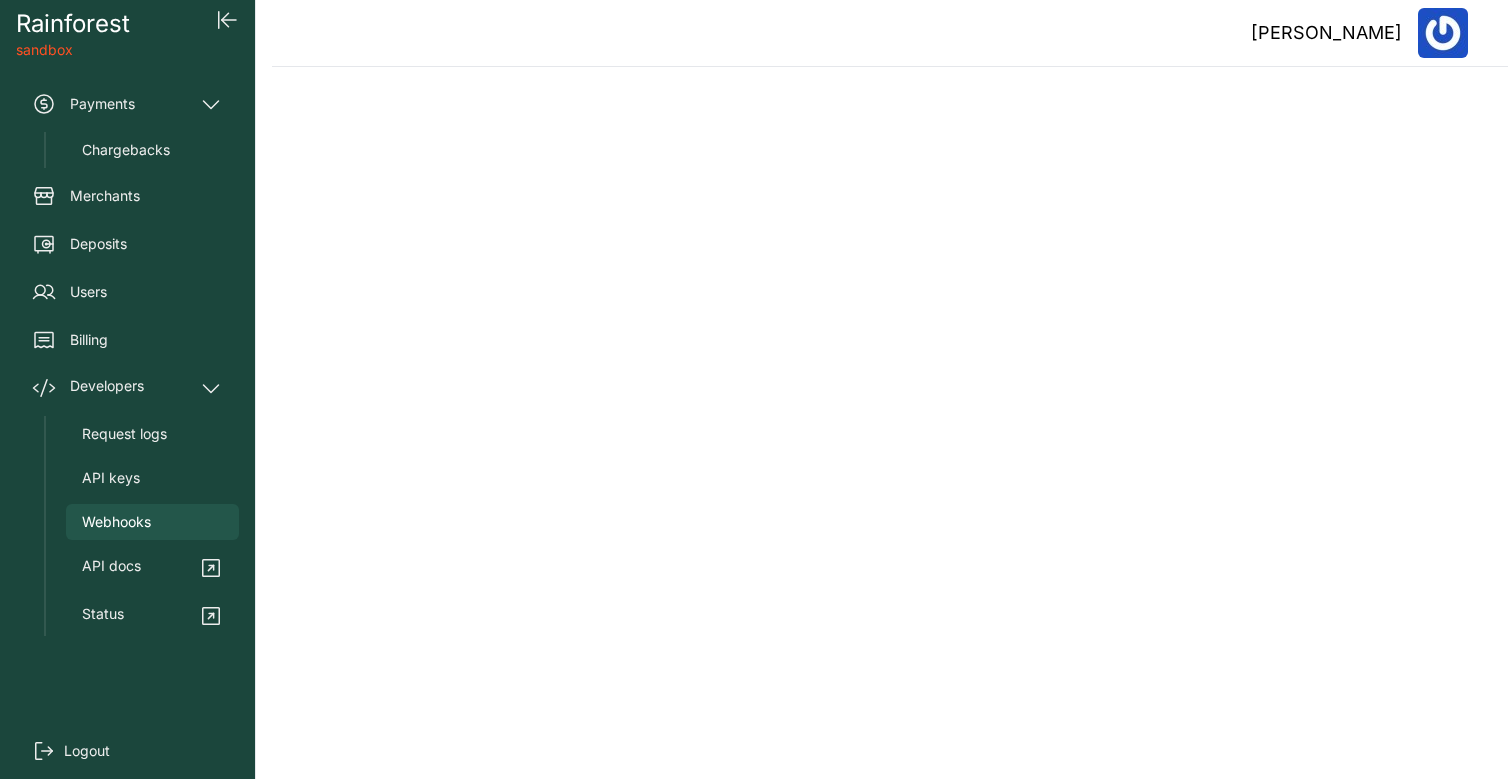 click on "Webhooks" at bounding box center [116, 522] 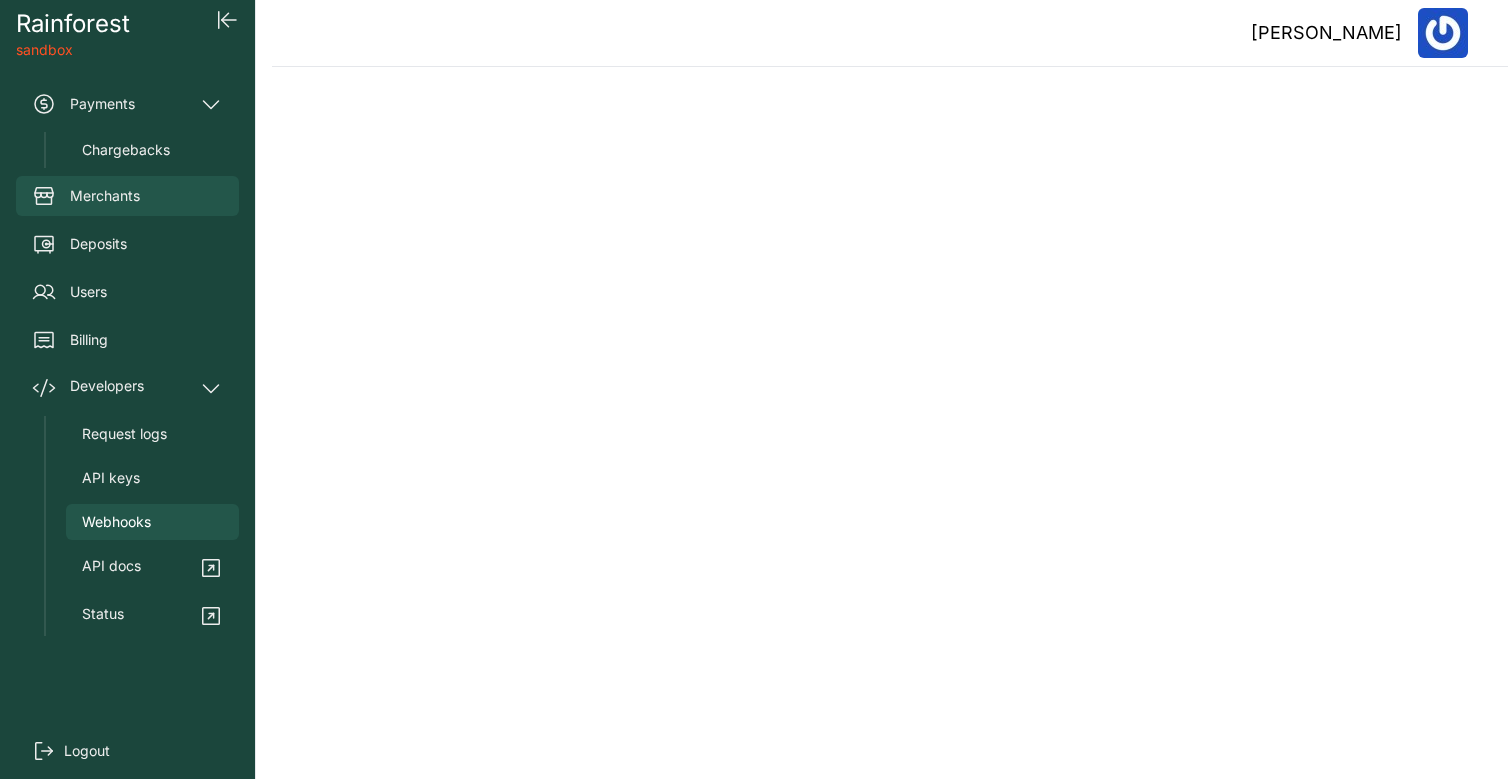 click on "Merchants" at bounding box center [105, 196] 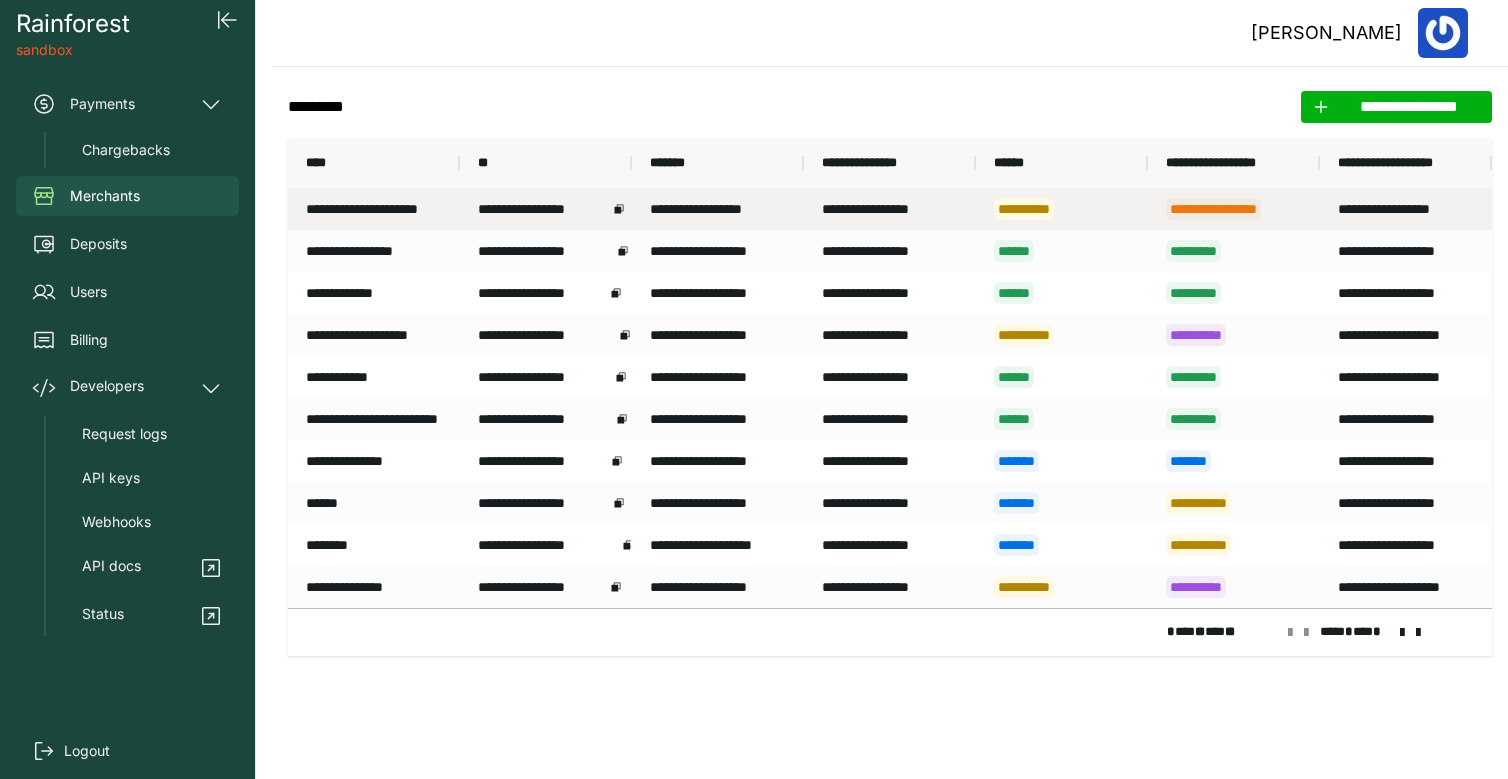 click on "**********" at bounding box center (1024, 209) 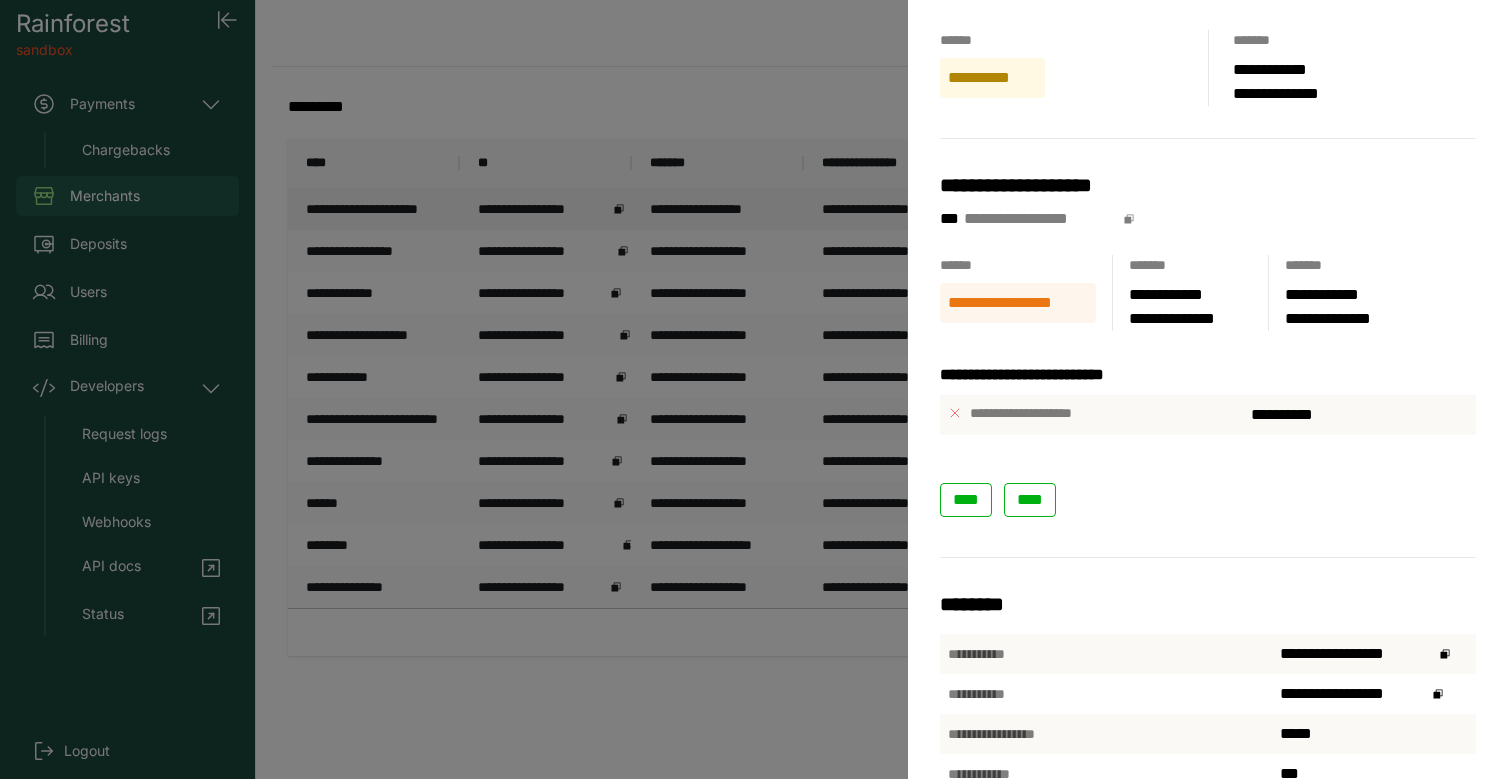 scroll, scrollTop: 115, scrollLeft: 0, axis: vertical 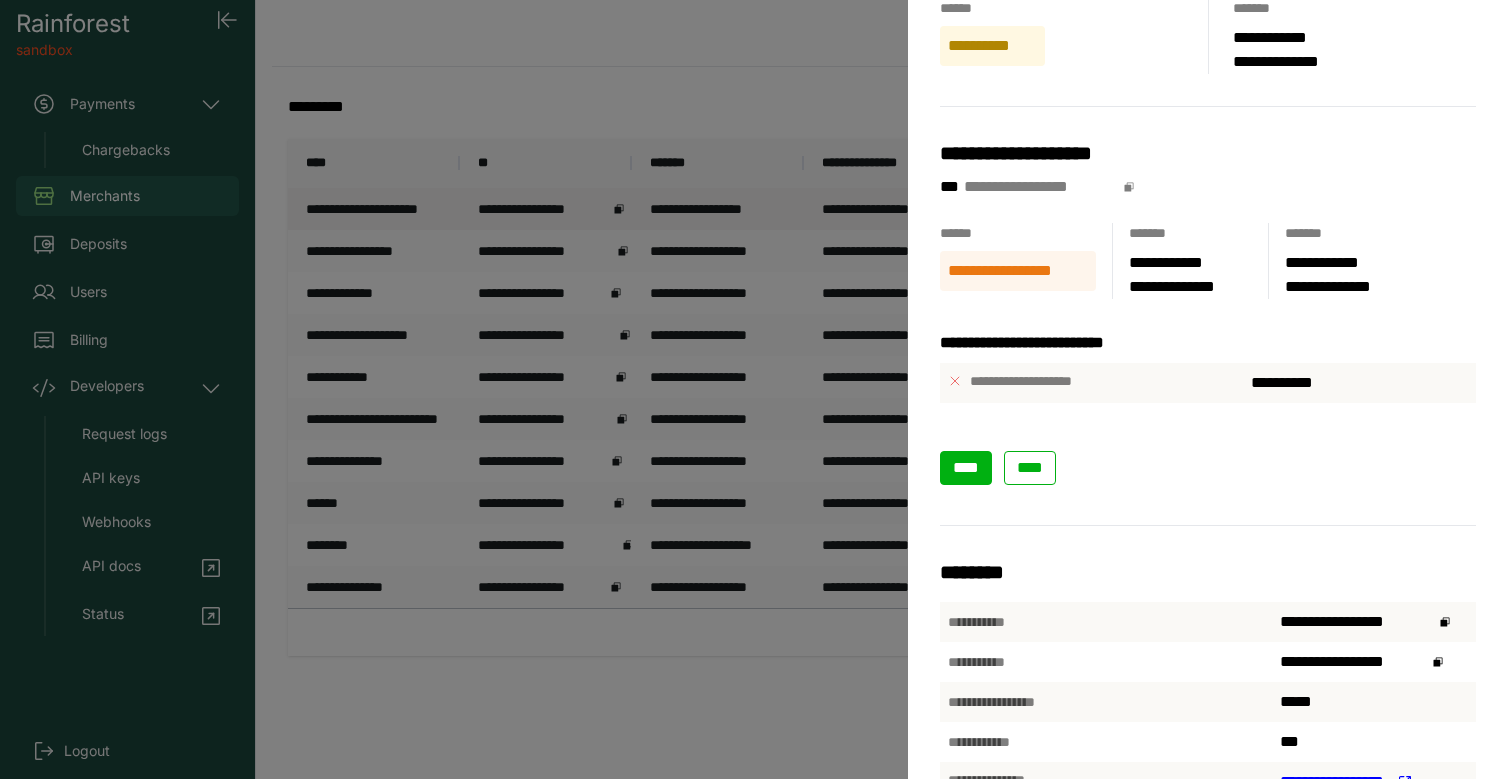 click on "****" at bounding box center [966, 468] 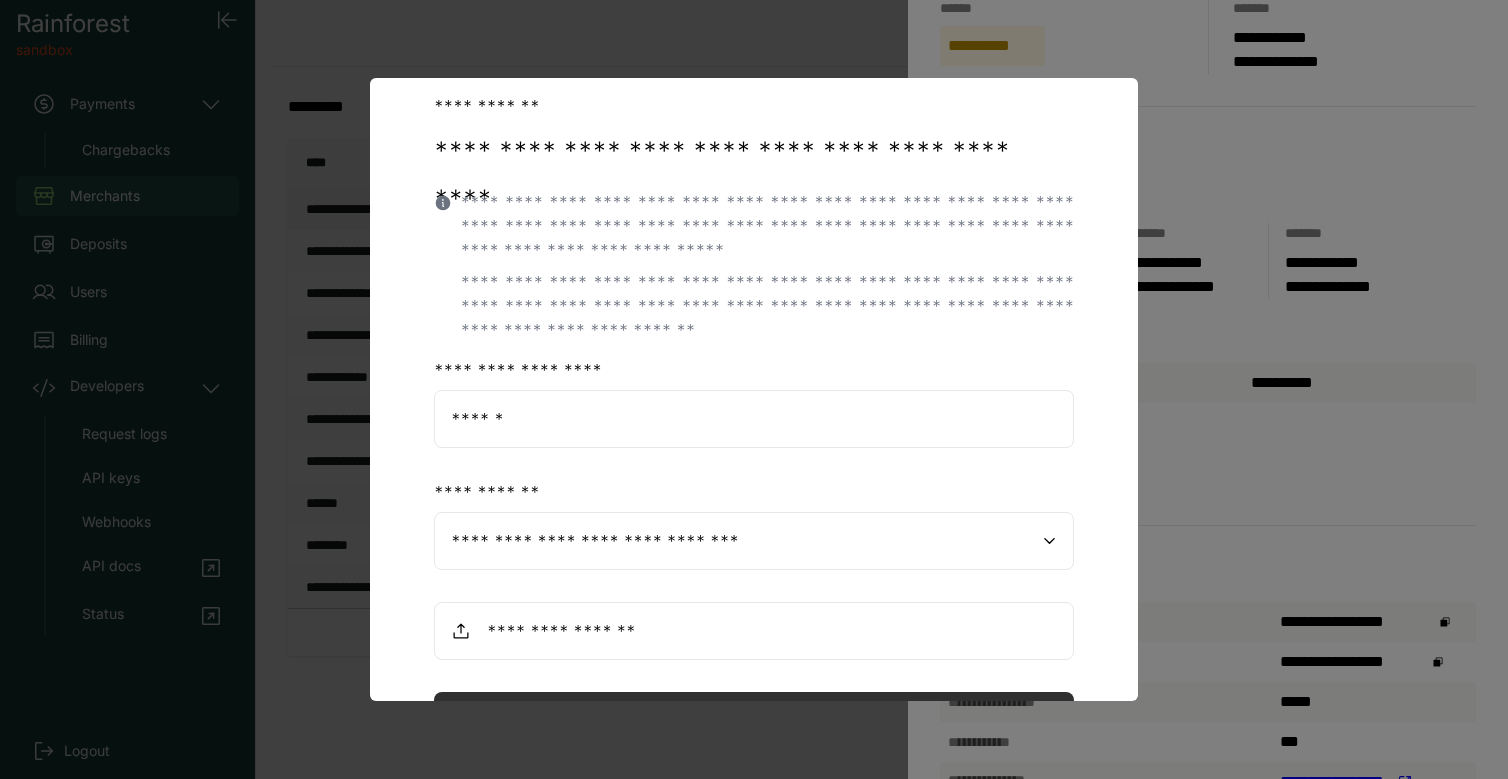 scroll, scrollTop: 232, scrollLeft: 0, axis: vertical 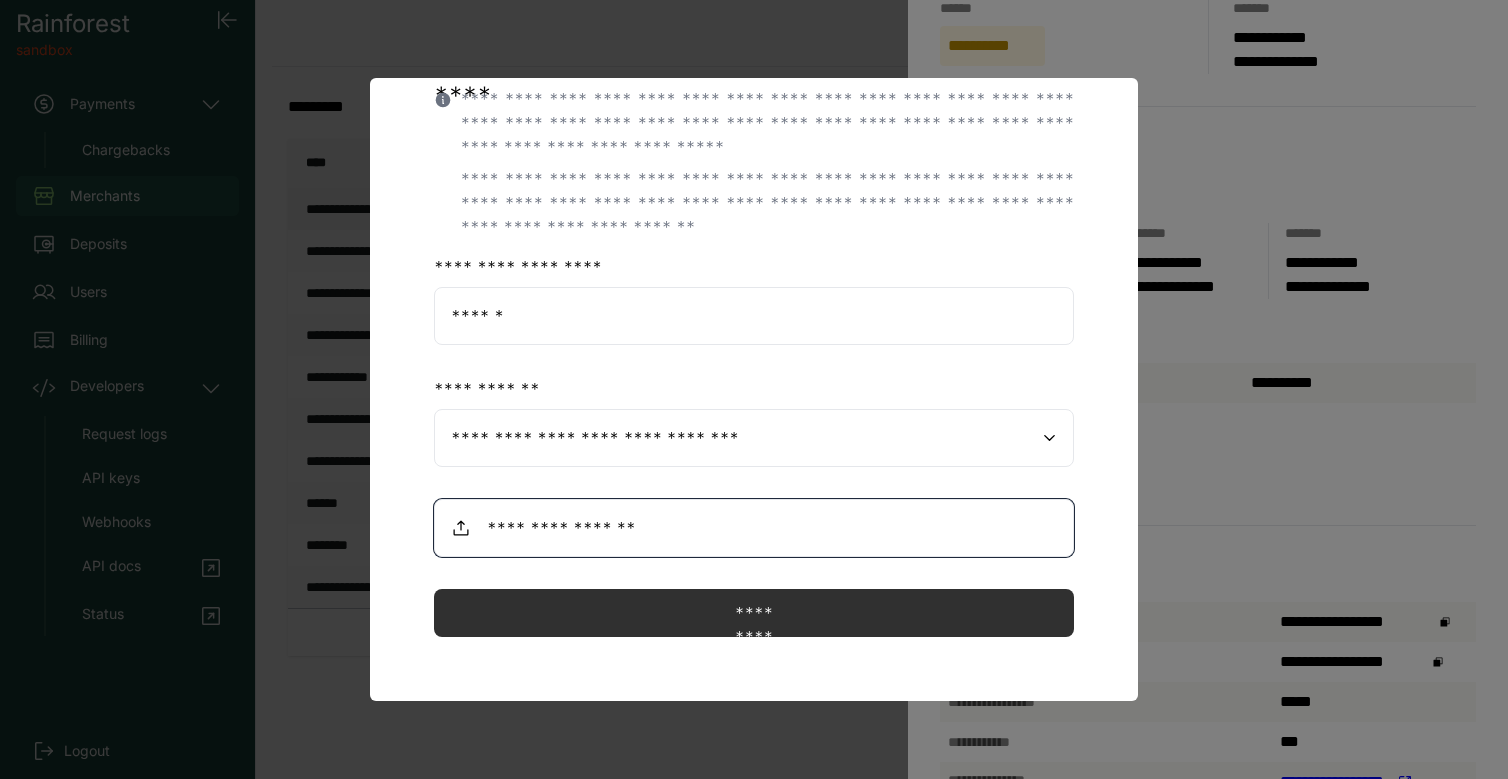 click at bounding box center [754, 528] 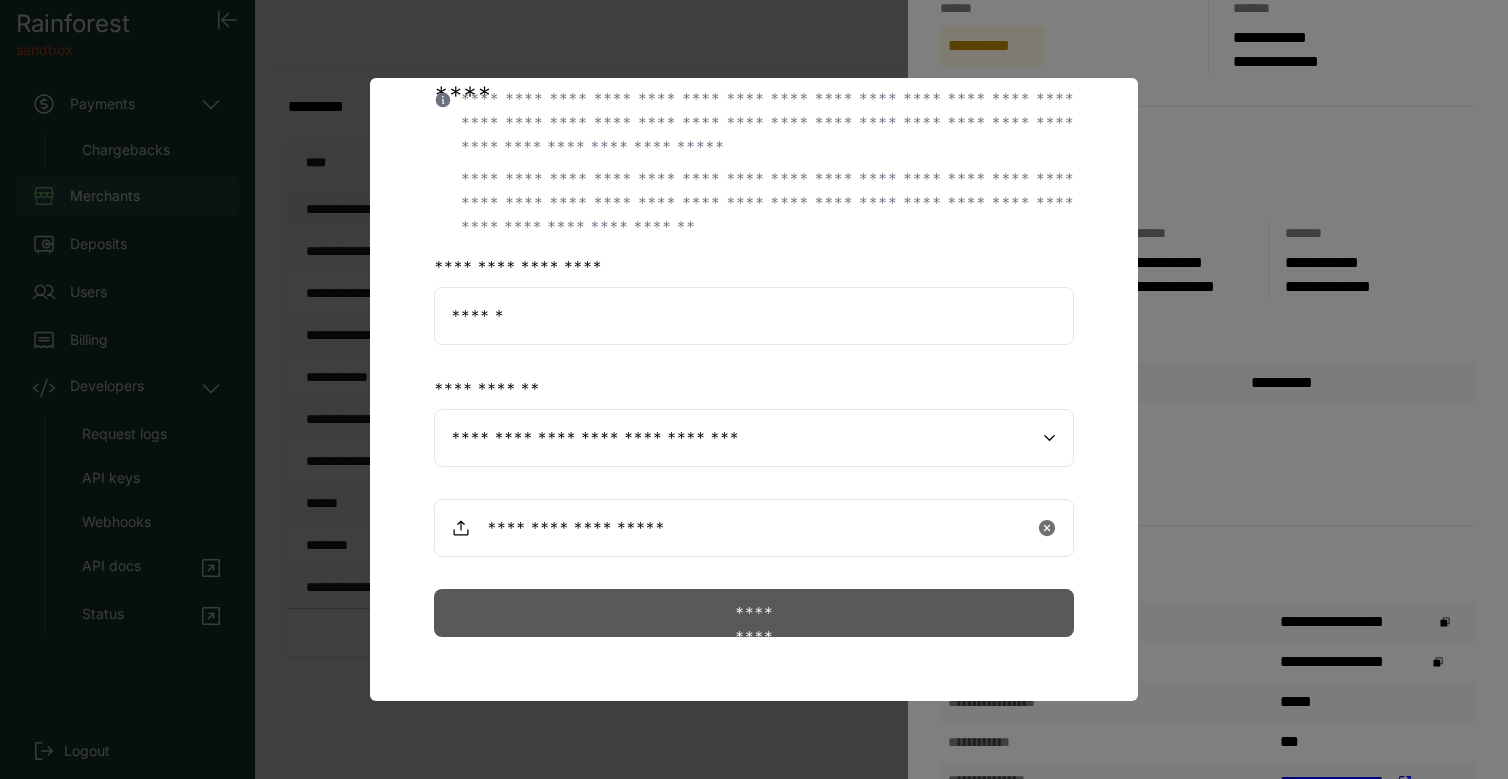 click on "*********" 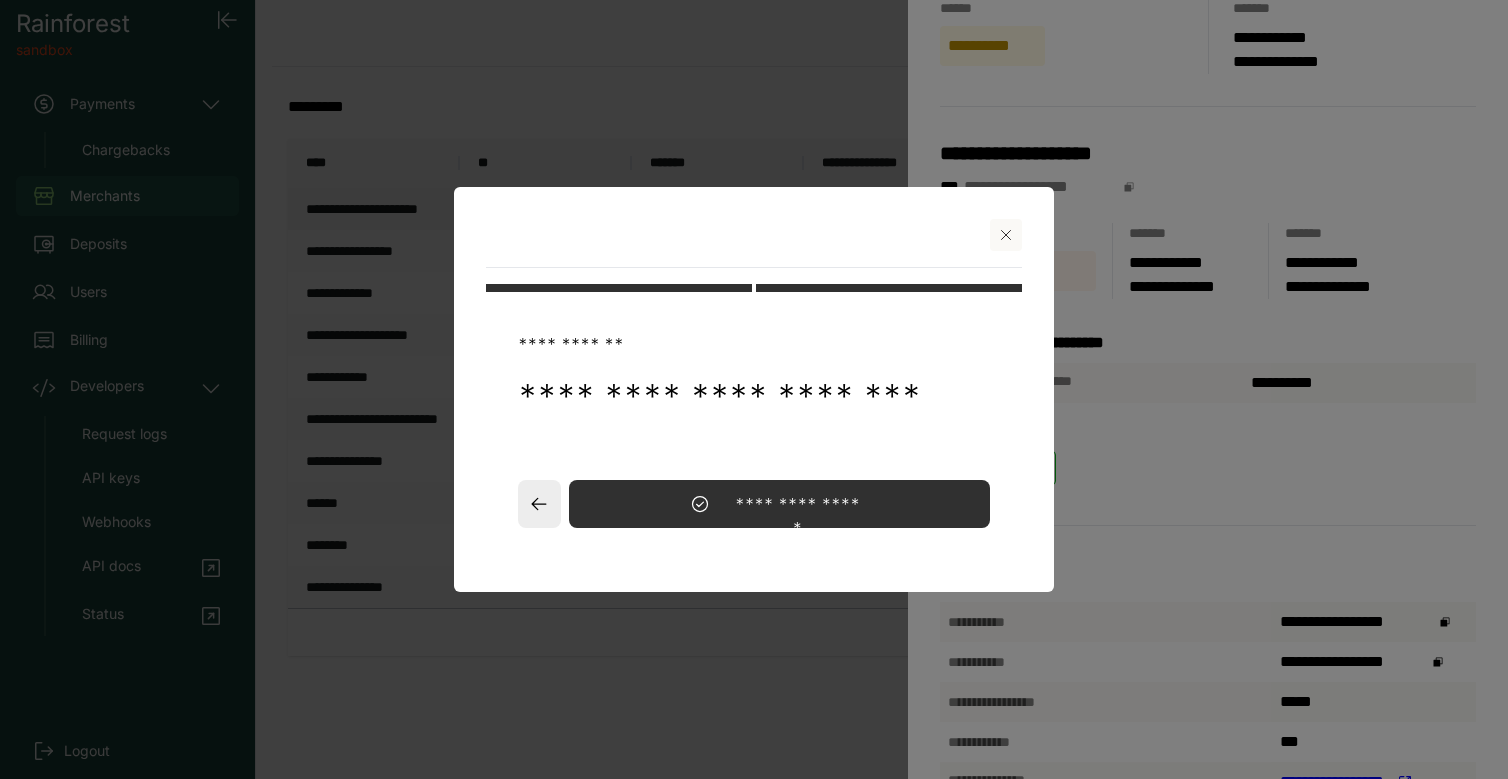 scroll, scrollTop: 0, scrollLeft: 0, axis: both 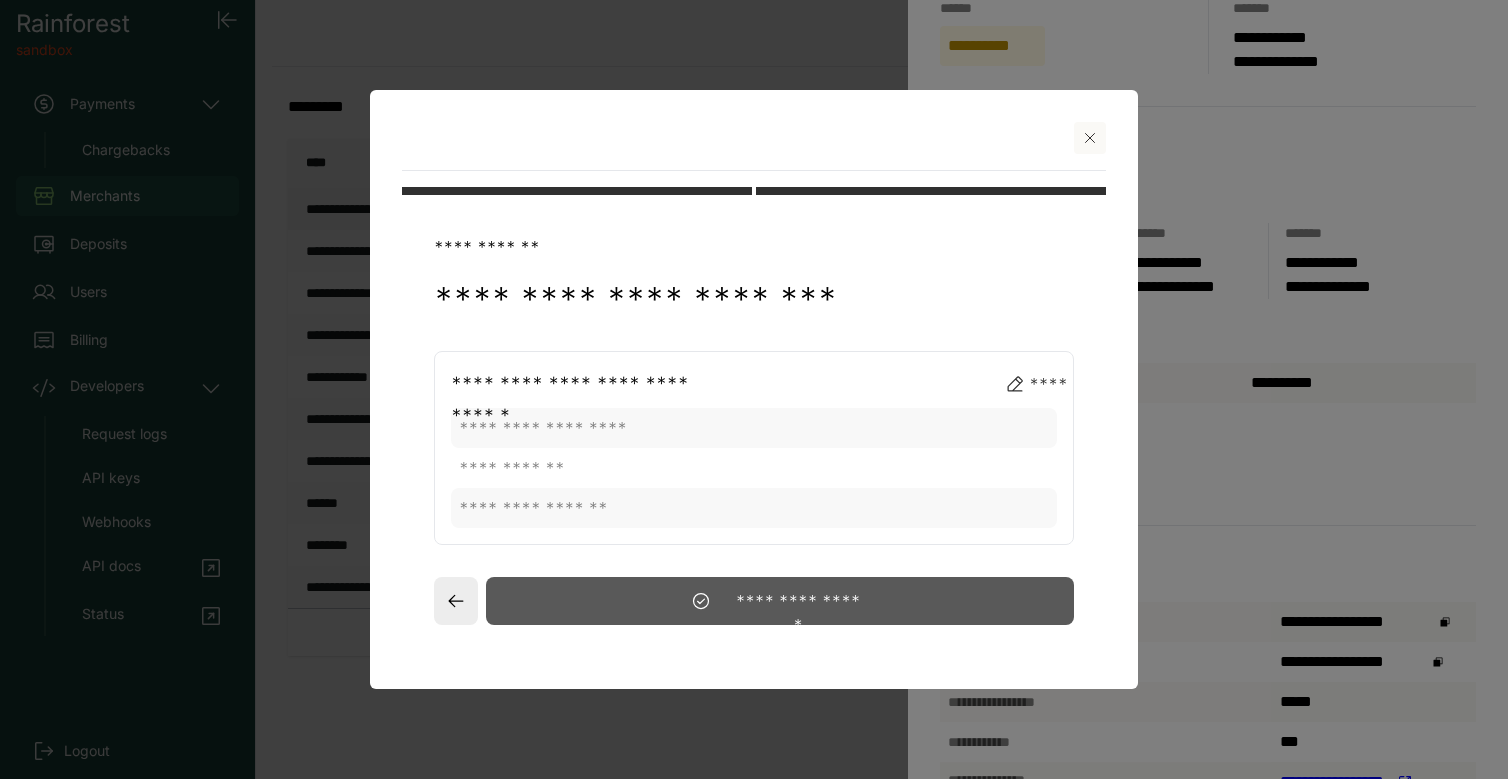 click on "**********" 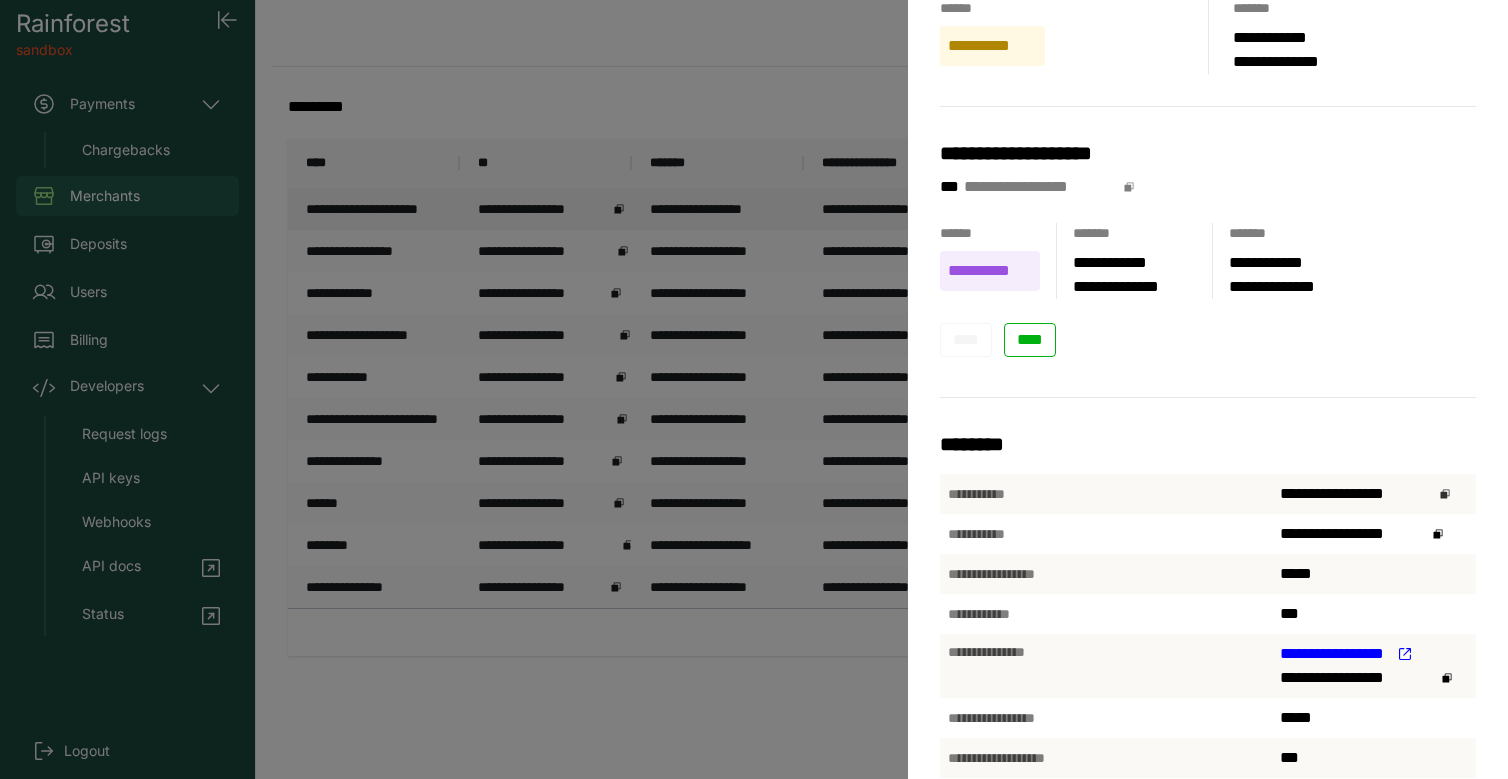 click 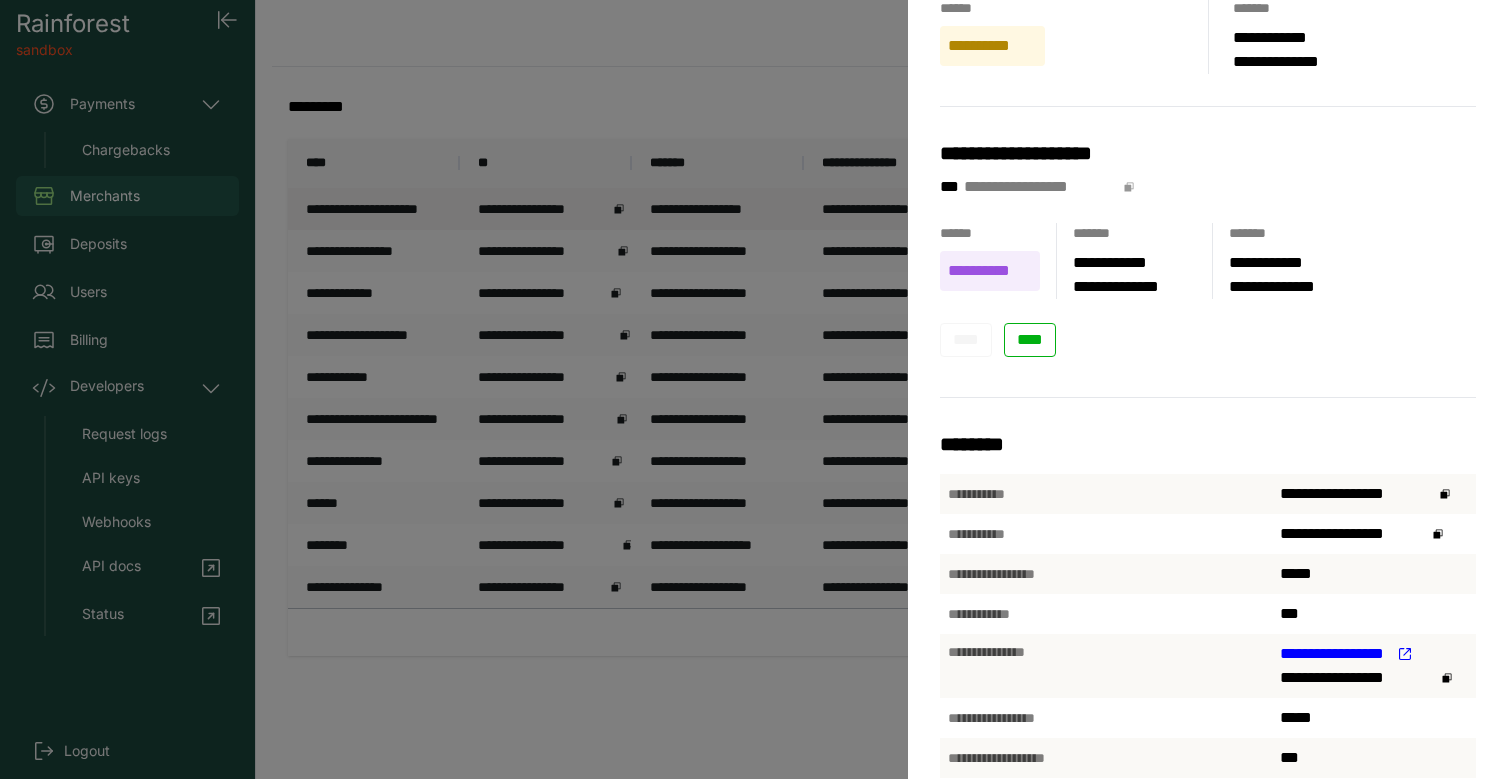 click 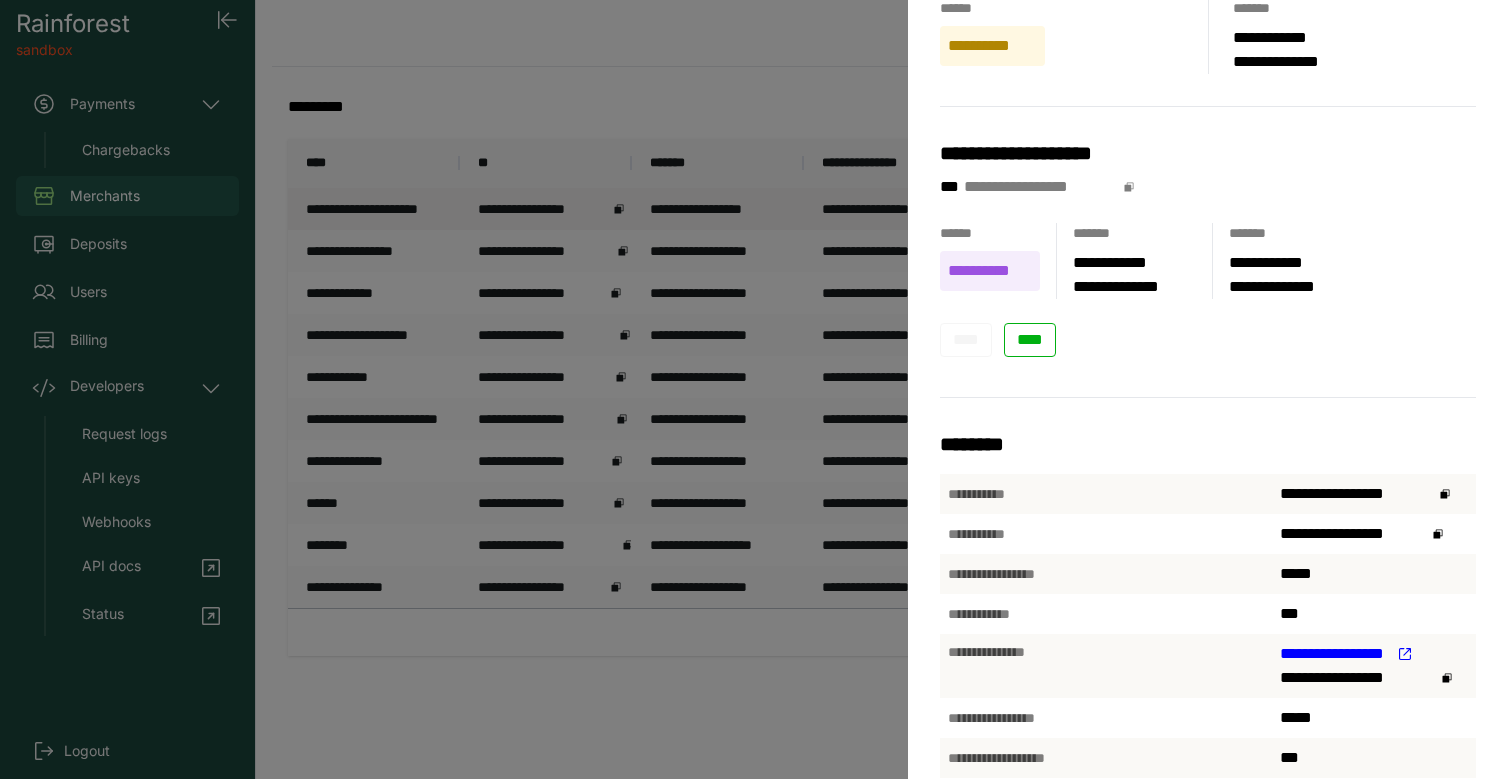 click on "**********" at bounding box center (754, 389) 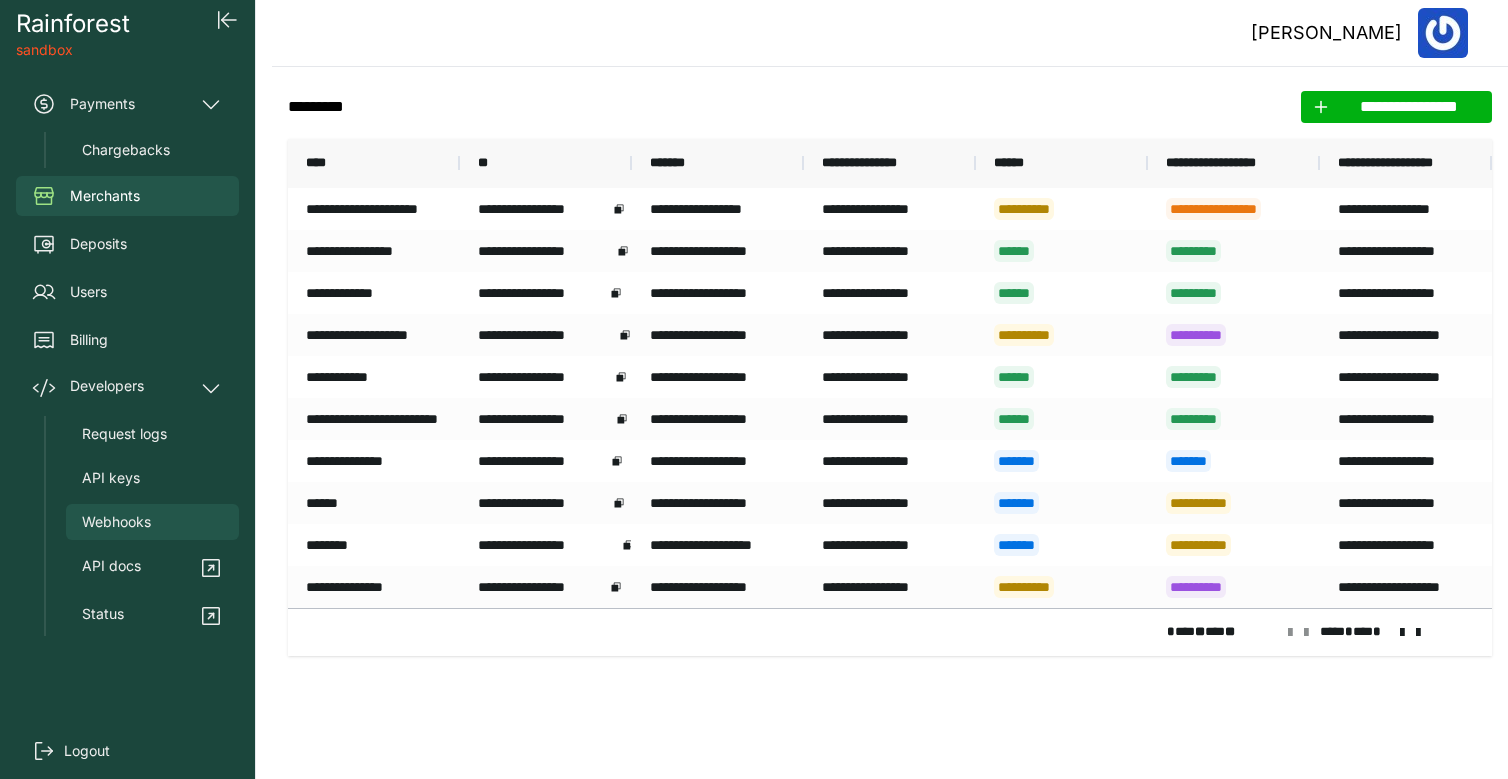 click on "Webhooks" at bounding box center [116, 522] 